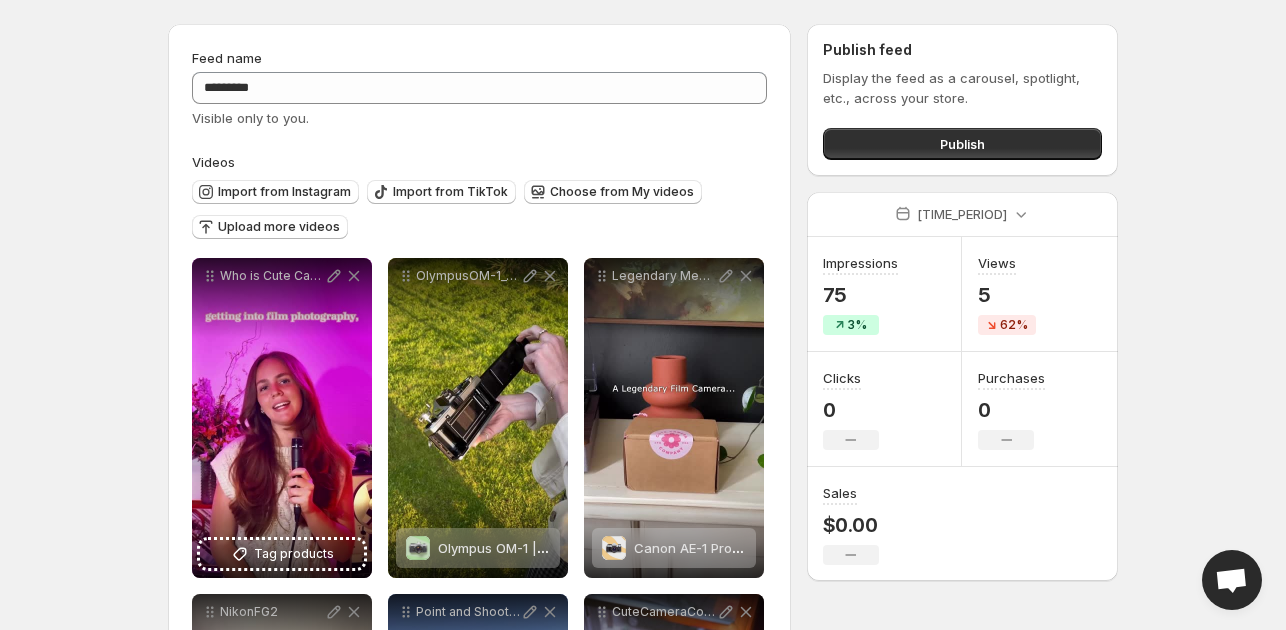 scroll, scrollTop: 0, scrollLeft: 0, axis: both 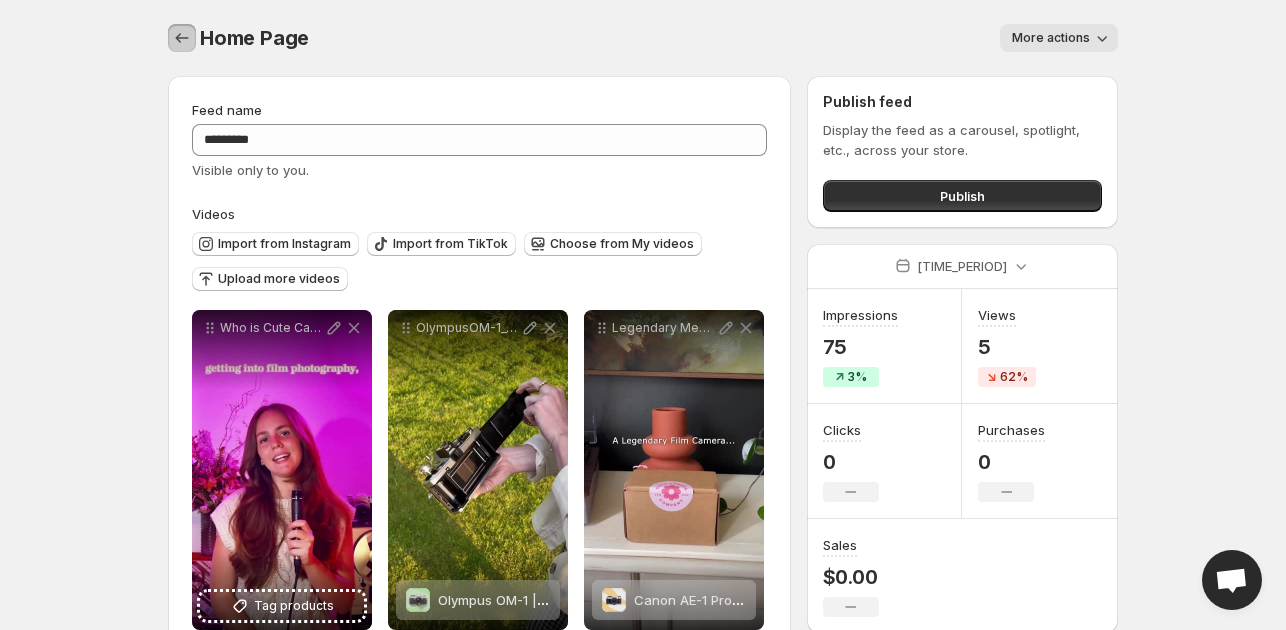 click 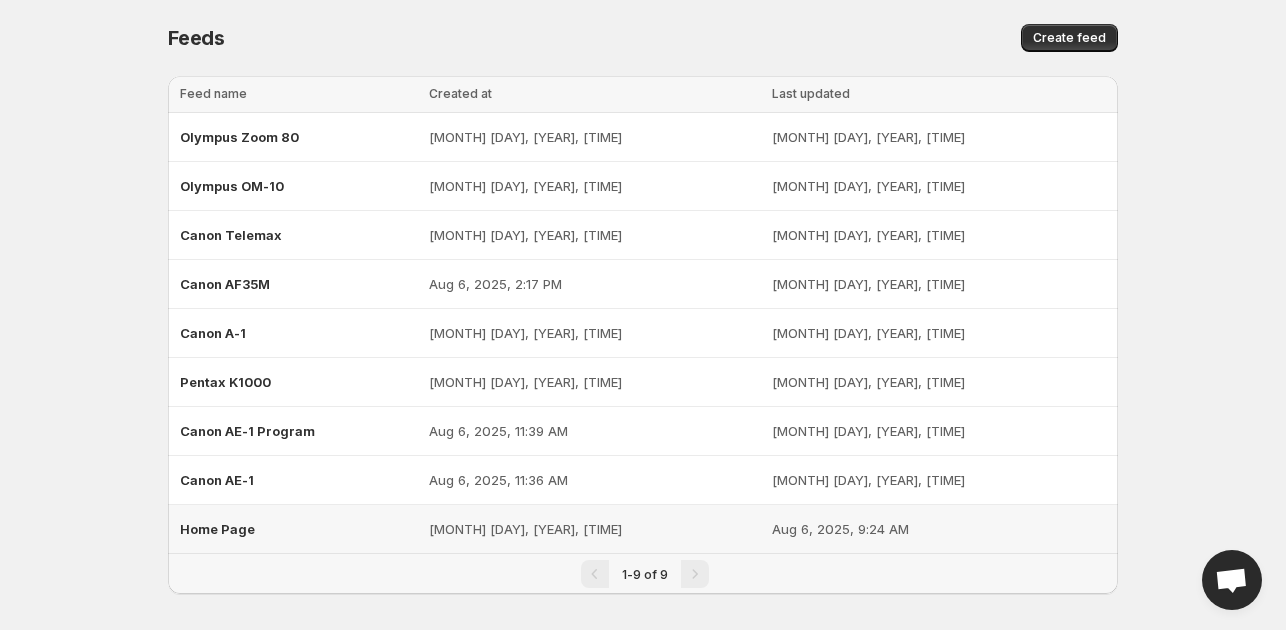 click on "Home Page" at bounding box center [217, 529] 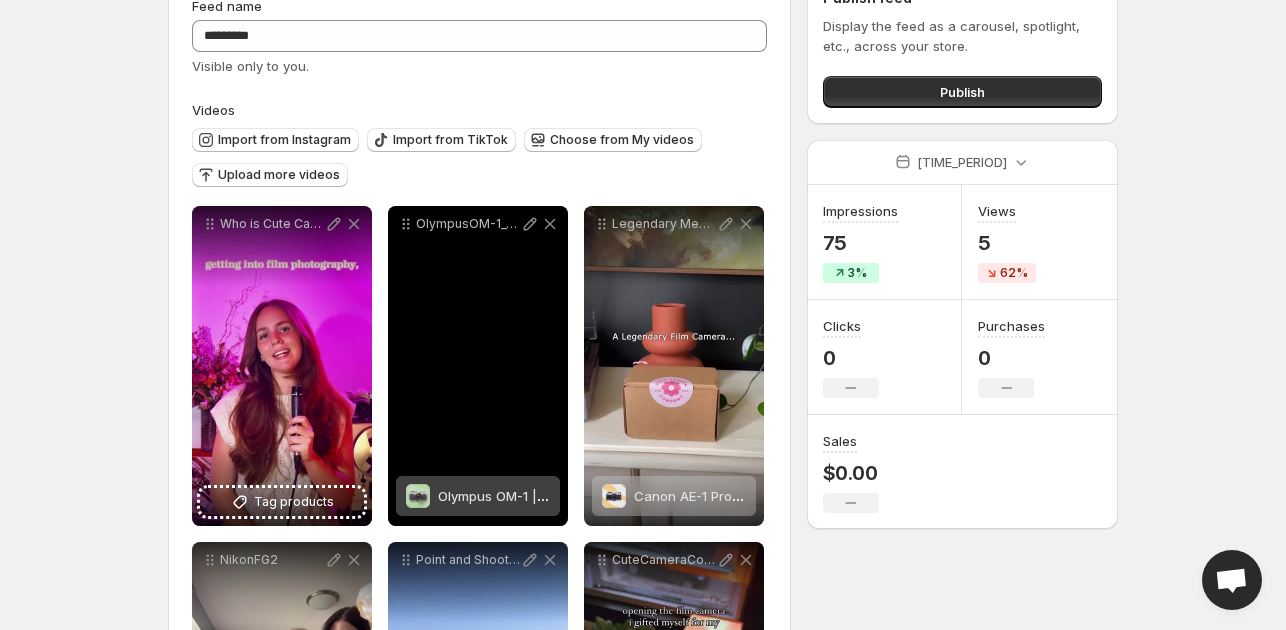 scroll, scrollTop: 100, scrollLeft: 0, axis: vertical 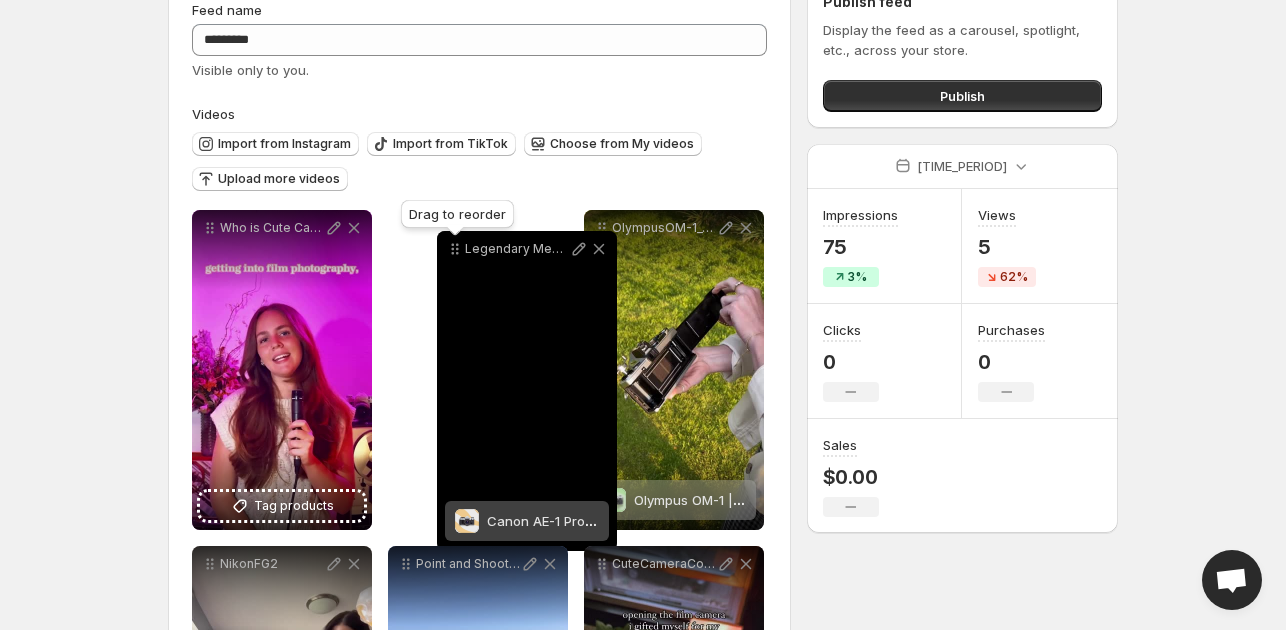 drag, startPoint x: 600, startPoint y: 235, endPoint x: 452, endPoint y: 256, distance: 149.48244 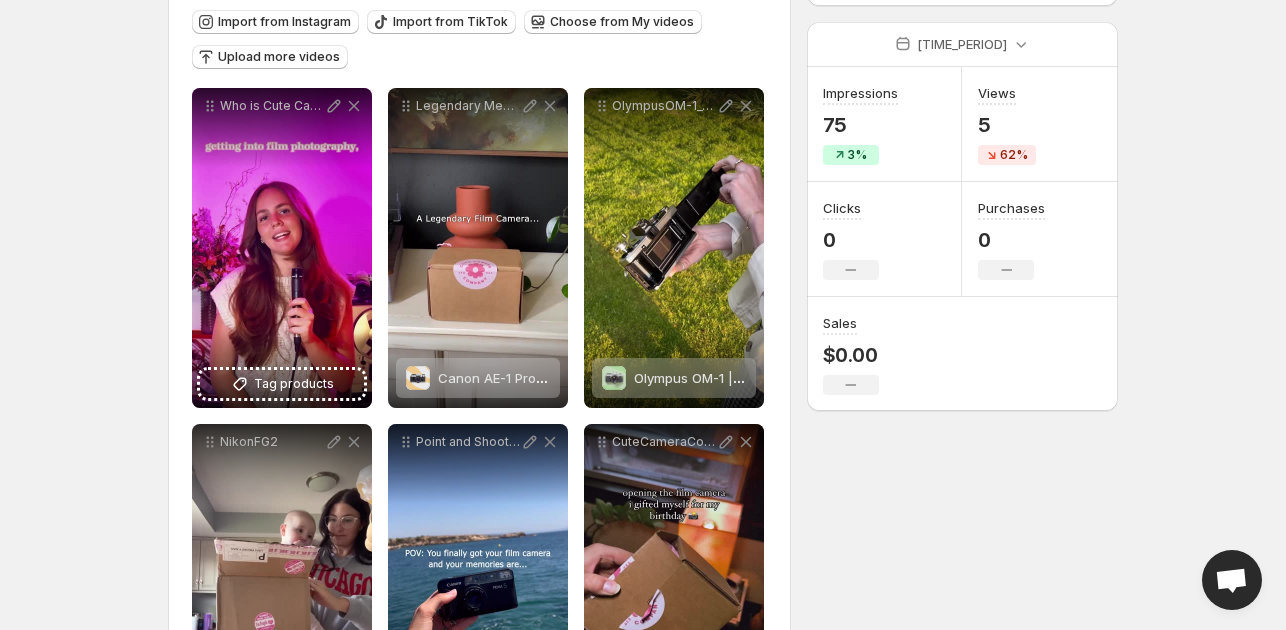 scroll, scrollTop: 300, scrollLeft: 0, axis: vertical 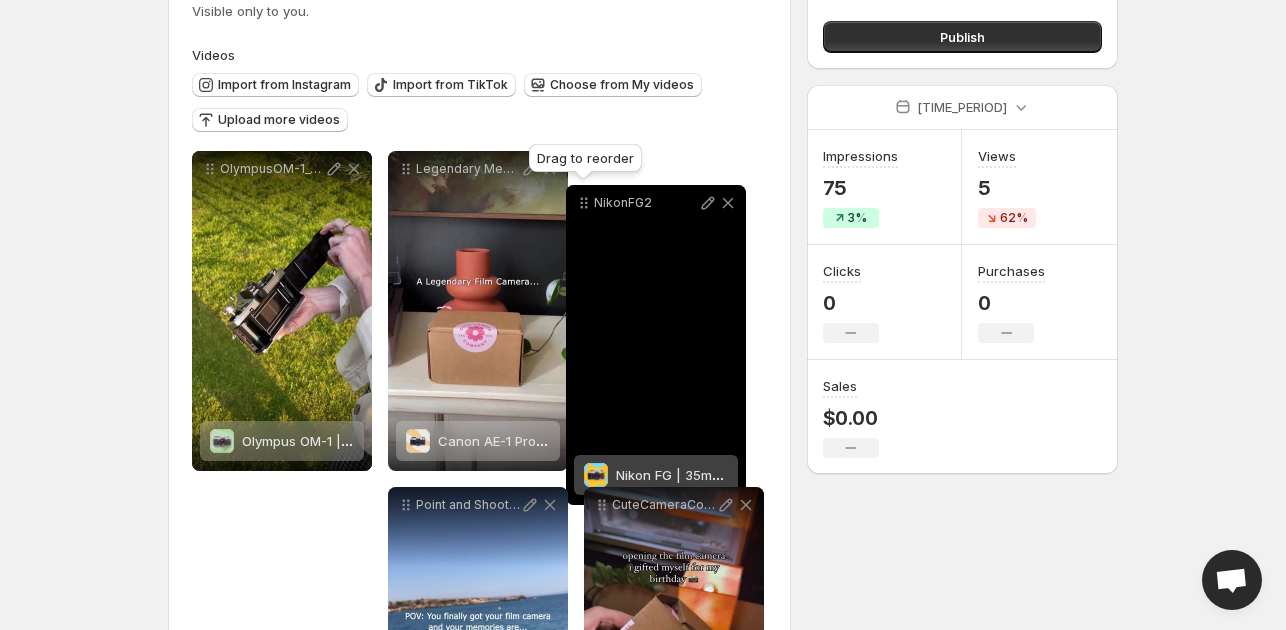 drag, startPoint x: 209, startPoint y: 367, endPoint x: 584, endPoint y: 207, distance: 407.707 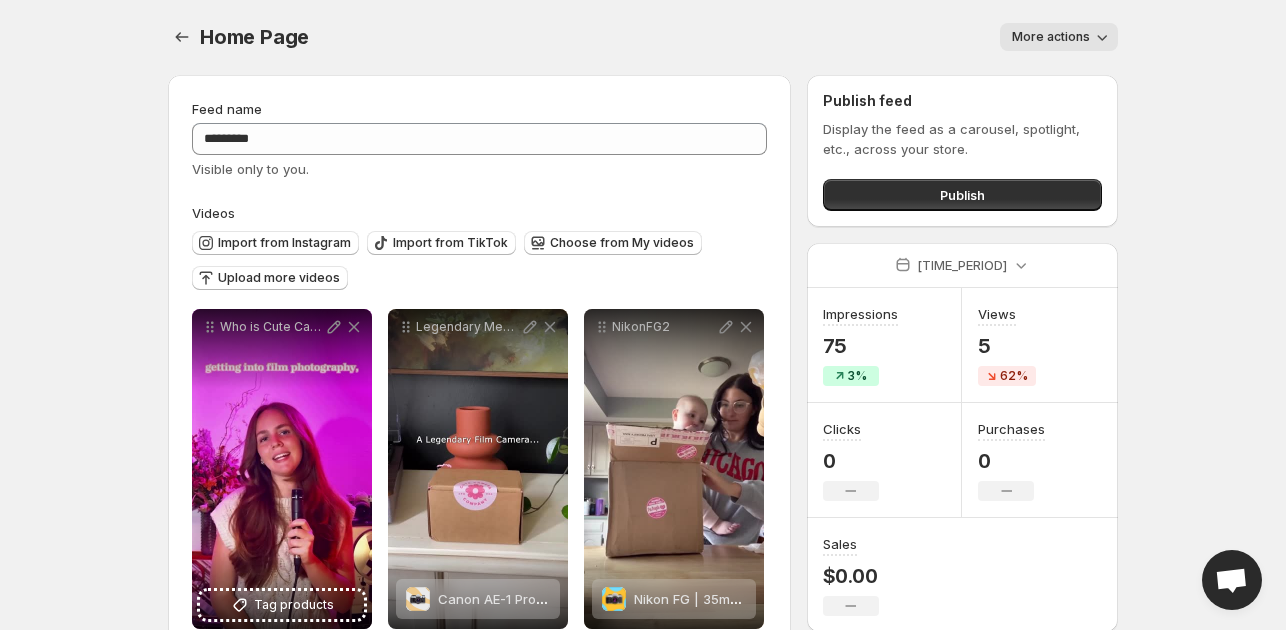 scroll, scrollTop: 0, scrollLeft: 0, axis: both 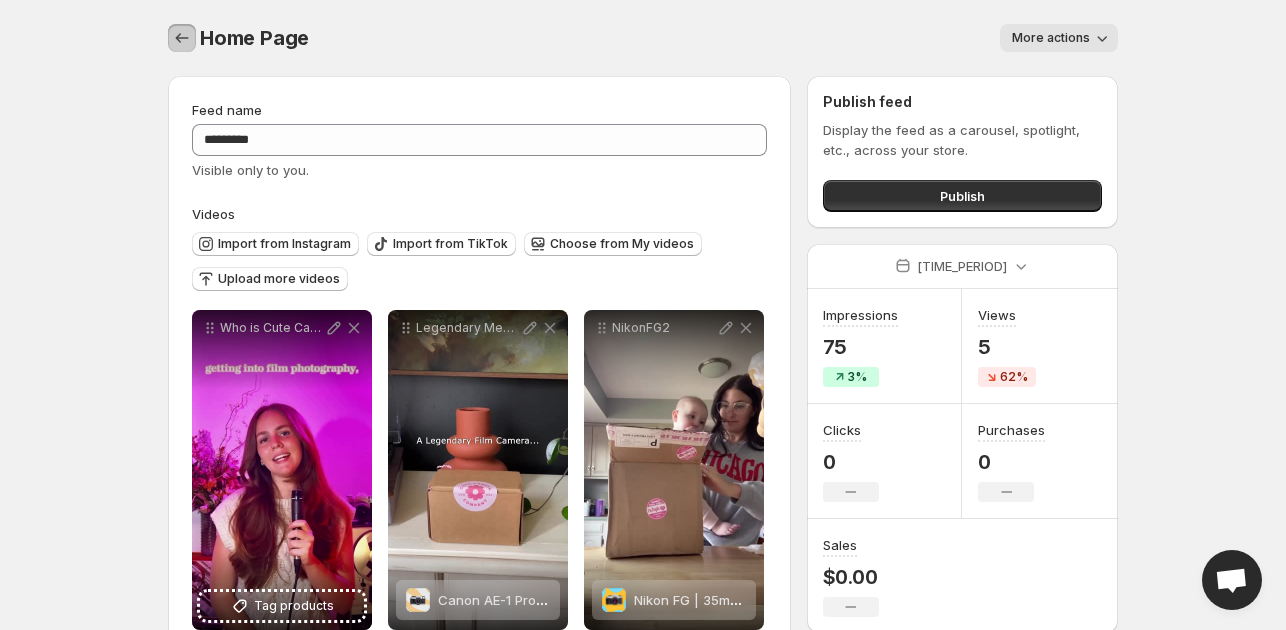 click 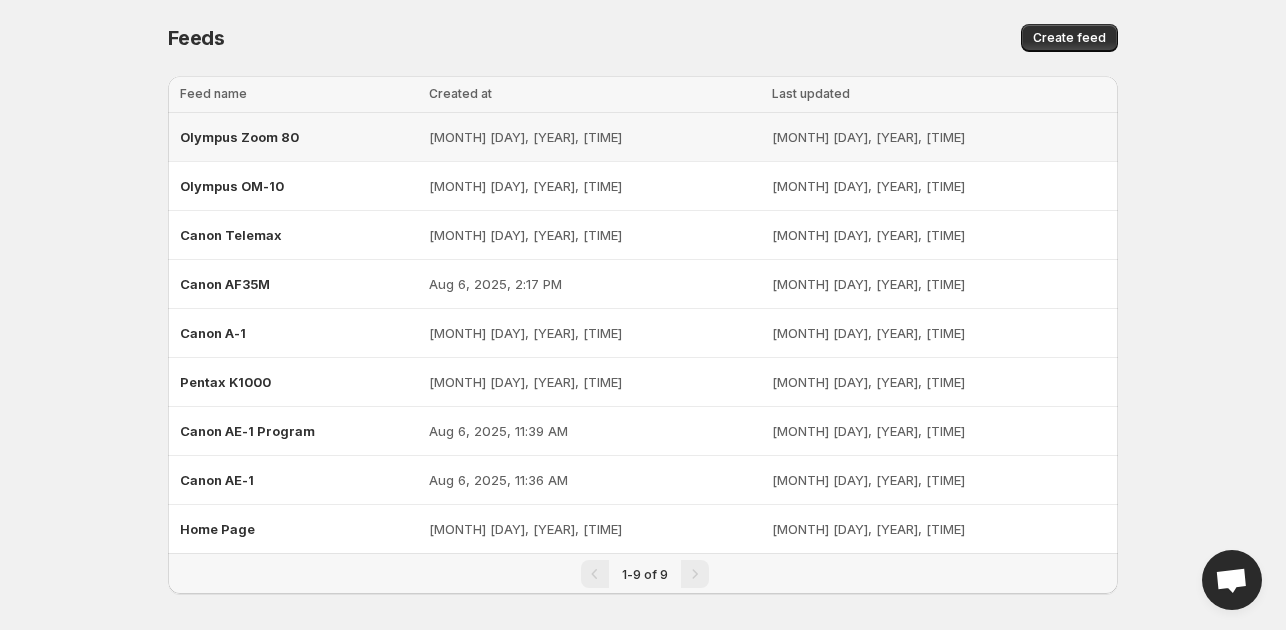 click on "Olympus Zoom 80" at bounding box center (298, 137) 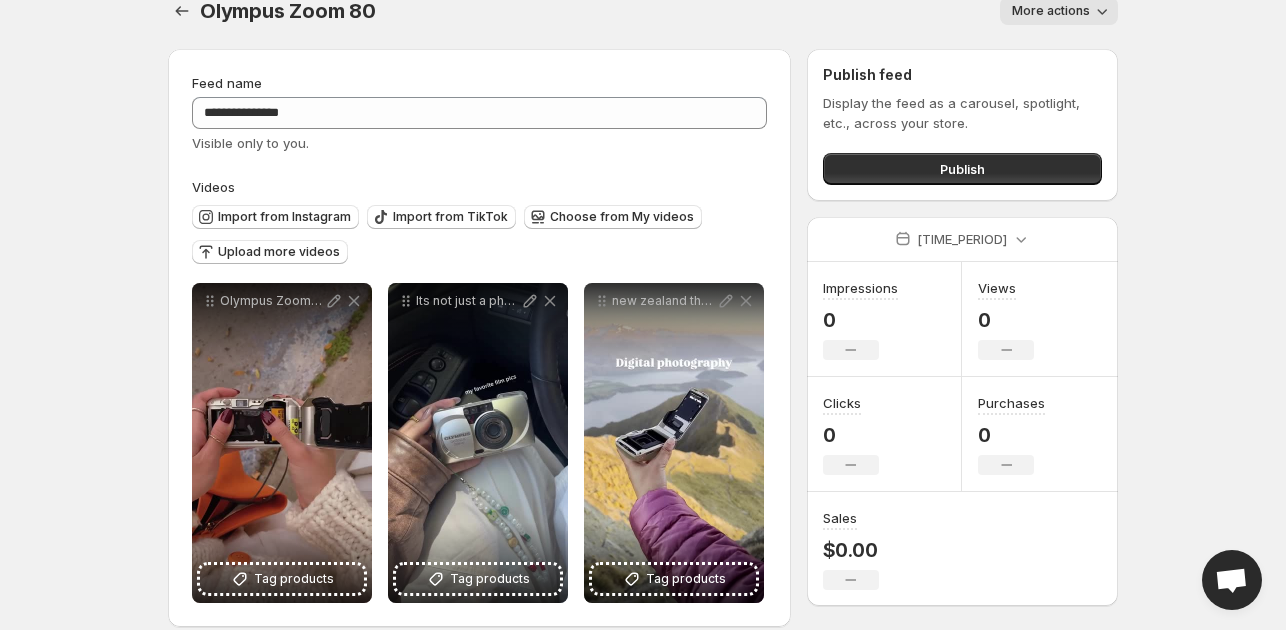 scroll, scrollTop: 48, scrollLeft: 0, axis: vertical 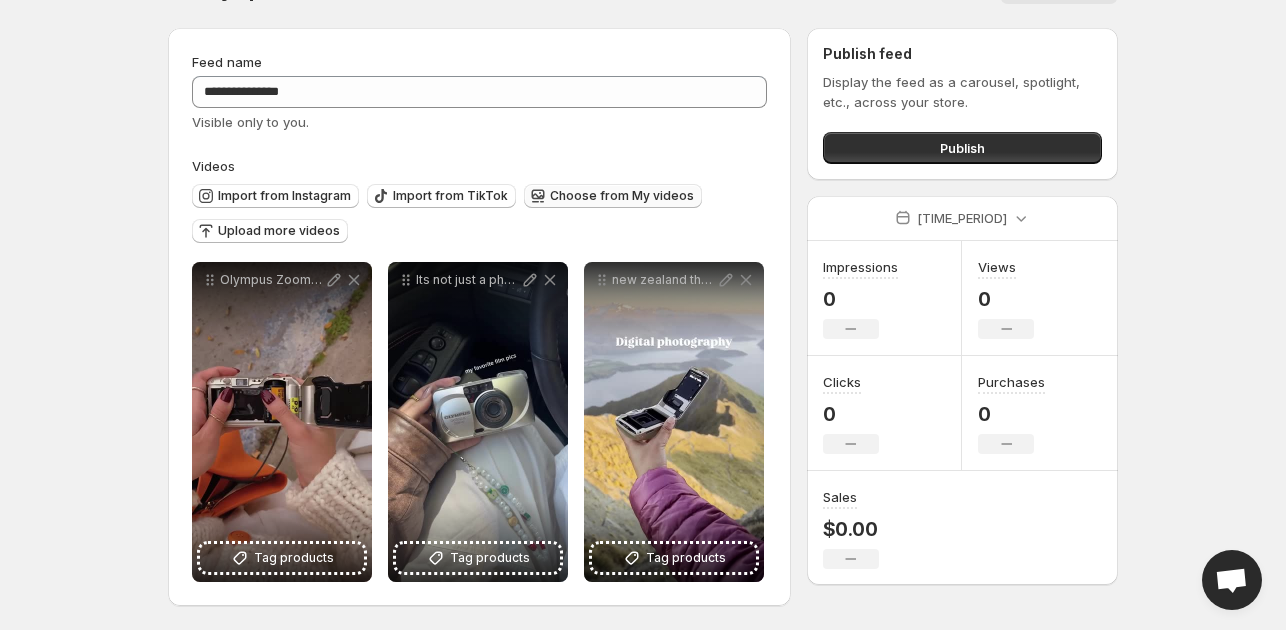 click on "Choose from My videos" at bounding box center (622, 196) 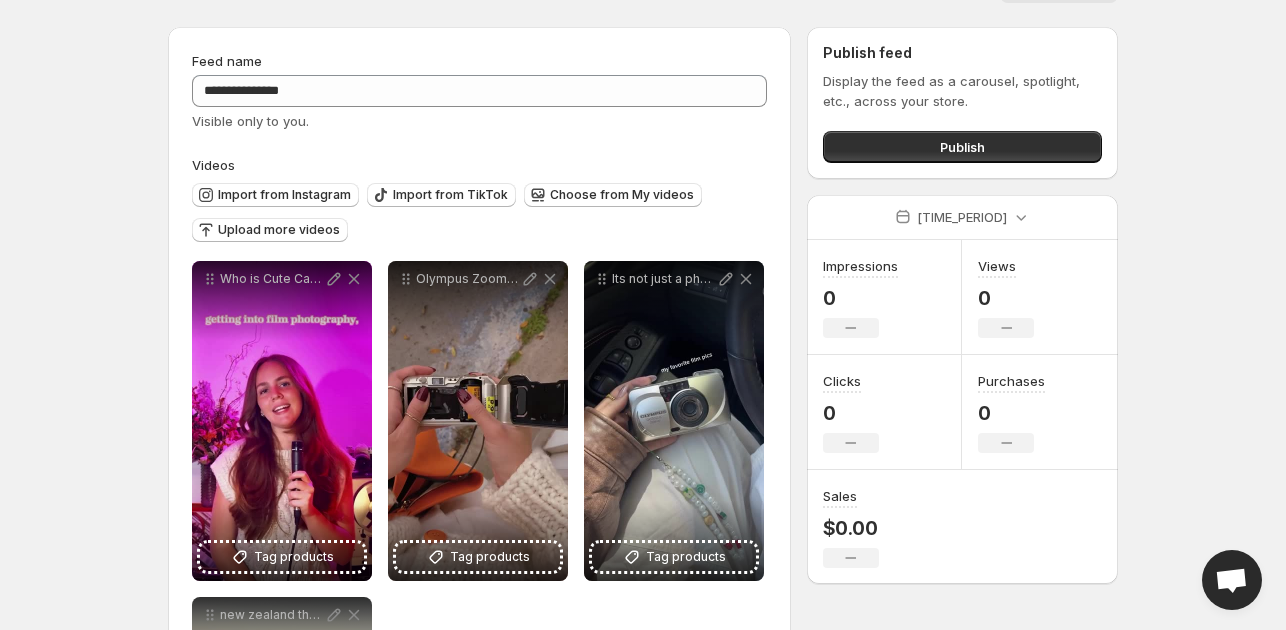 scroll, scrollTop: 48, scrollLeft: 0, axis: vertical 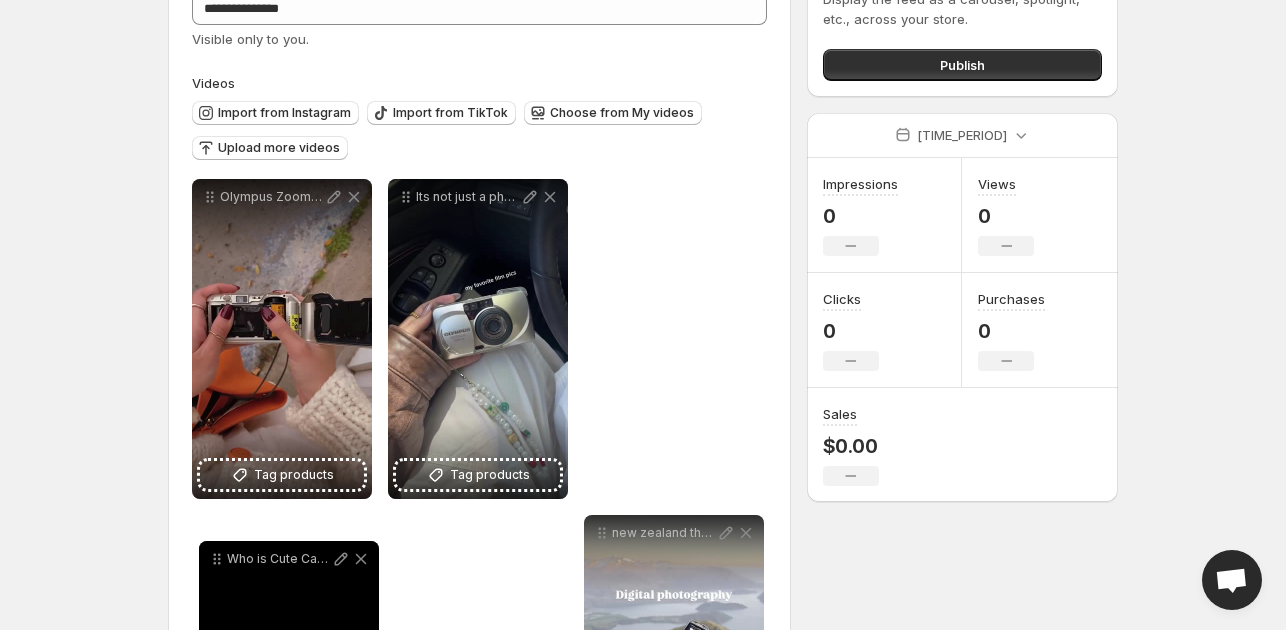 drag, startPoint x: 204, startPoint y: 280, endPoint x: 215, endPoint y: 546, distance: 266.22736 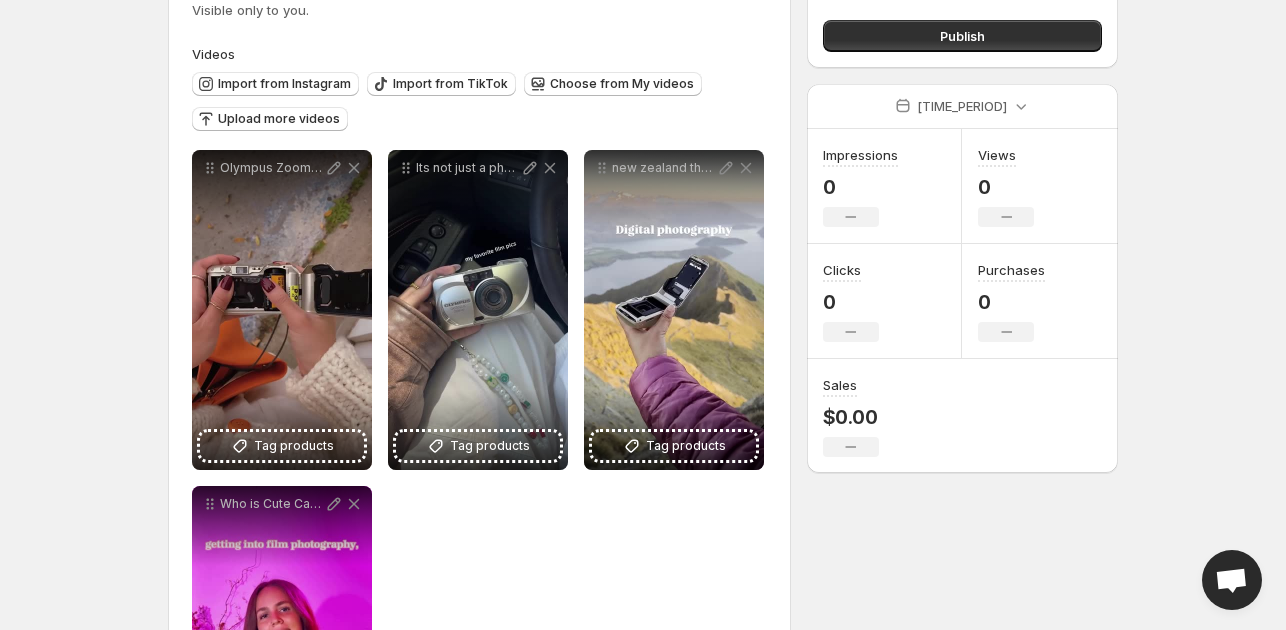 drag, startPoint x: 116, startPoint y: 279, endPoint x: 116, endPoint y: 132, distance: 147 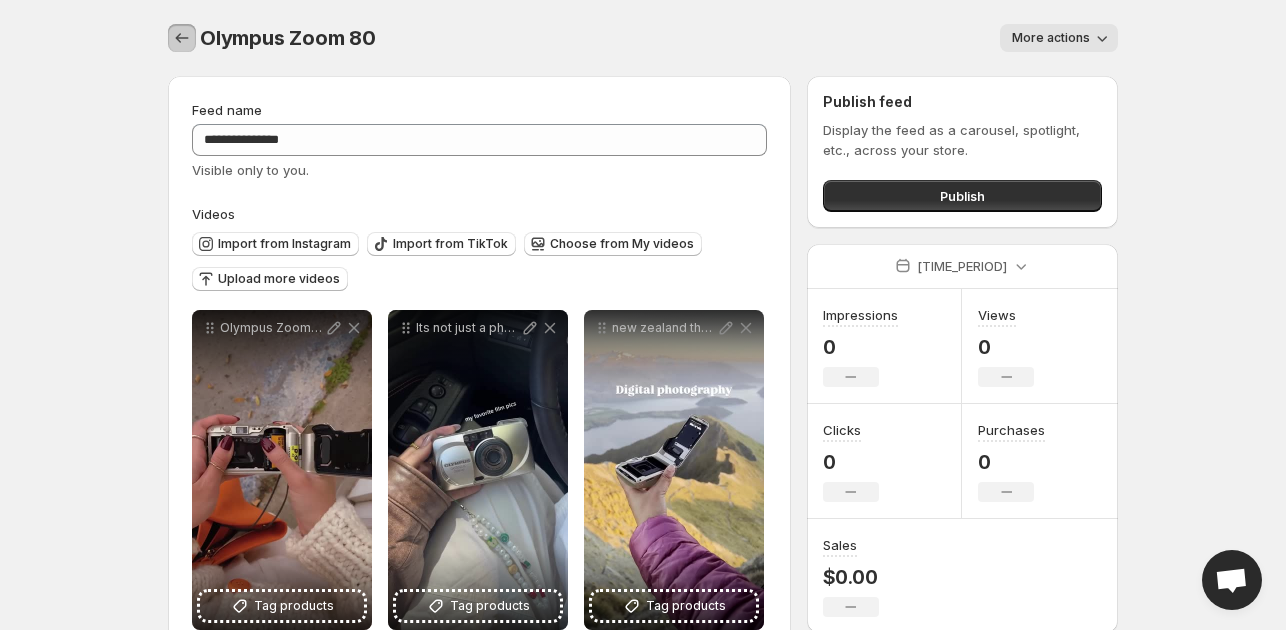 click at bounding box center (182, 38) 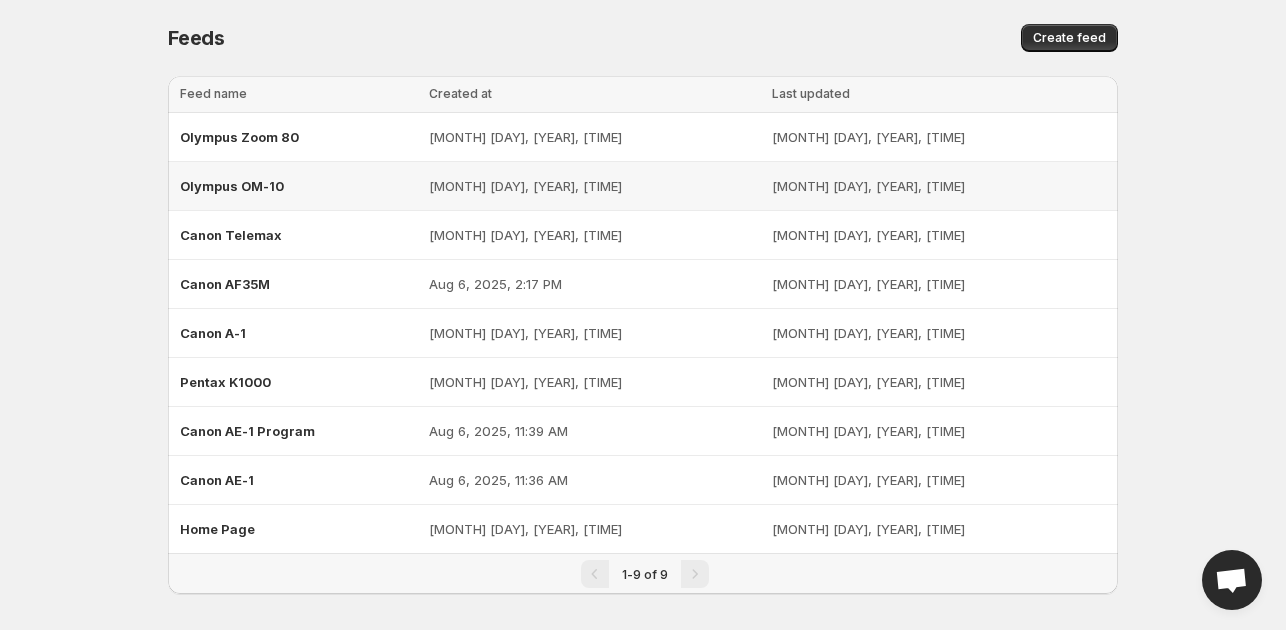 click on "Olympus OM-10" at bounding box center [298, 186] 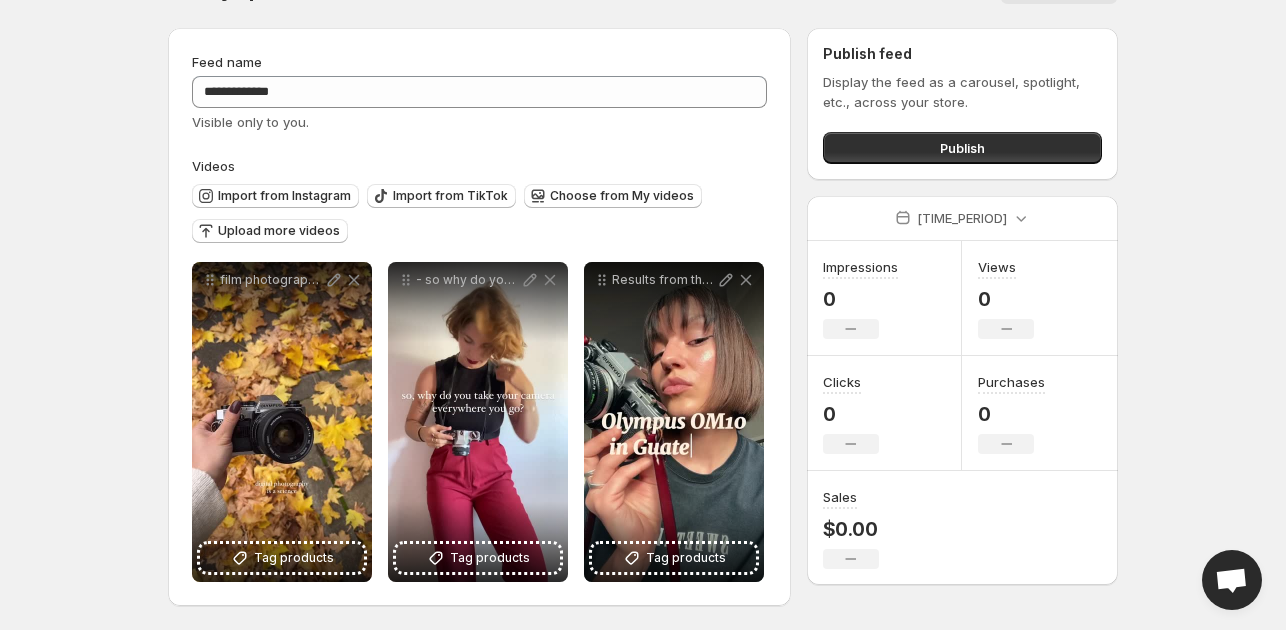 scroll, scrollTop: 48, scrollLeft: 0, axis: vertical 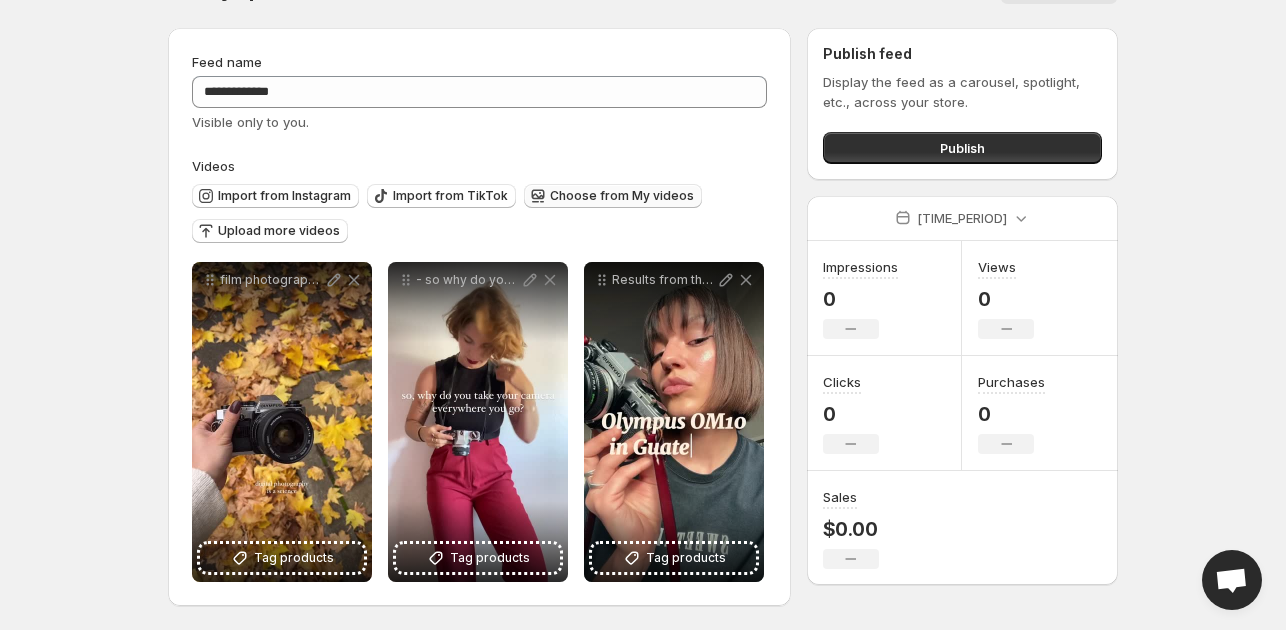 click on "Choose from My videos" at bounding box center [613, 196] 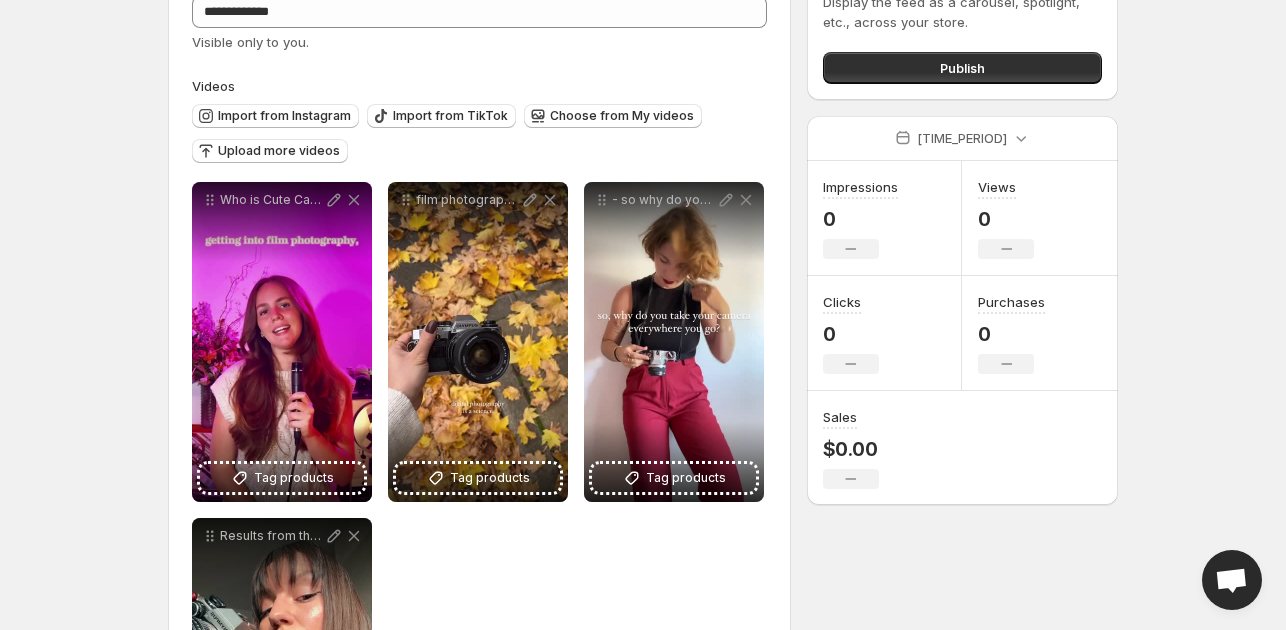 scroll, scrollTop: 248, scrollLeft: 0, axis: vertical 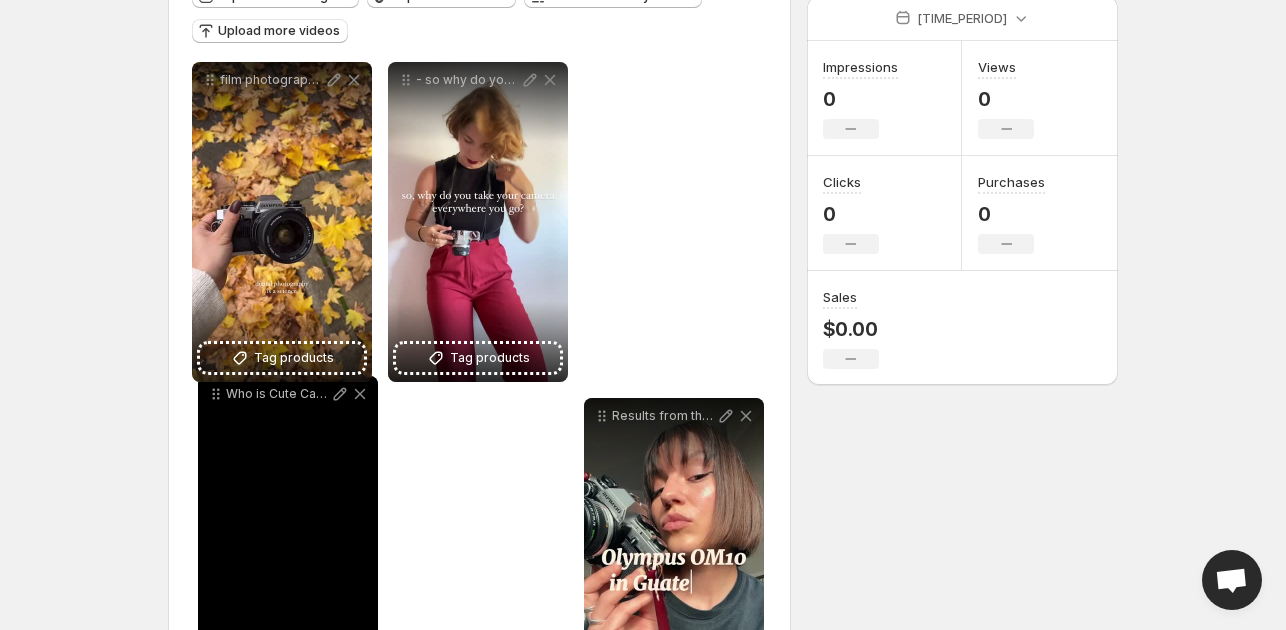 drag, startPoint x: 205, startPoint y: 89, endPoint x: 211, endPoint y: 403, distance: 314.0573 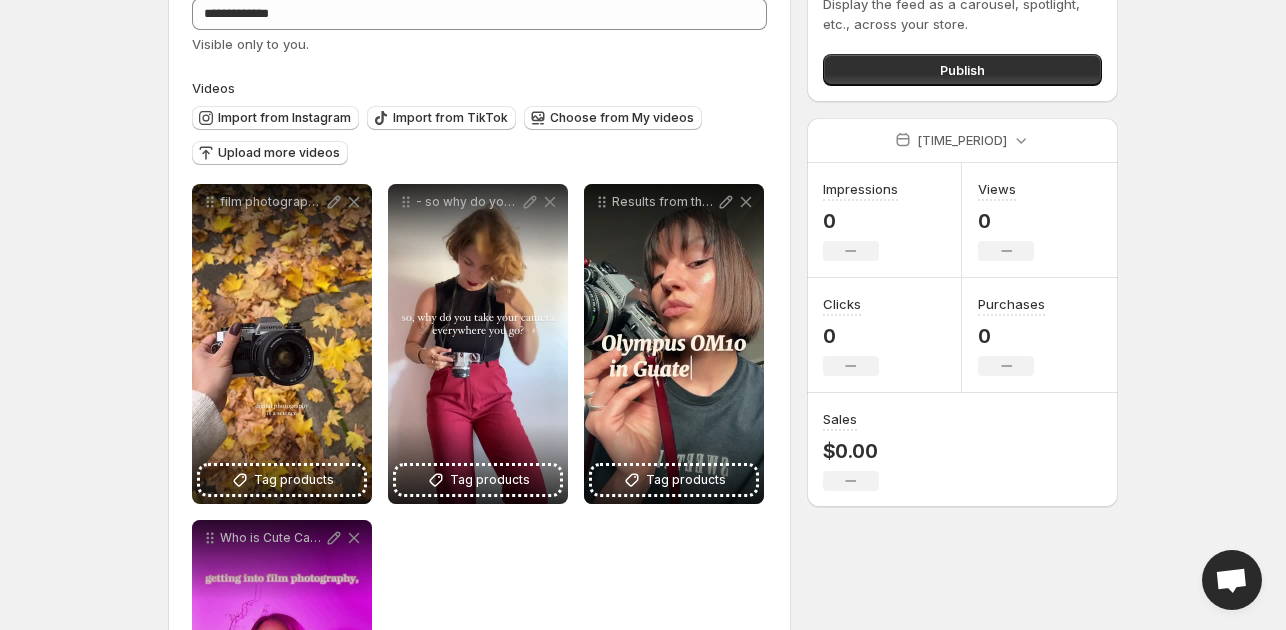 scroll, scrollTop: 0, scrollLeft: 0, axis: both 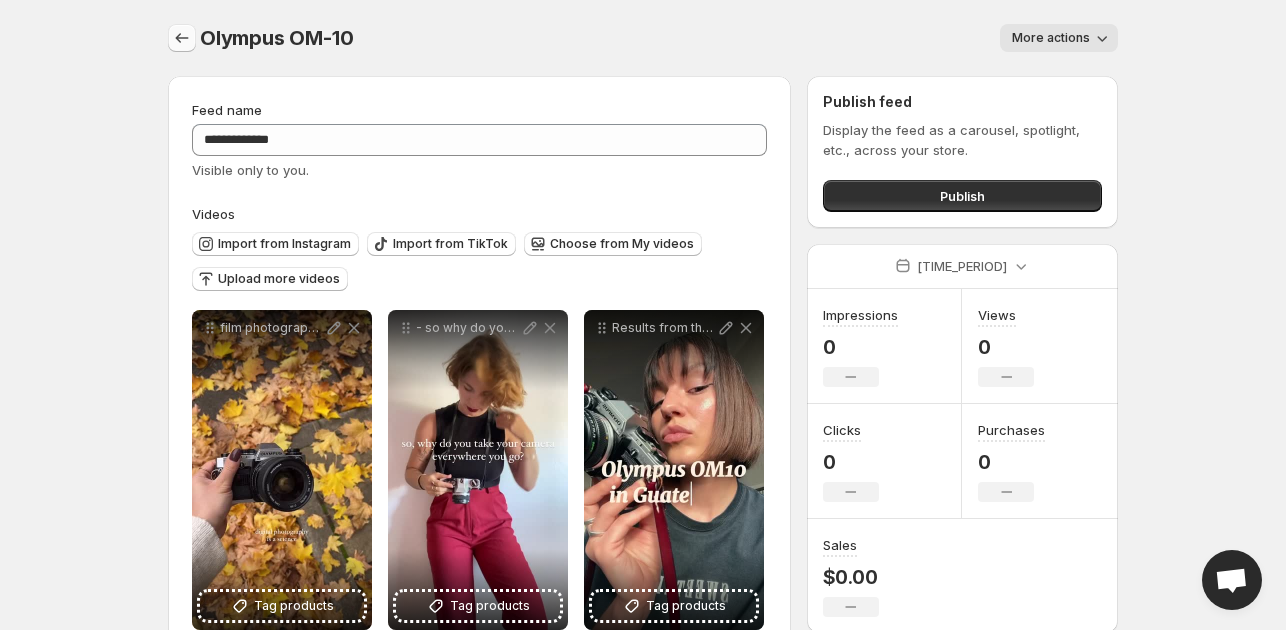 click 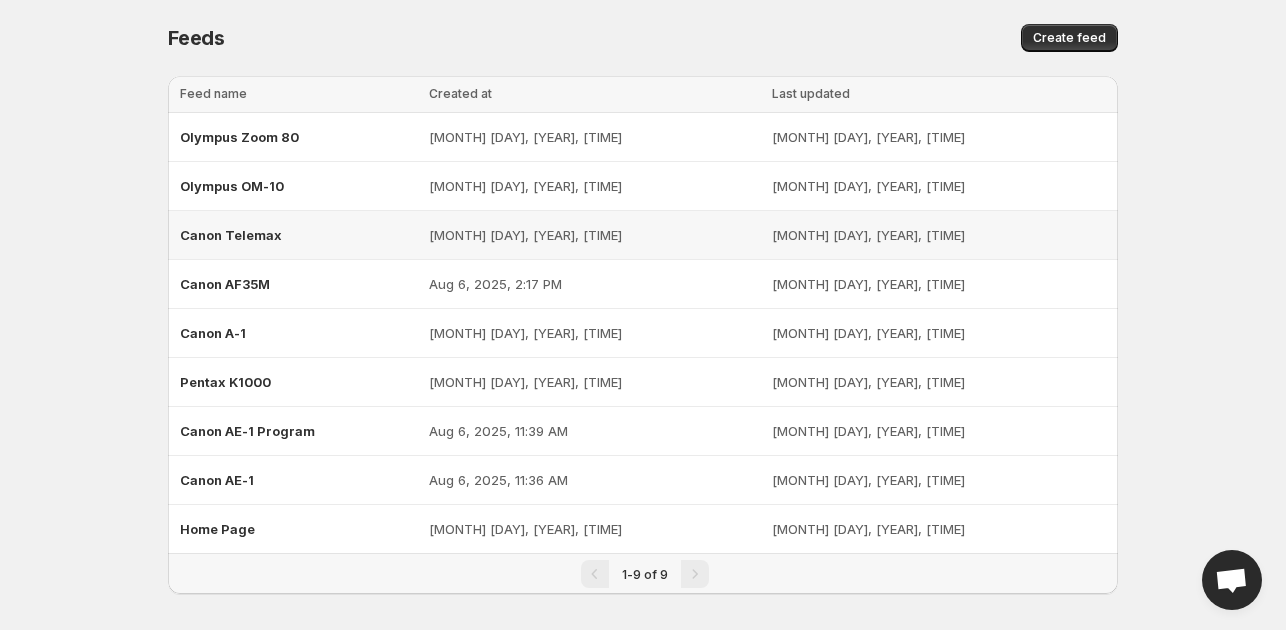 click on "Canon Telemax" at bounding box center [298, 235] 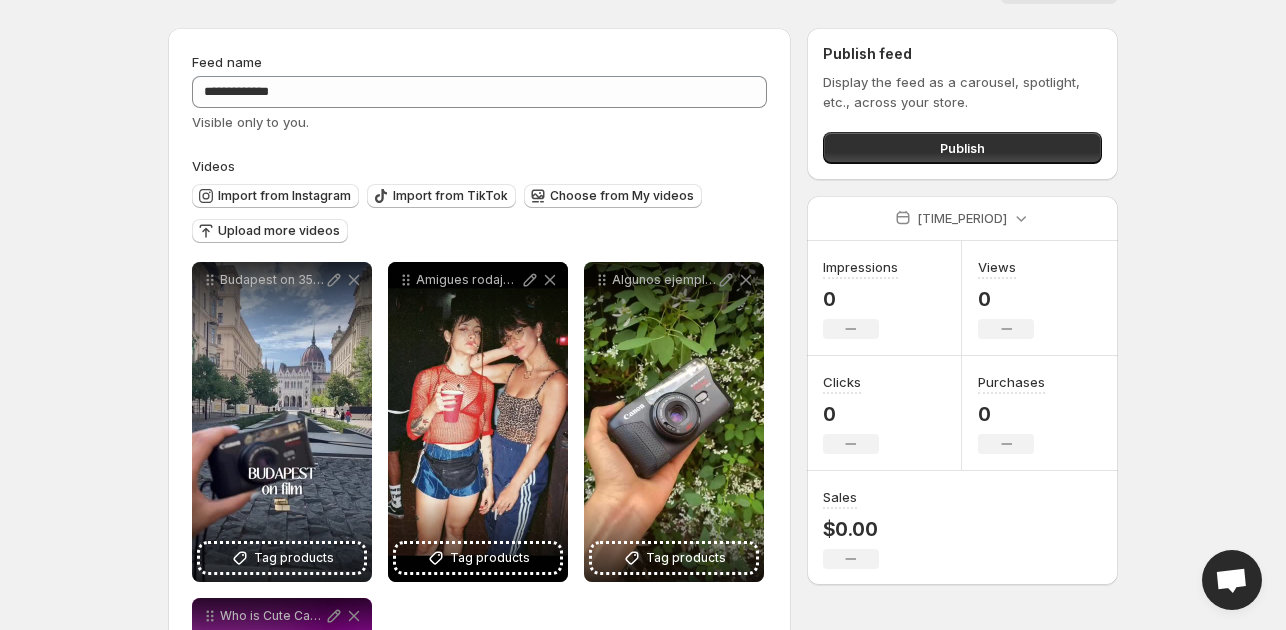 scroll, scrollTop: 0, scrollLeft: 0, axis: both 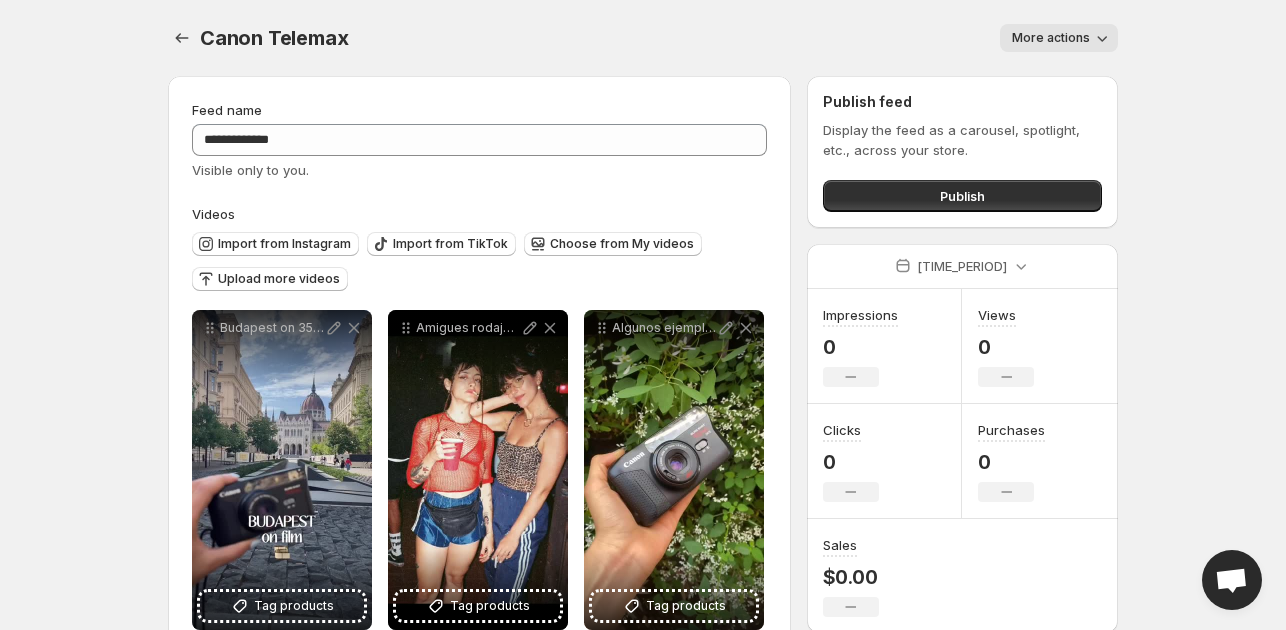 click on "Canon Telemax" at bounding box center [274, 38] 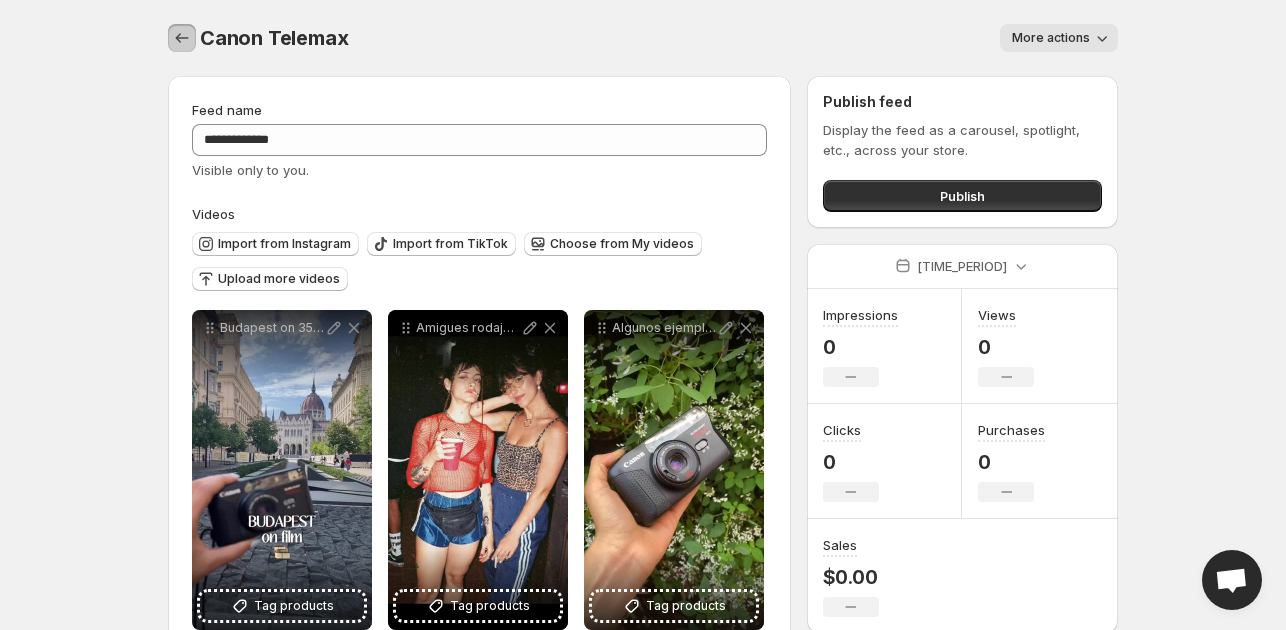 drag, startPoint x: 184, startPoint y: 47, endPoint x: 0, endPoint y: 147, distance: 209.41824 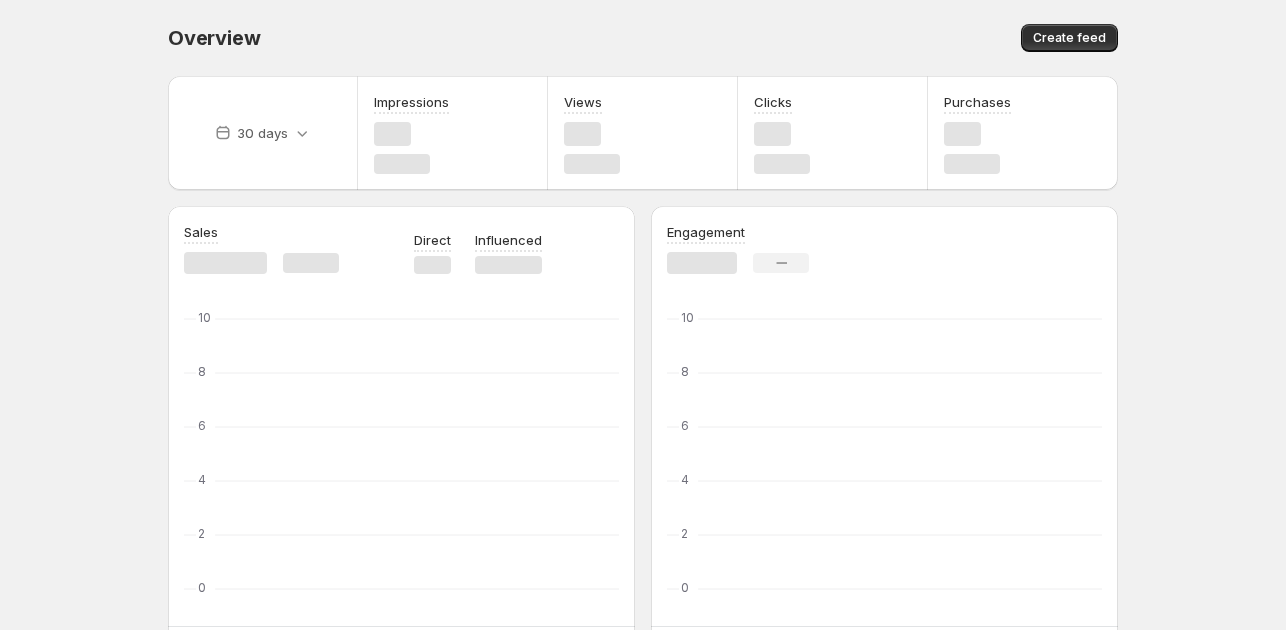 scroll, scrollTop: 0, scrollLeft: 0, axis: both 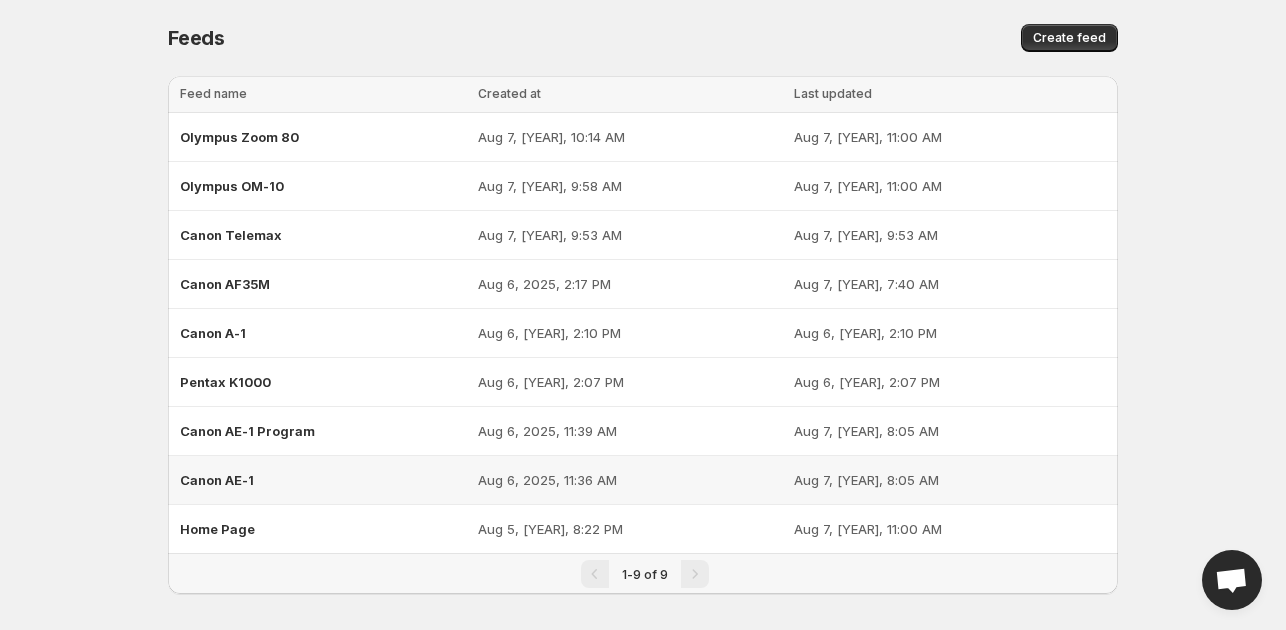 click on "Canon AE-1" at bounding box center (323, 480) 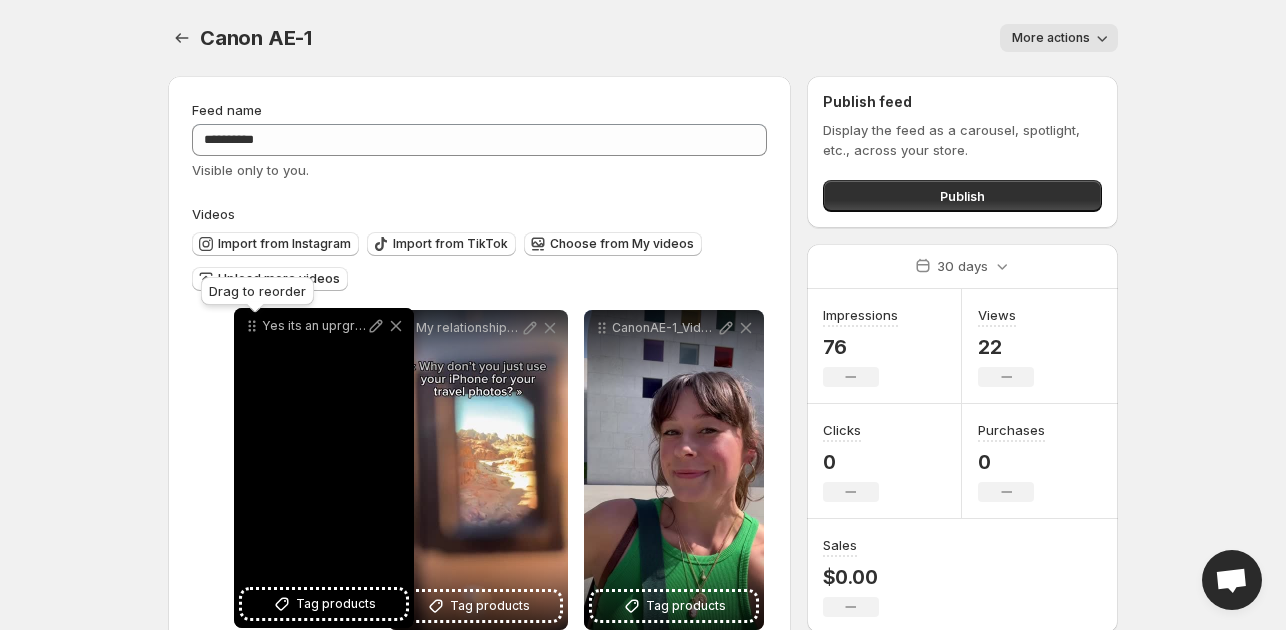 drag, startPoint x: 600, startPoint y: 336, endPoint x: 251, endPoint y: 335, distance: 349.00143 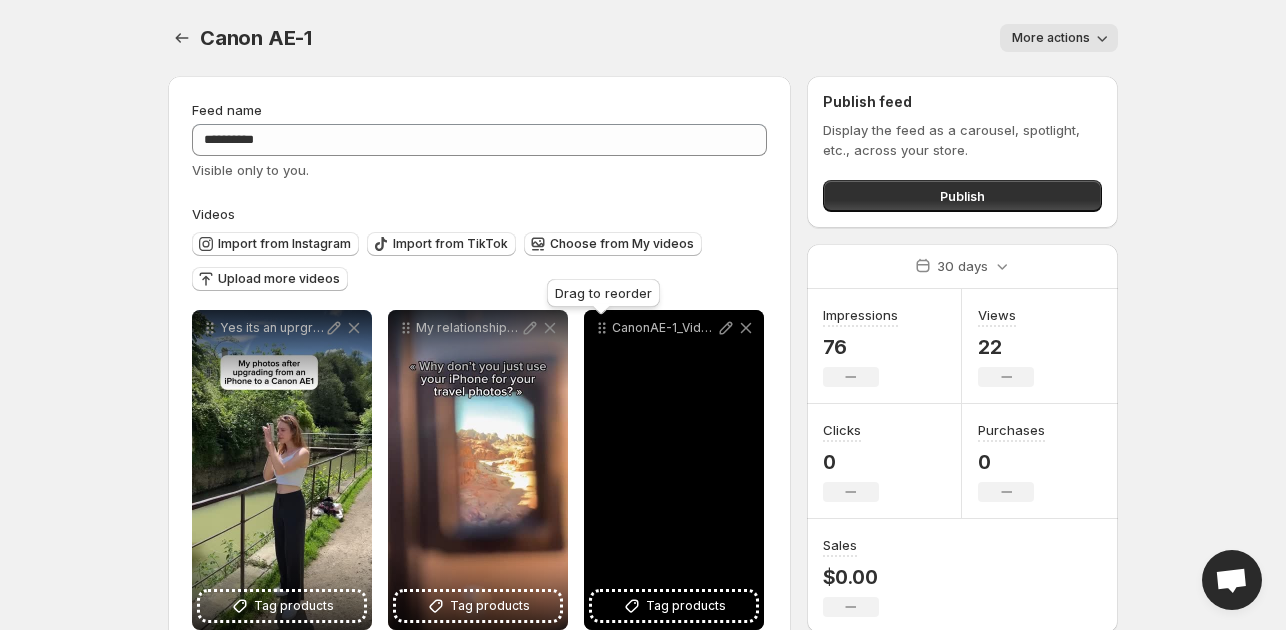 drag, startPoint x: 604, startPoint y: 329, endPoint x: 608, endPoint y: 340, distance: 11.7046995 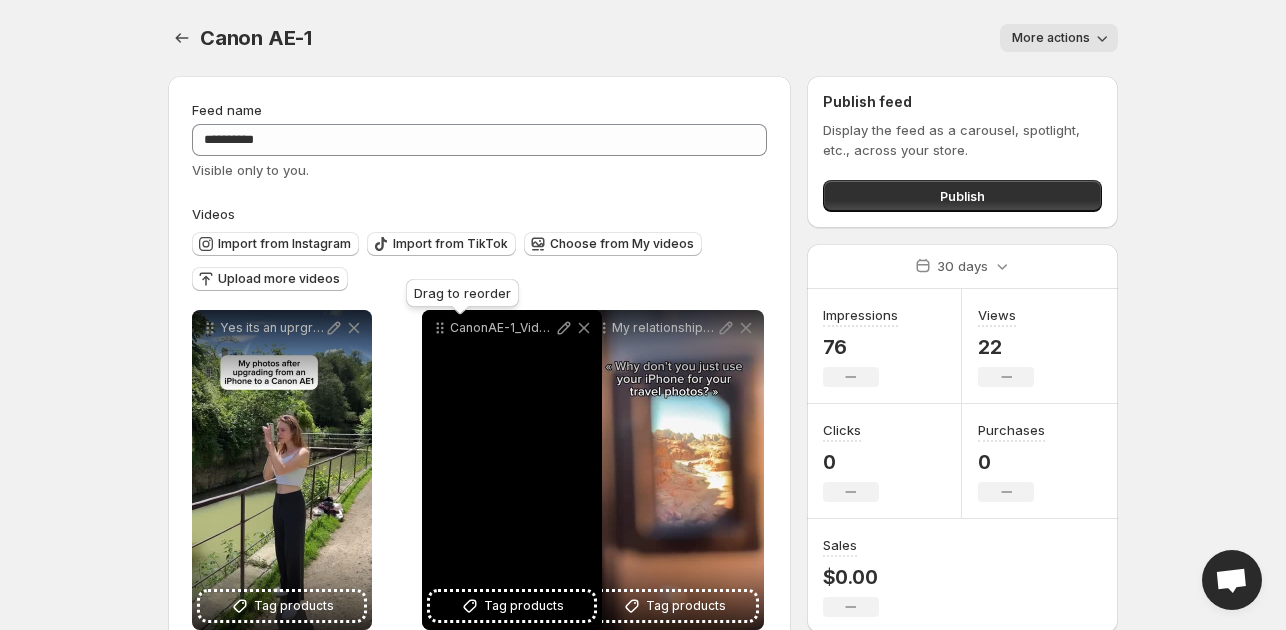 drag, startPoint x: 606, startPoint y: 339, endPoint x: 433, endPoint y: 339, distance: 173 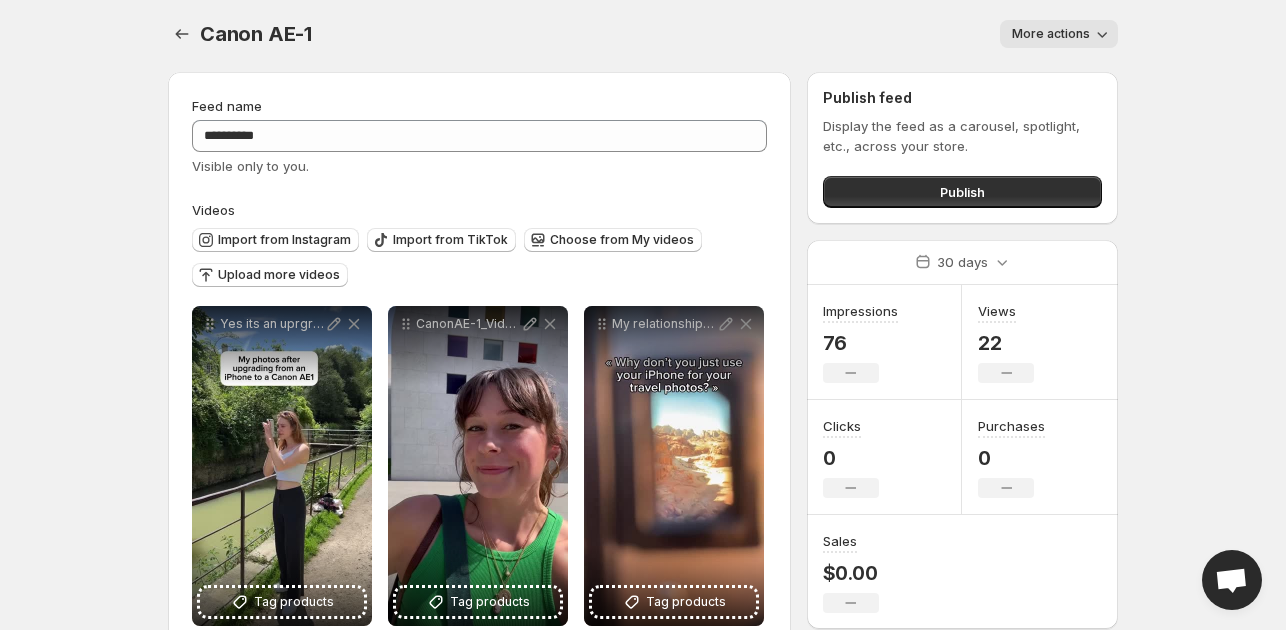 scroll, scrollTop: 0, scrollLeft: 0, axis: both 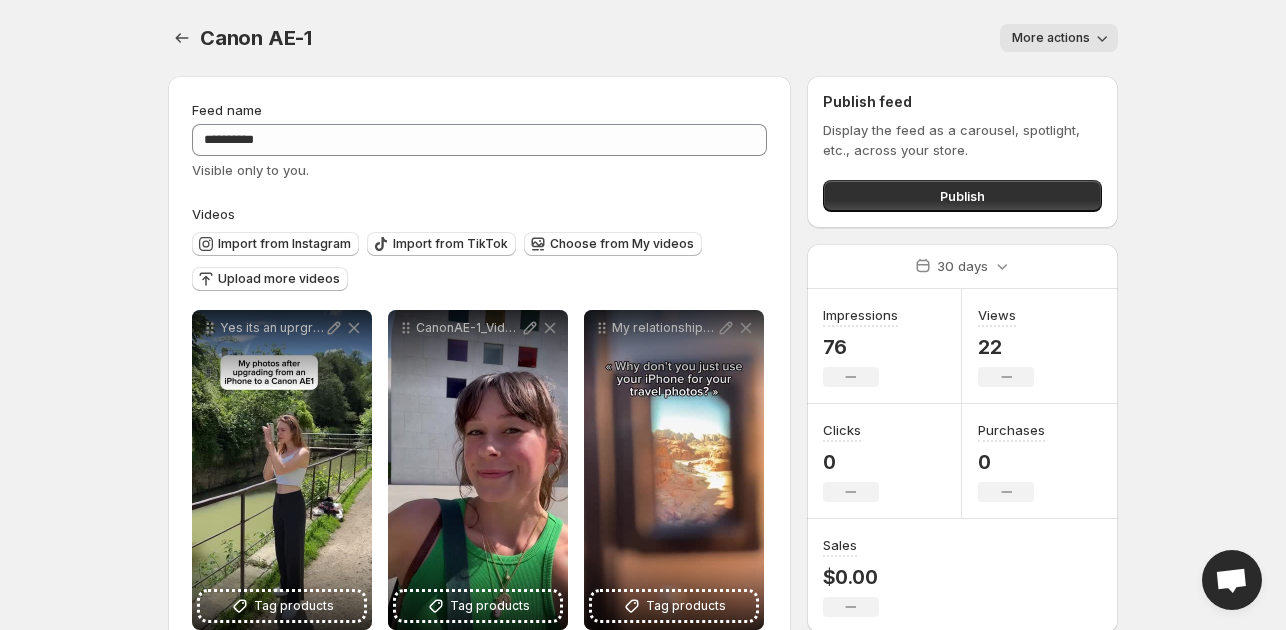 click on "**********" at bounding box center [643, 315] 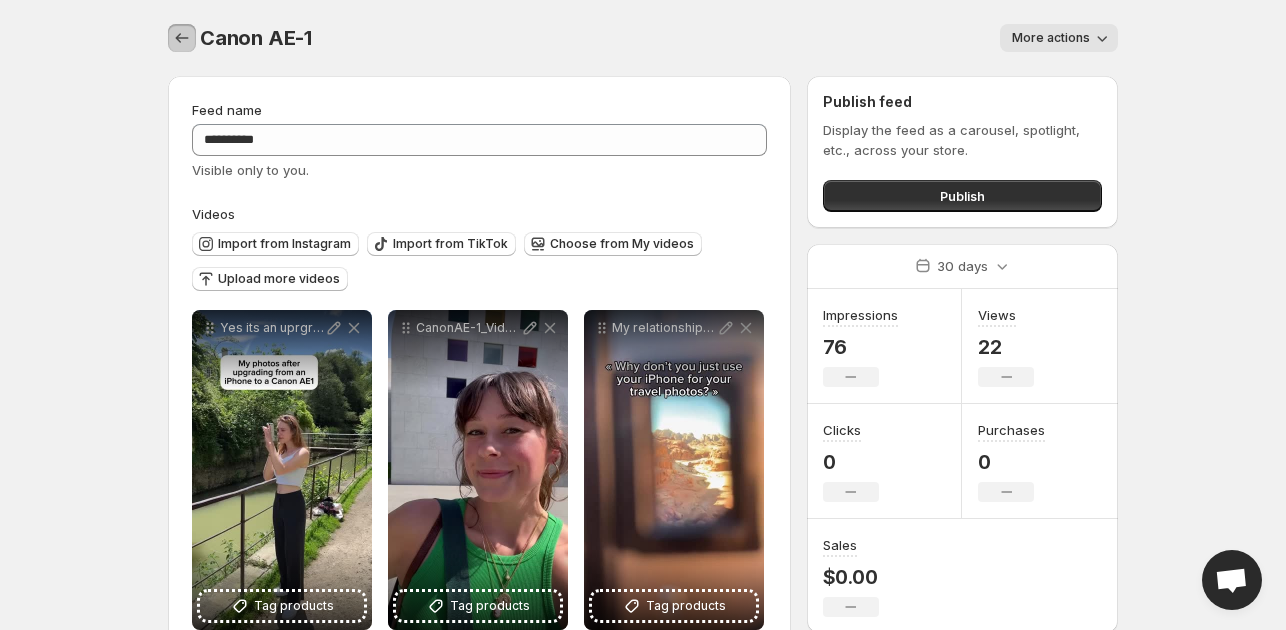 click 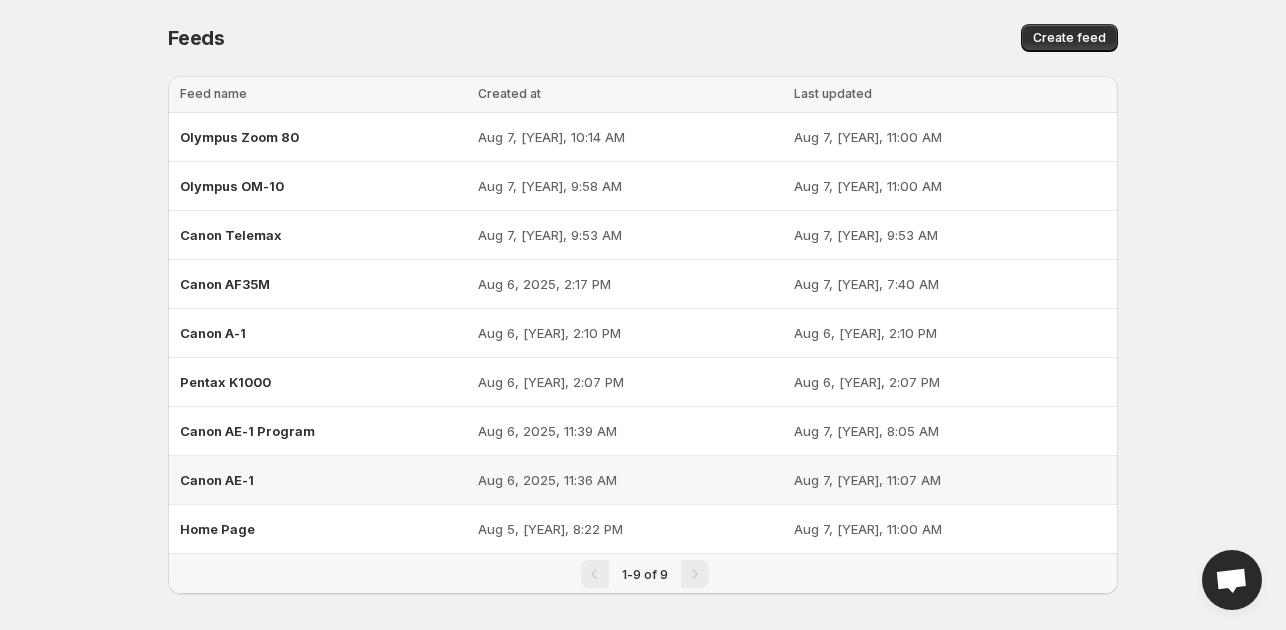 click on "Canon AE-1" at bounding box center [217, 480] 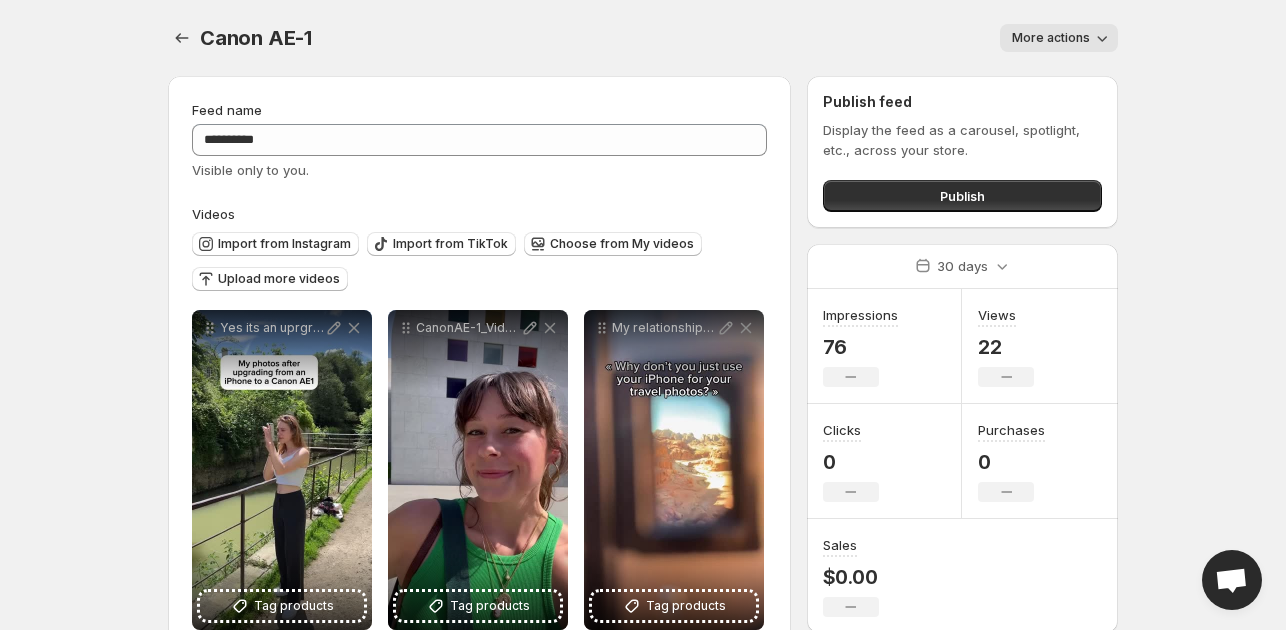 scroll, scrollTop: 200, scrollLeft: 0, axis: vertical 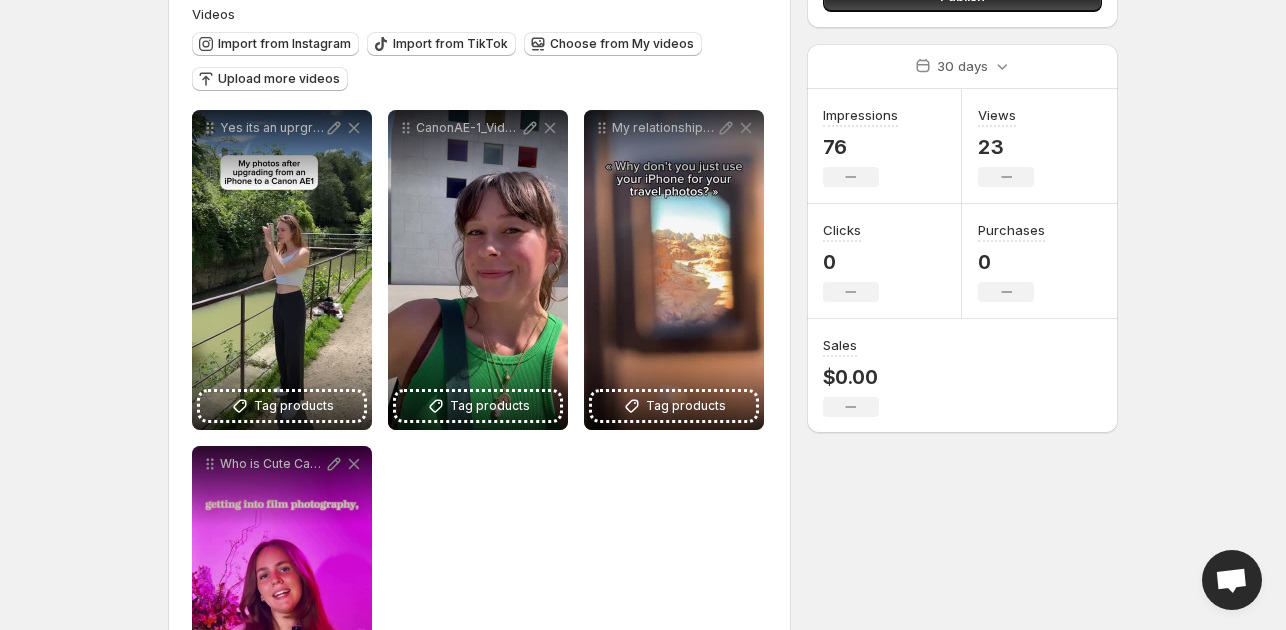 click on "**********" at bounding box center [643, 115] 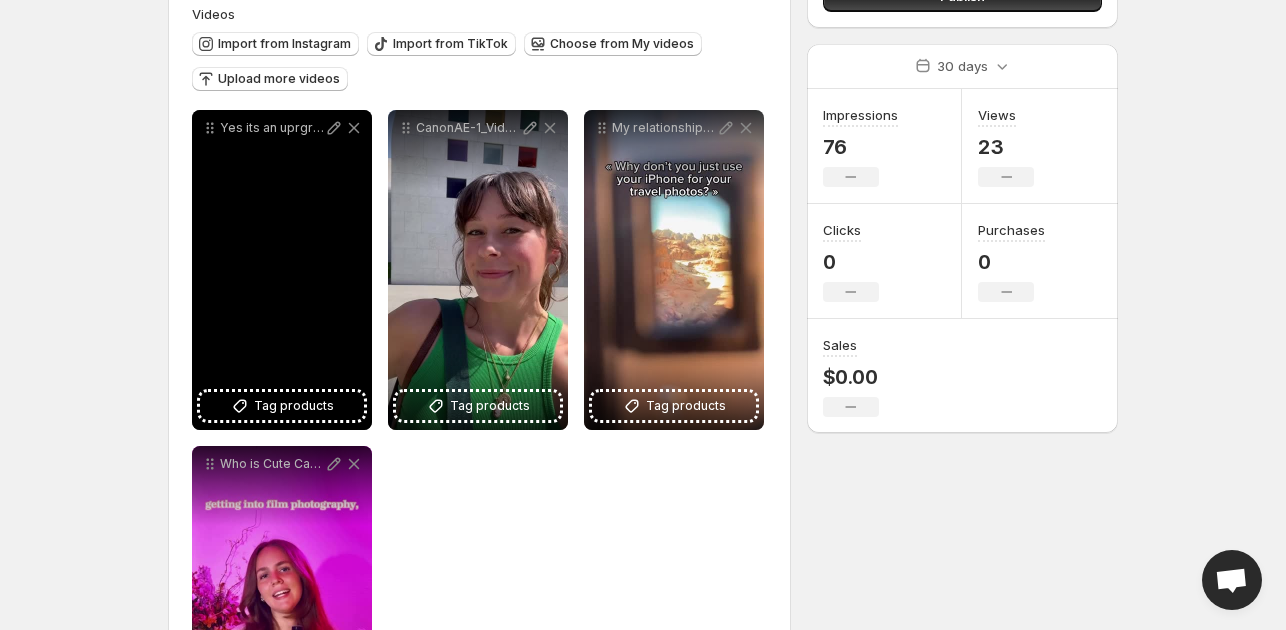 scroll, scrollTop: 0, scrollLeft: 0, axis: both 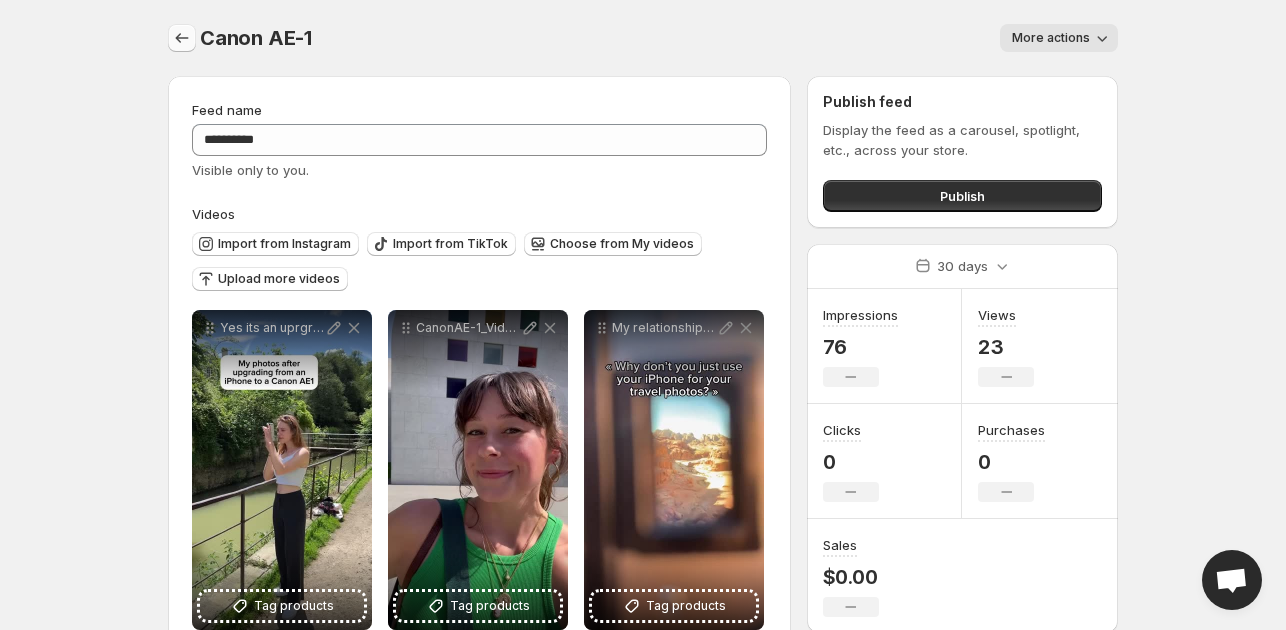 click 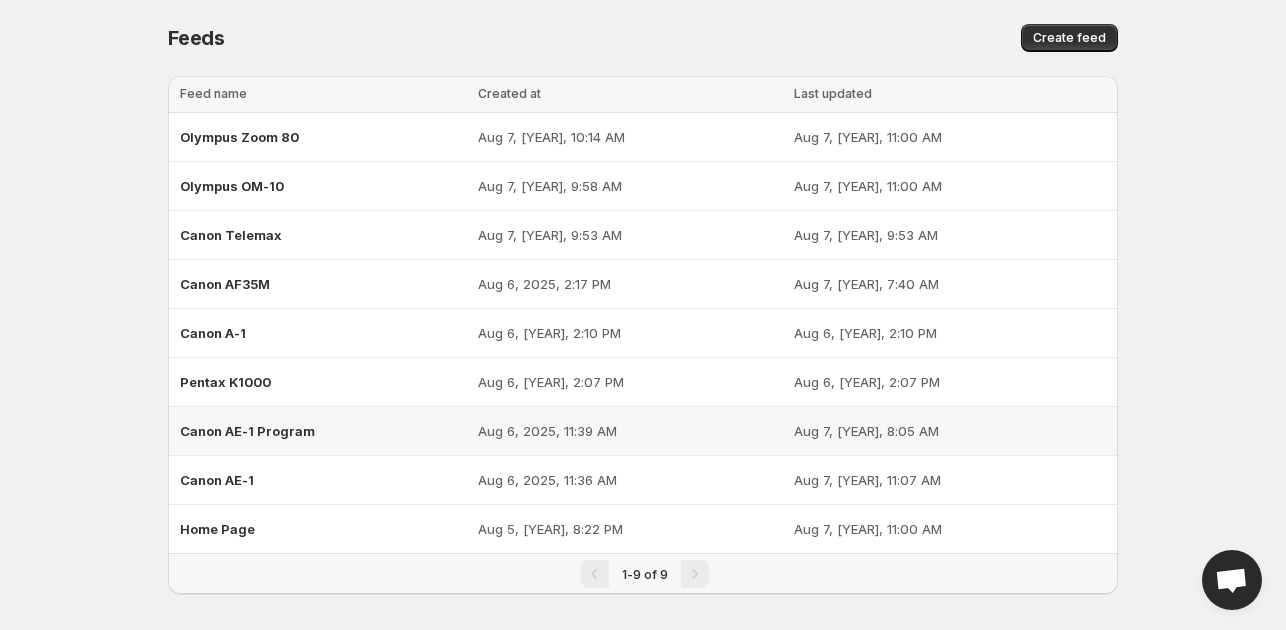 click on "Canon AE-1 Program" at bounding box center [247, 431] 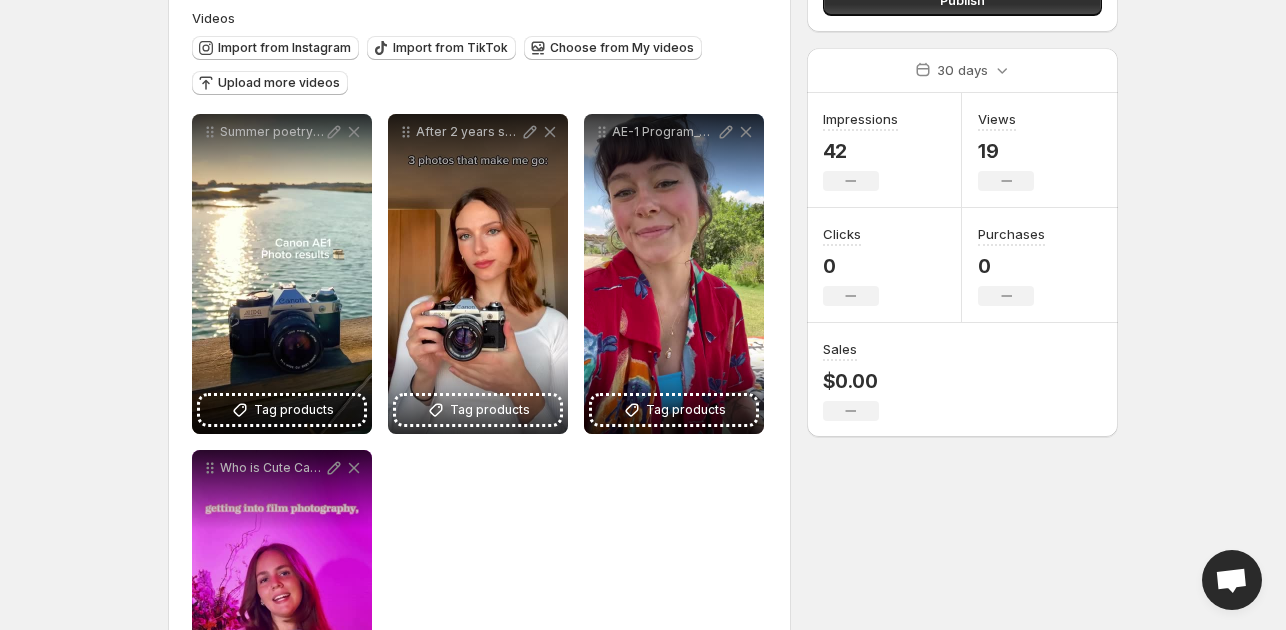 scroll, scrollTop: 200, scrollLeft: 0, axis: vertical 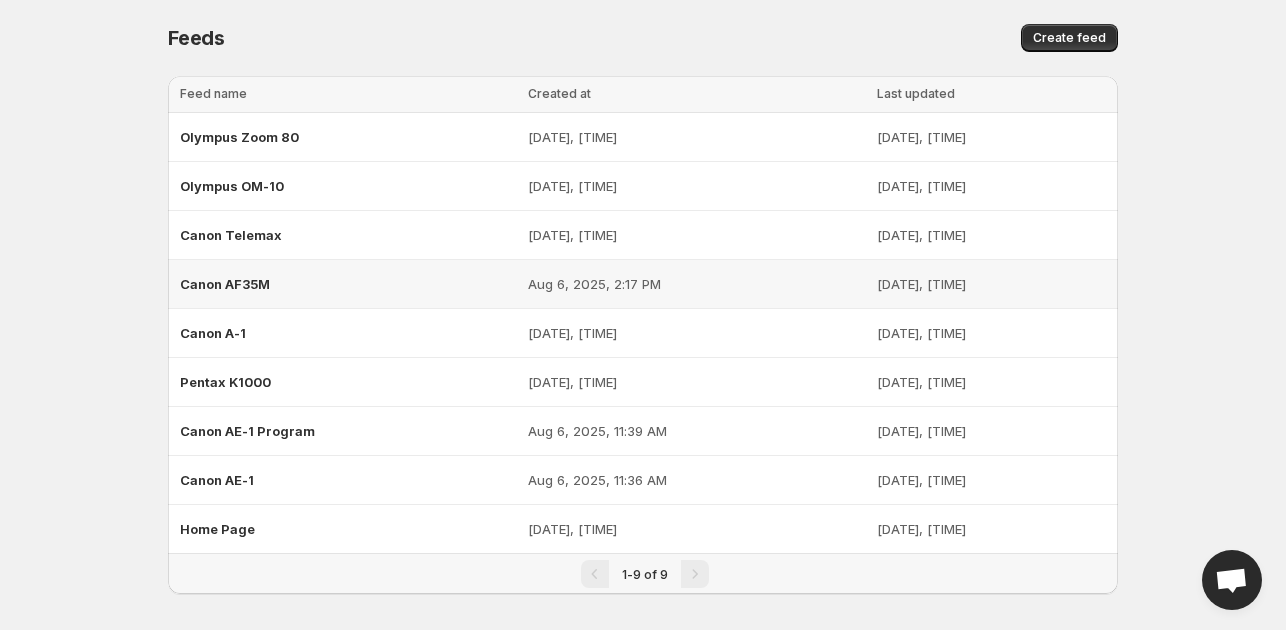click on "Canon AF35M" at bounding box center (348, 284) 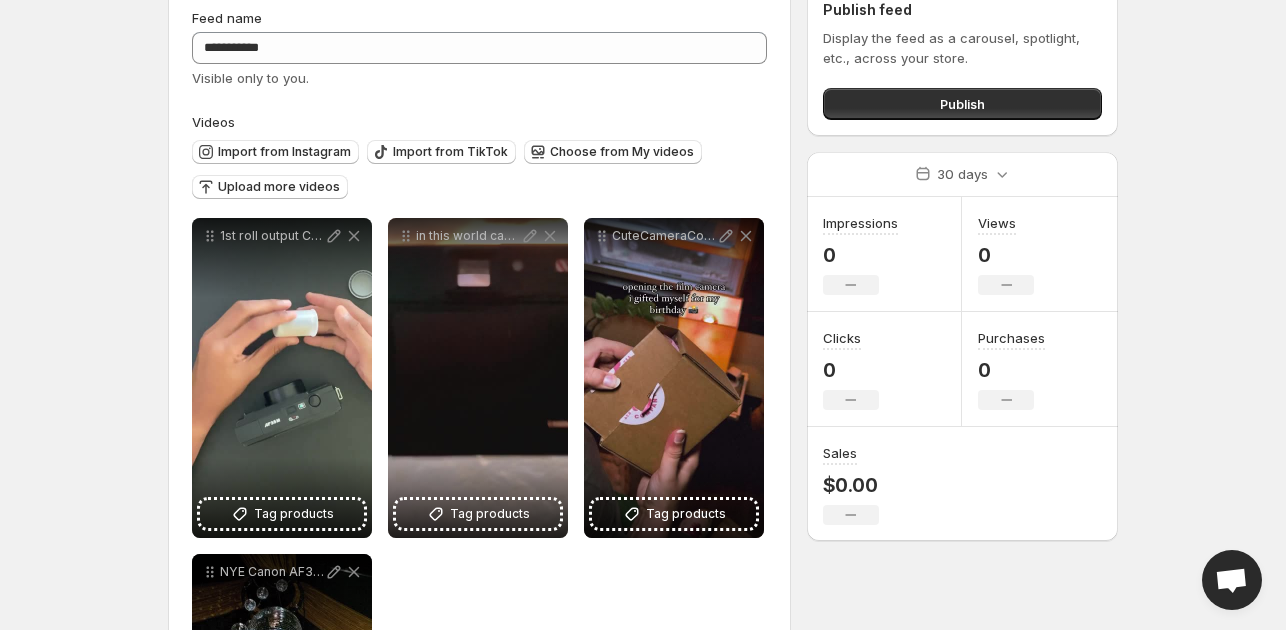 scroll, scrollTop: 200, scrollLeft: 0, axis: vertical 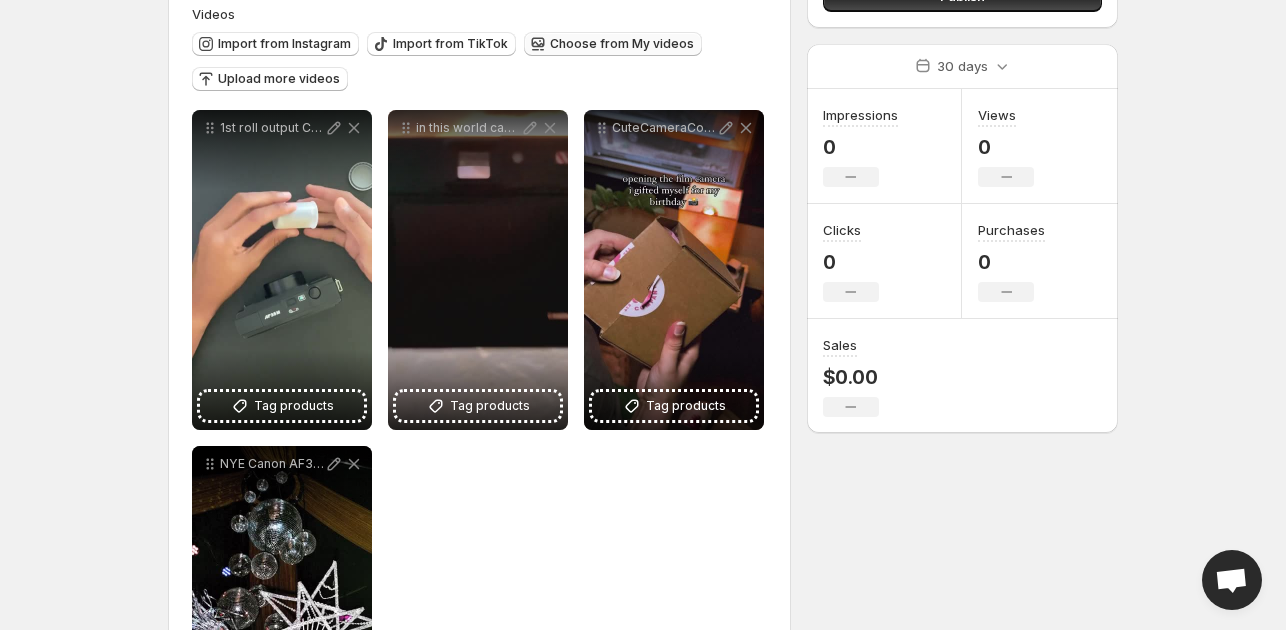 click on "Choose from My videos" at bounding box center [622, 44] 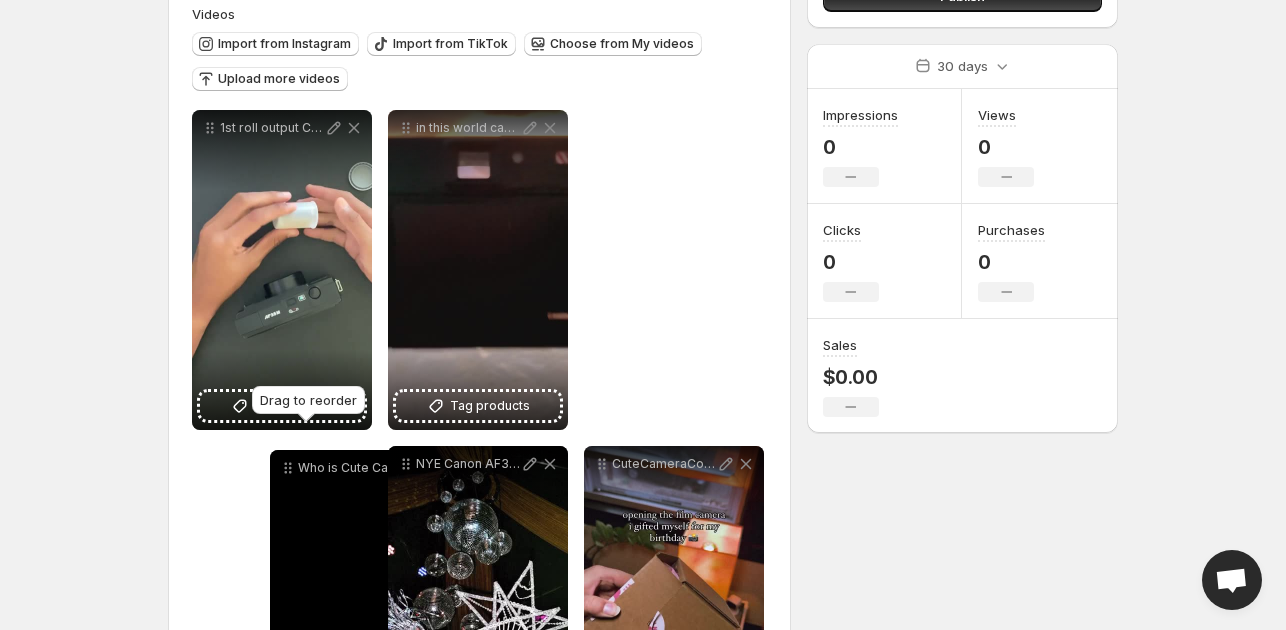 drag, startPoint x: 210, startPoint y: 126, endPoint x: 267, endPoint y: 479, distance: 357.57236 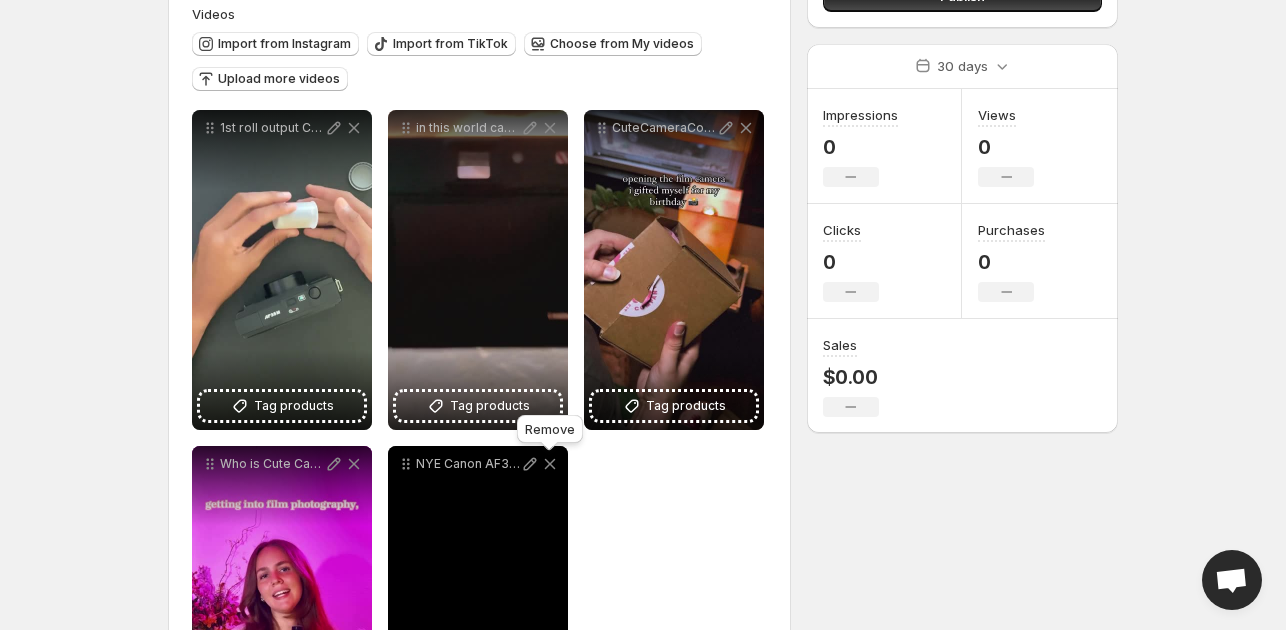 click 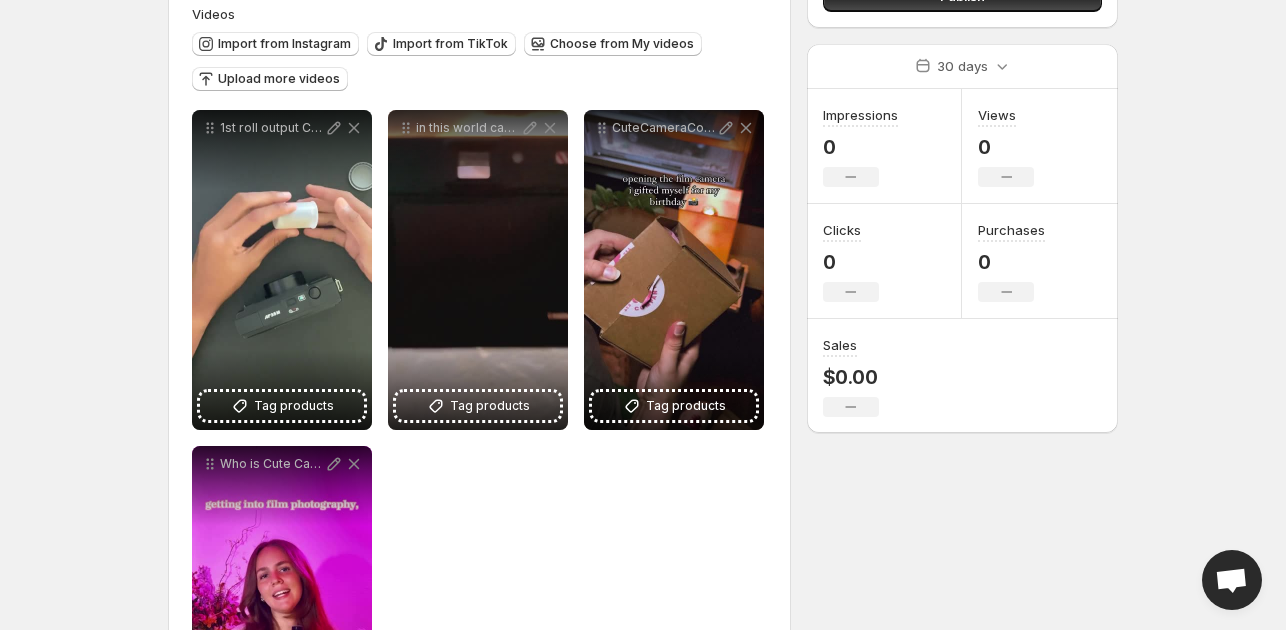 scroll, scrollTop: 0, scrollLeft: 0, axis: both 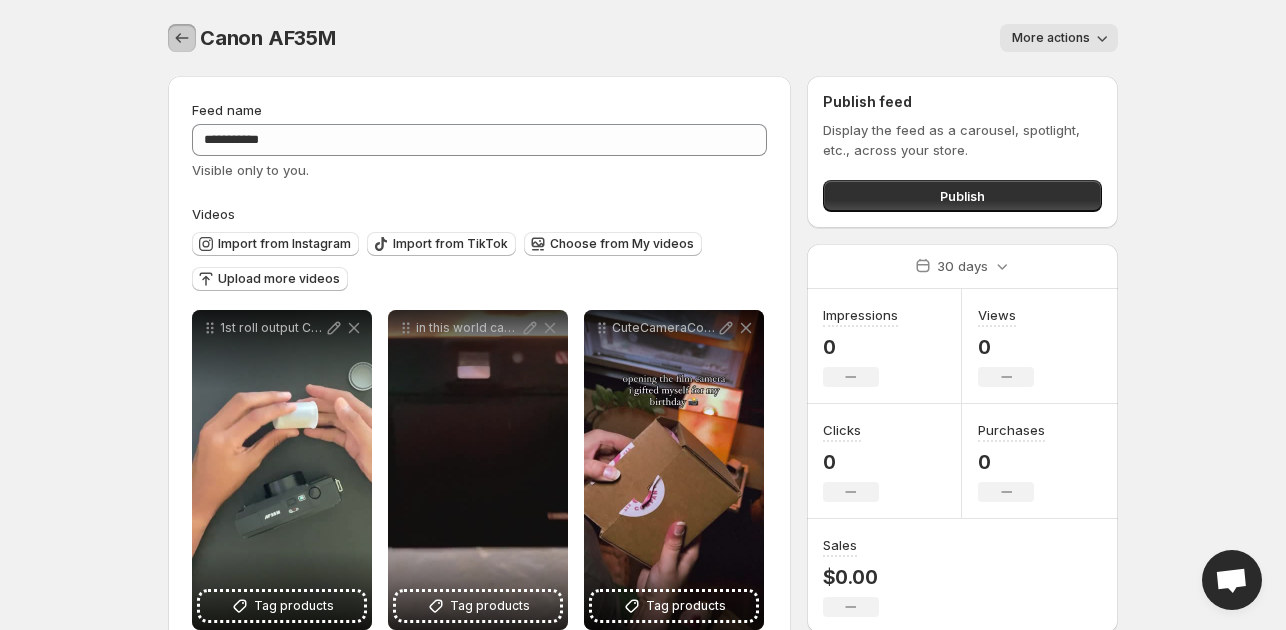 click 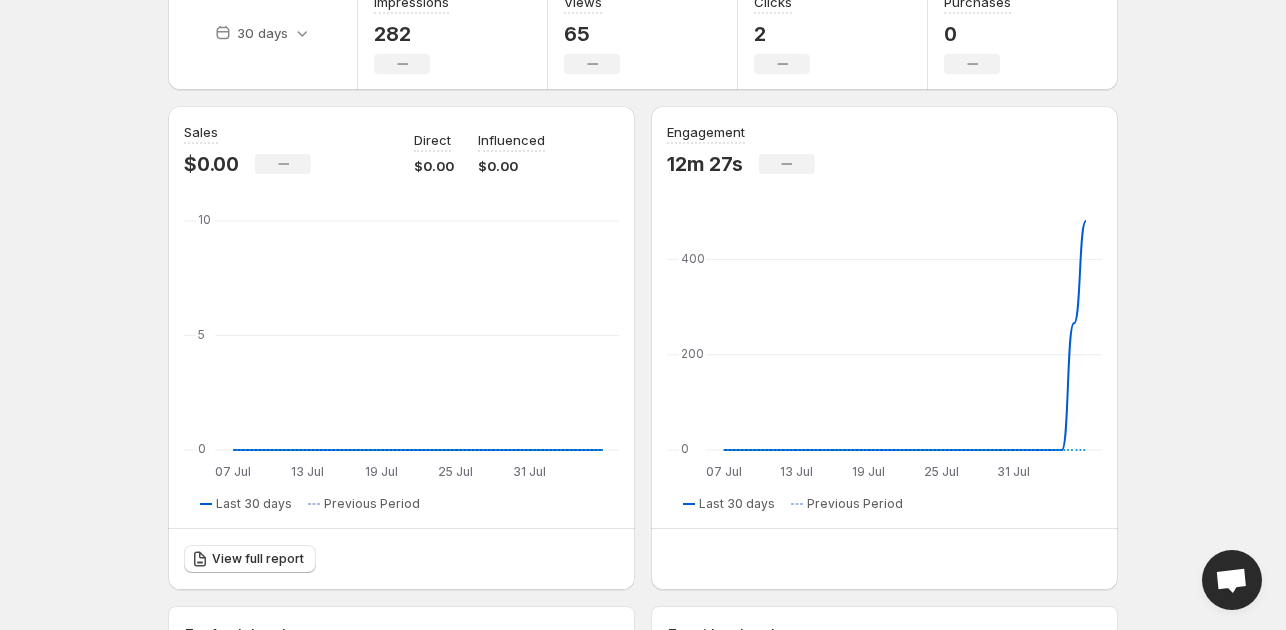 scroll, scrollTop: 0, scrollLeft: 0, axis: both 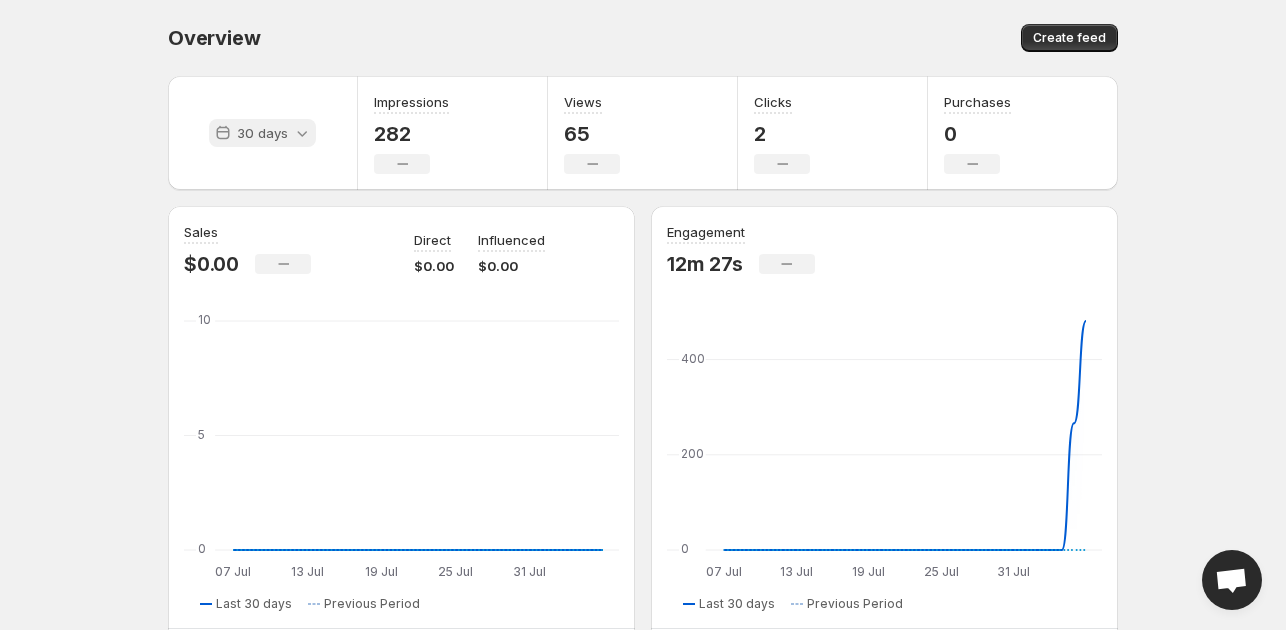 click 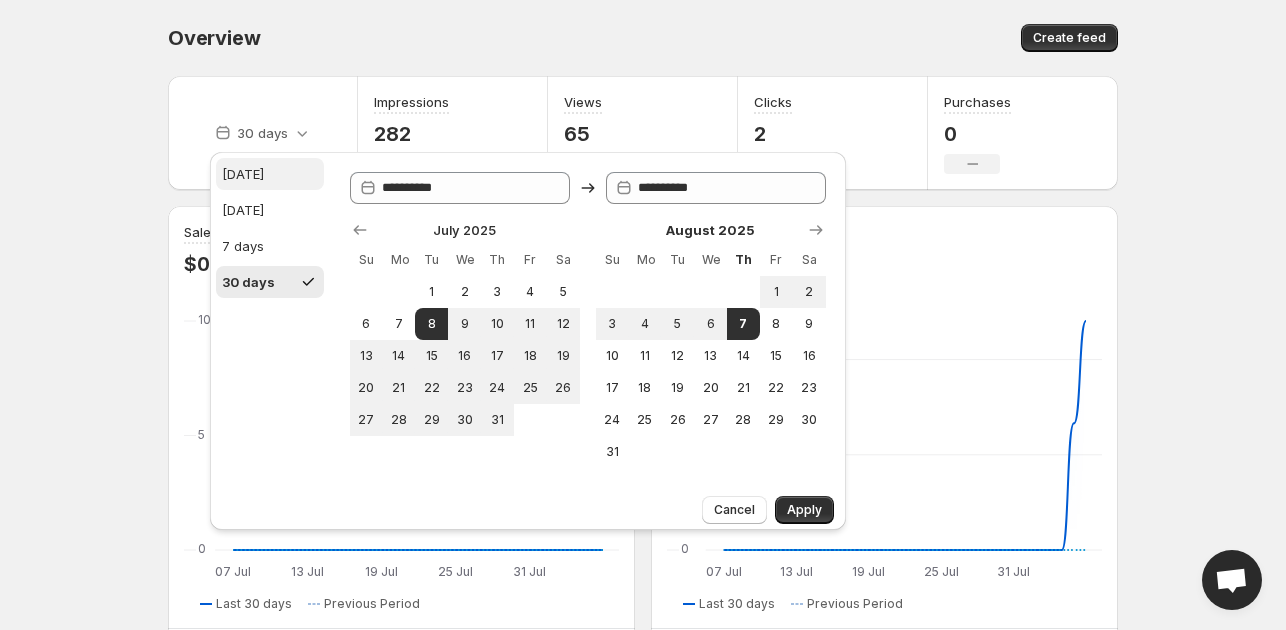 click on "Today" at bounding box center (270, 174) 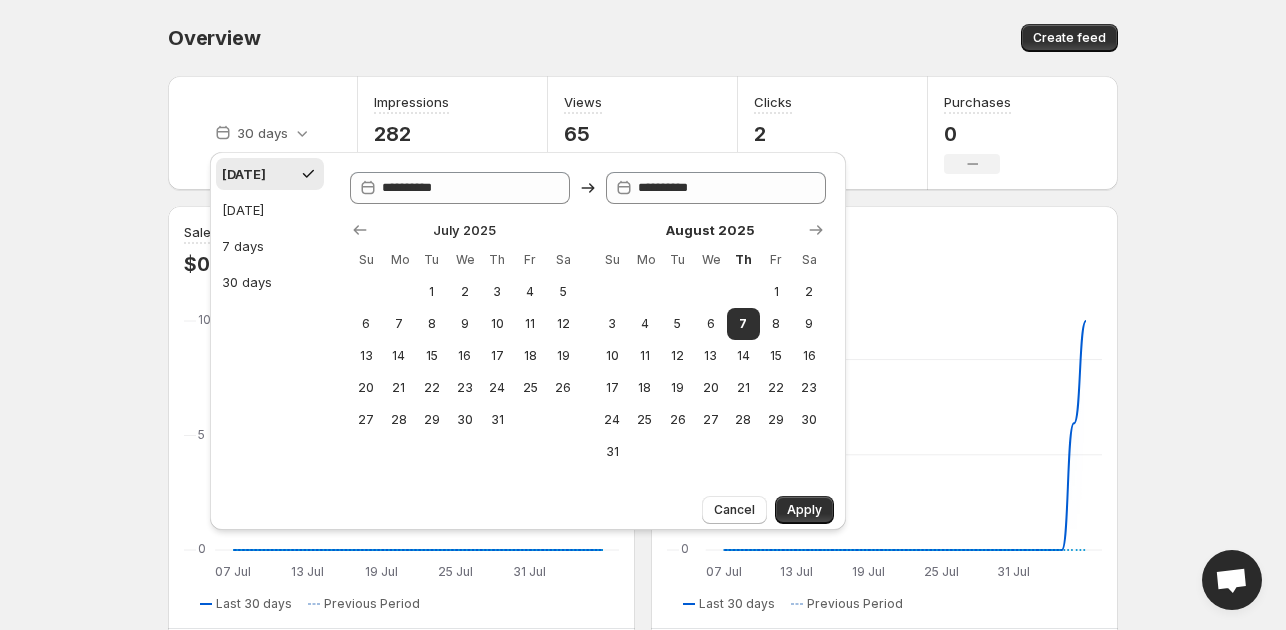 click on "Today" at bounding box center (244, 174) 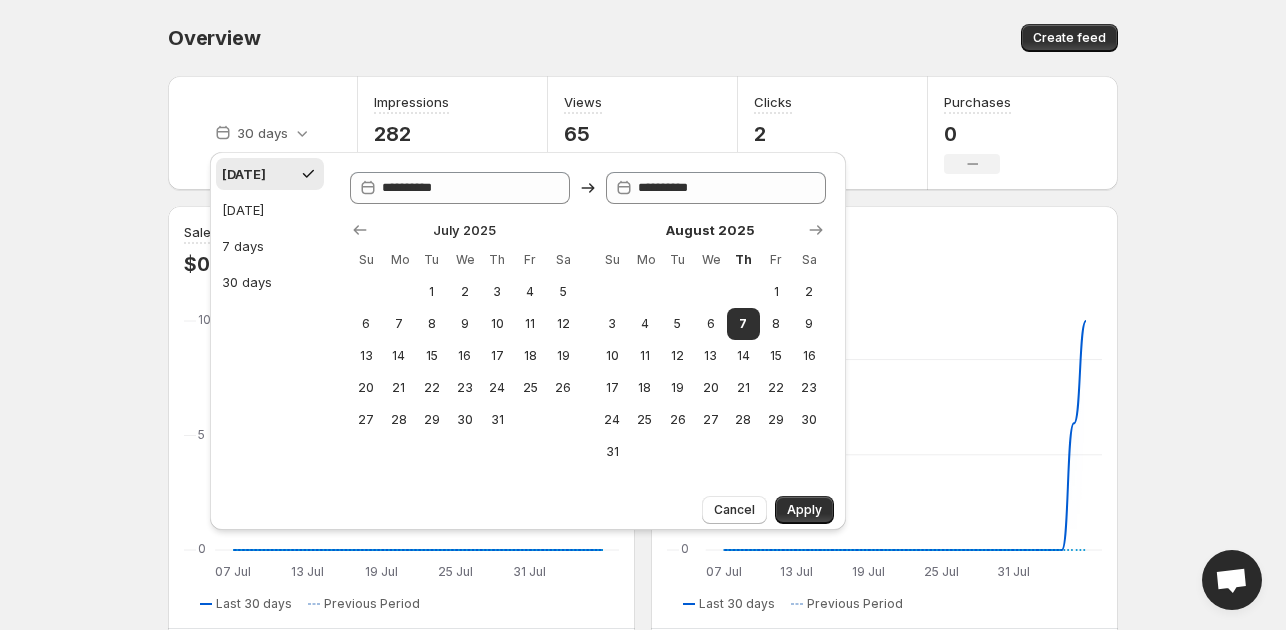 click on "Home Feeds Videos Subscription Settings Overview. This page is ready Overview Create feed 30 days Impressions 282 No change Views 65 No change Clicks 2 No change Purchases 0 No change Sales $0.00 No change Direct $0.00 Influenced $0.00 07 Jul 07 Jul 13 Jul 13 Jul 19 Jul 19 Jul 25 Jul 25 Jul 31 Jul 31 Jul 0 5 10 07 Jul 08 Jul 09 Jul 10 Jul 11 Jul 12 Jul 13 Jul 14 Jul 15 Jul 16 Jul 17 Jul 18 Jul 19 Jul 20 Jul 21 Jul 22 Jul 23 Jul 24 Jul 25 Jul 26 Jul 27 Jul 28 Jul 29 Jul 30 Jul 31 Jul 01 Aug 02 Aug 03 Aug 04 Aug 05 Aug 06 Aug 0 0 0 0 0 0 0 0 0 0 0 0 0 0 0 0 0 0 0 0 0 0 0 0 0 0 0 0 0 0 0 0 0 0 0 0 0 0 0 0 0 0 0 0 0 0 0 0 0 0 0 0 0 0 0 0 0 0 0 0 0 0 Last 30 days Previous Period View full report Engagement 12m 27s No change 07 Jul 07 Jul 13 Jul 13 Jul 19 Jul 19 Jul 25 Jul 25 Jul 31 Jul 31 Jul 0 200 400 07 Jul 08 Jul 09 Jul 10 Jul 11 Jul 12 Jul 13 Jul 14 Jul 15 Jul 16 Jul 17 Jul 18 Jul 19 Jul 20 Jul 21 Jul 22 Jul 23 Jul 24 Jul 25 Jul 26 Jul 27 Jul 28 Jul 29 Jul 30 Jul 31 Jul 01 Aug 02 Aug 03 Aug 04 Aug 05 Aug 0 0 0" at bounding box center (643, 315) 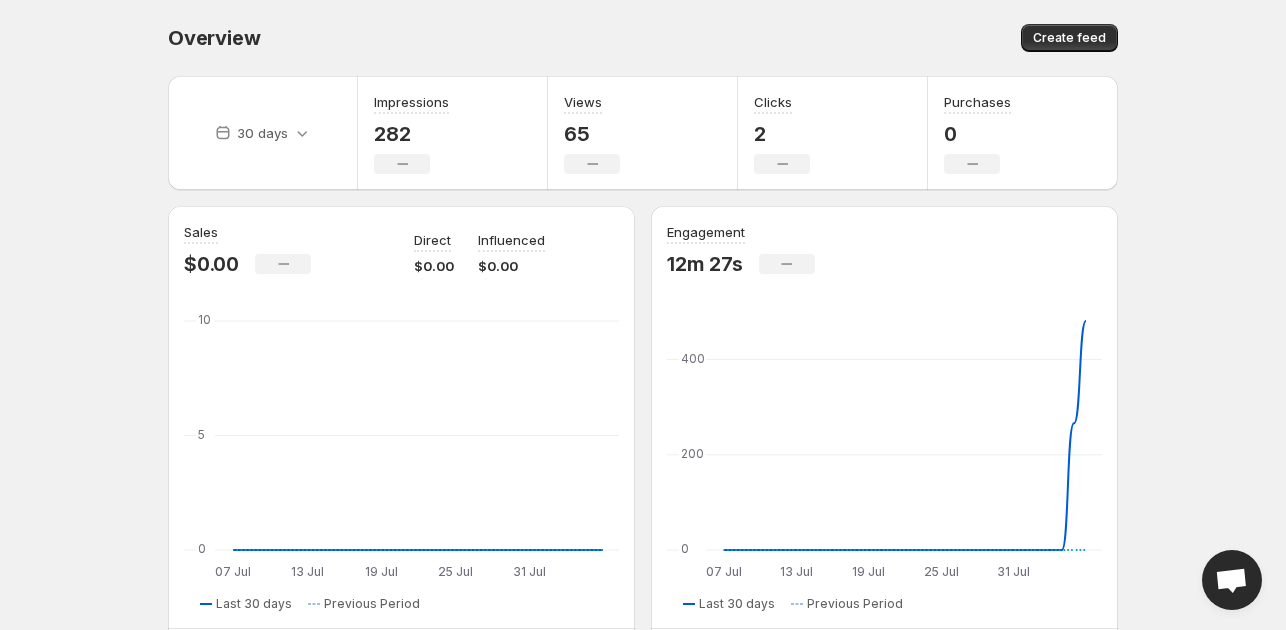 scroll, scrollTop: 200, scrollLeft: 0, axis: vertical 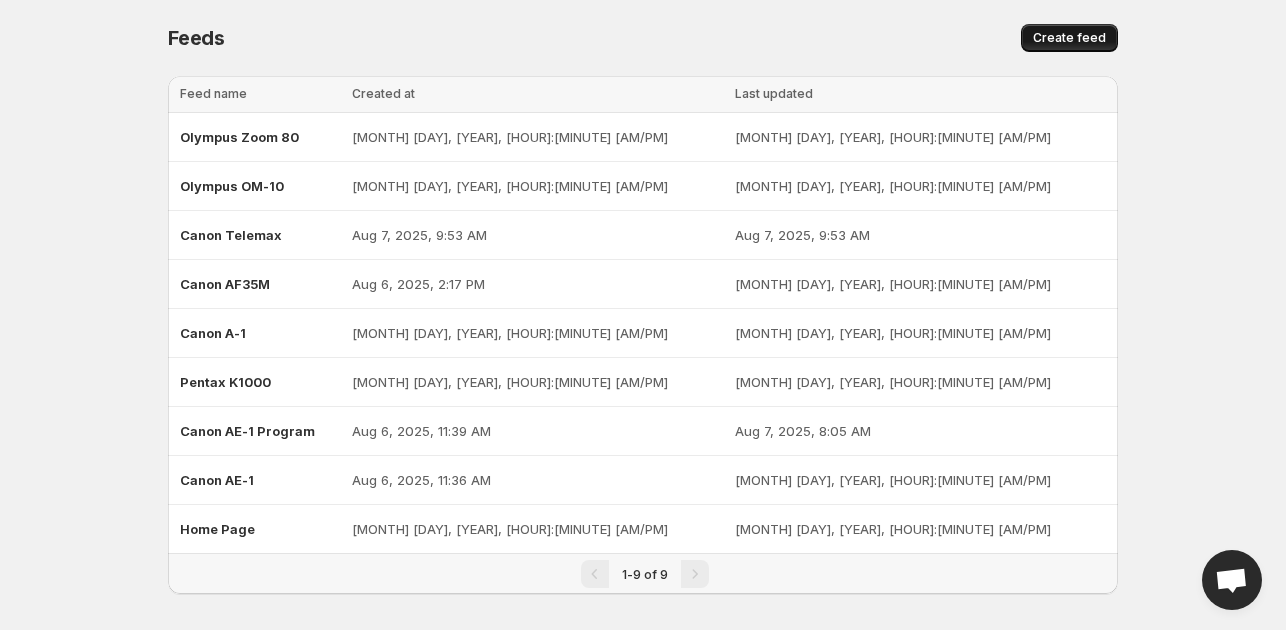 click on "Create feed" at bounding box center (1069, 38) 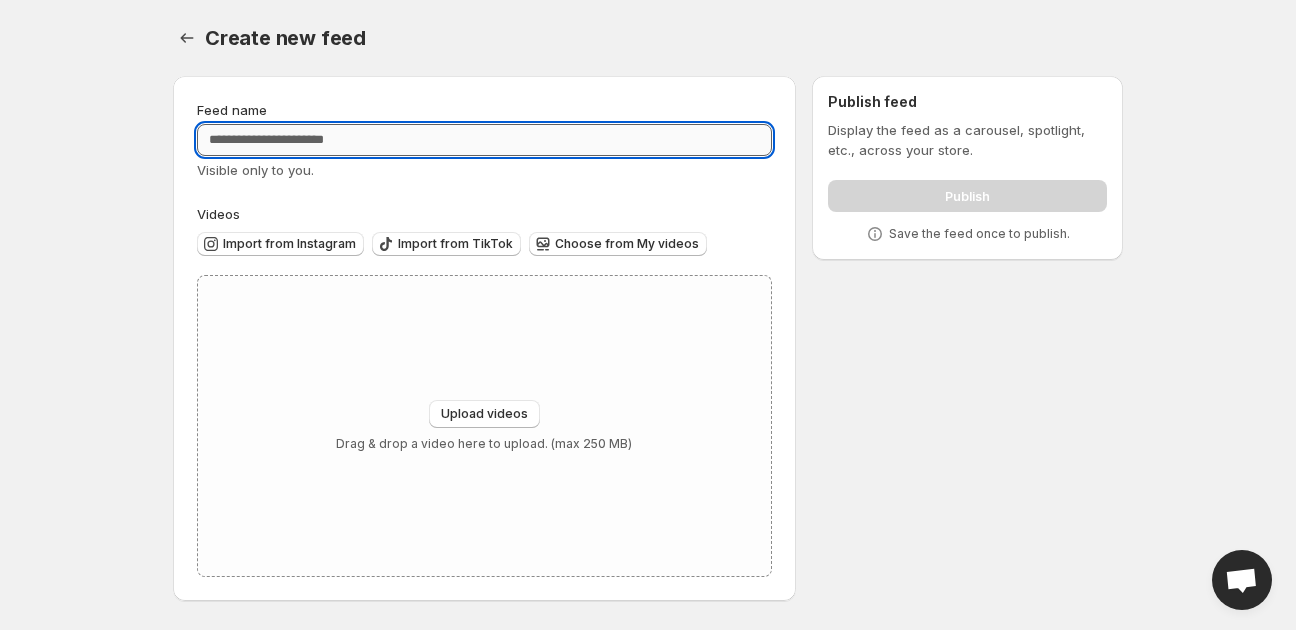 click on "Feed name" at bounding box center [484, 140] 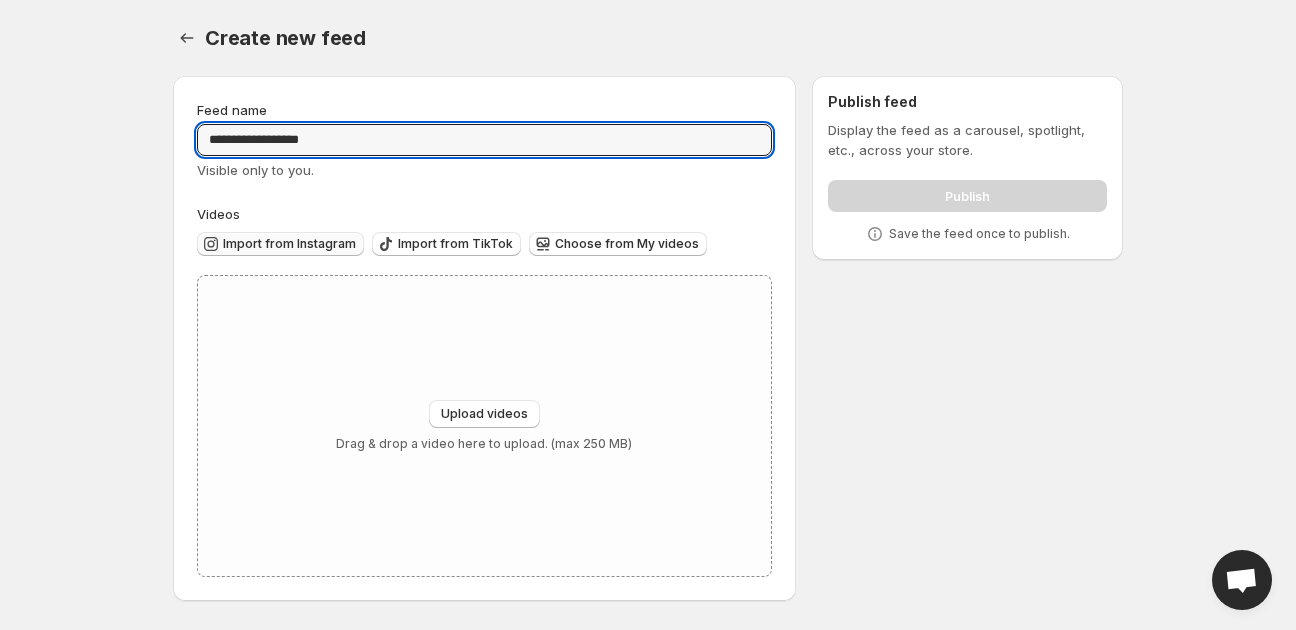 type on "**********" 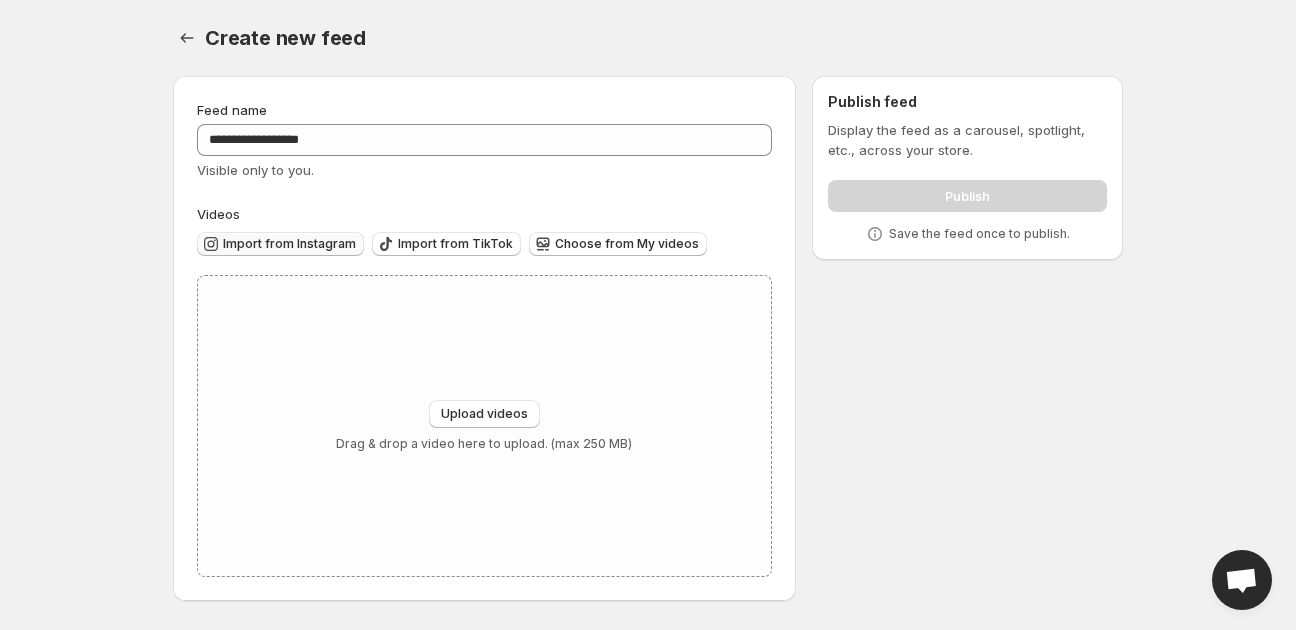 click on "Import from Instagram" at bounding box center (280, 244) 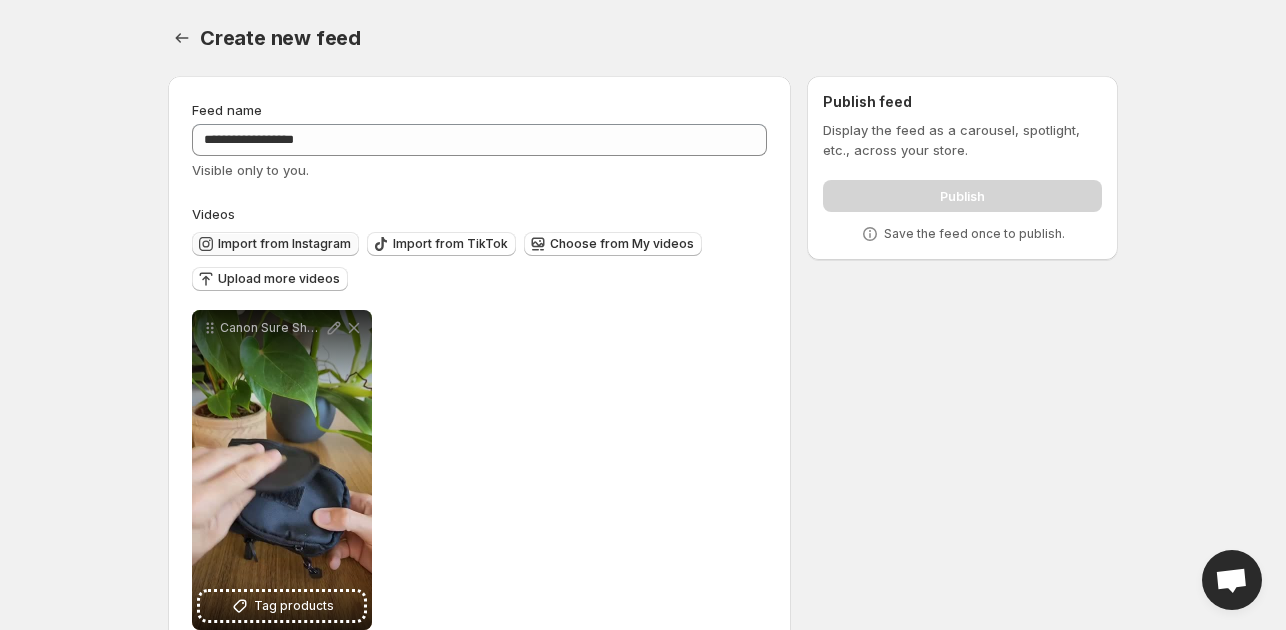 click on "Import from Instagram" at bounding box center (284, 244) 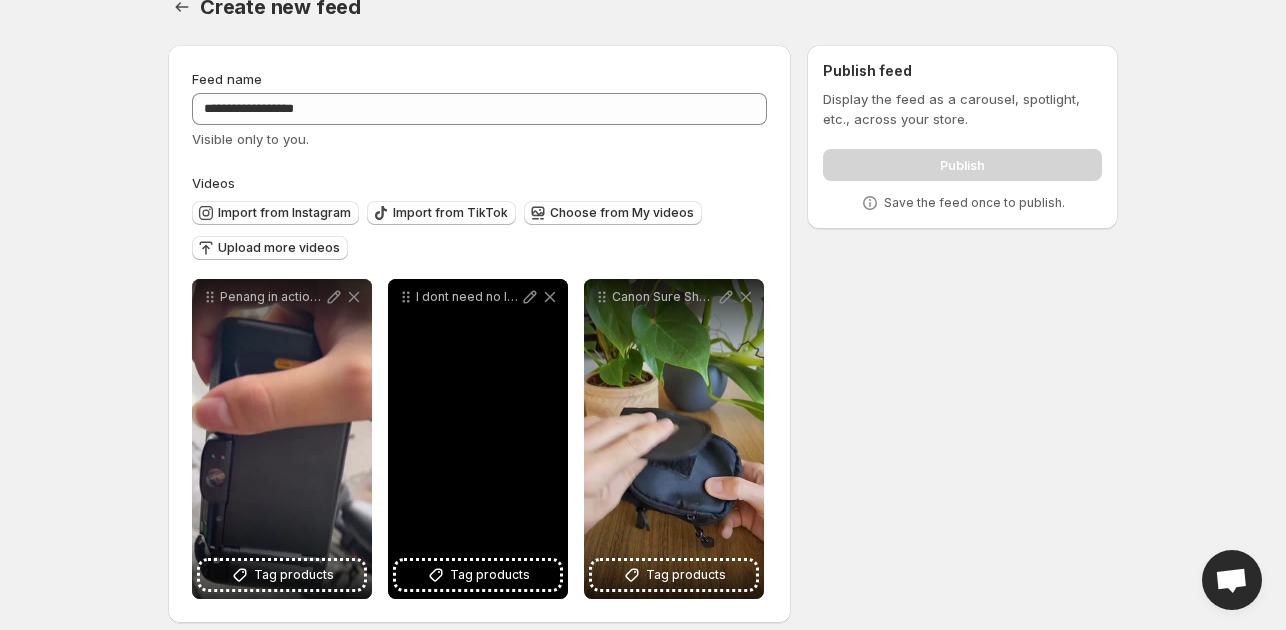 scroll, scrollTop: 48, scrollLeft: 0, axis: vertical 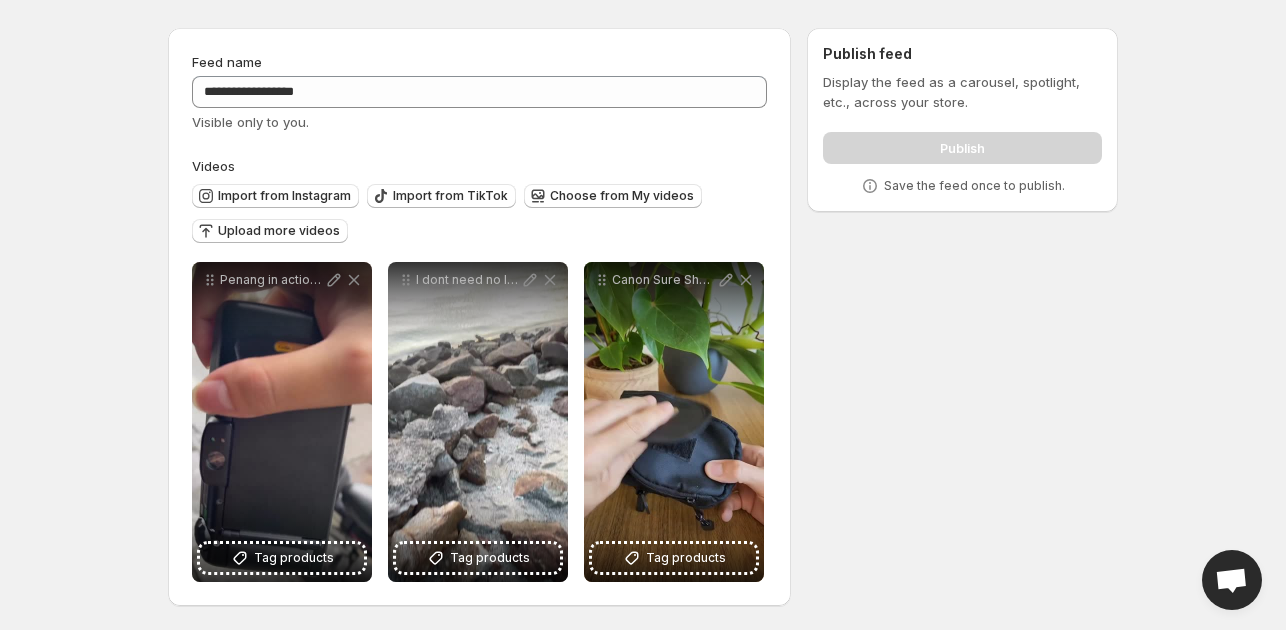 click on "**********" at bounding box center [635, 321] 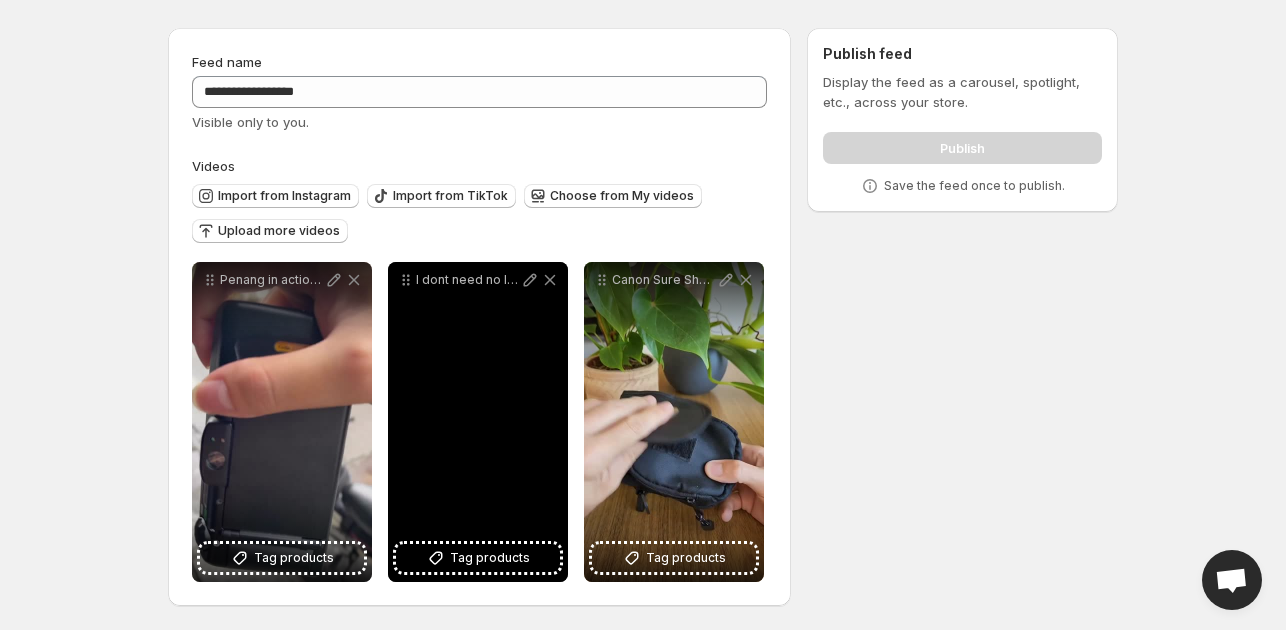 click on "I dont need no light to see you shine
Feat  Penang Bridge
Canon Sure Shot 85 Zoom
Kodak Gold 200
darkroom8studio
film
filmphotography
filmcamera
filmcommunity
shootfilmstaybroke
35" at bounding box center [478, 422] 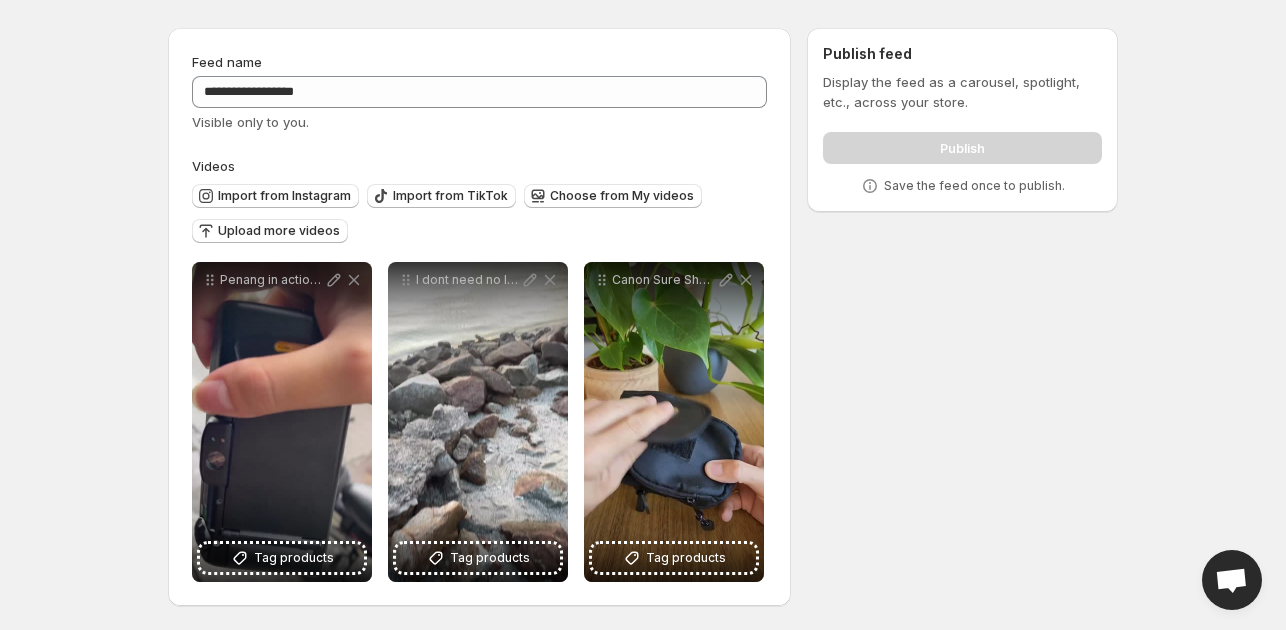 click on "**********" at bounding box center (635, 321) 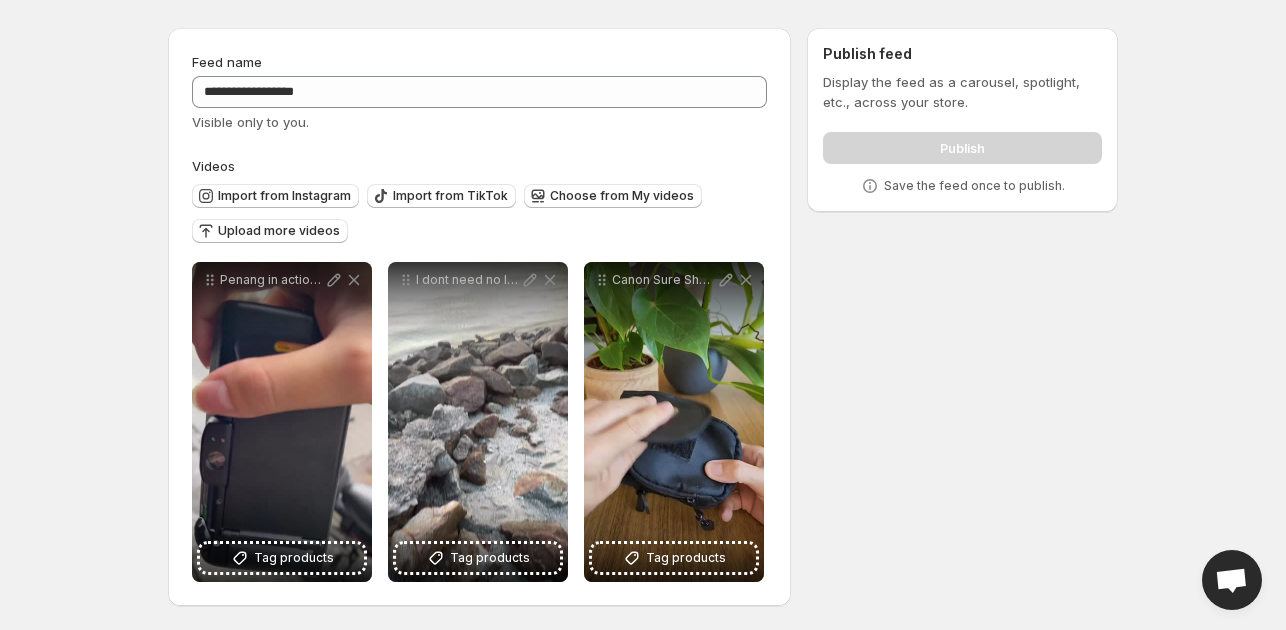scroll, scrollTop: 0, scrollLeft: 0, axis: both 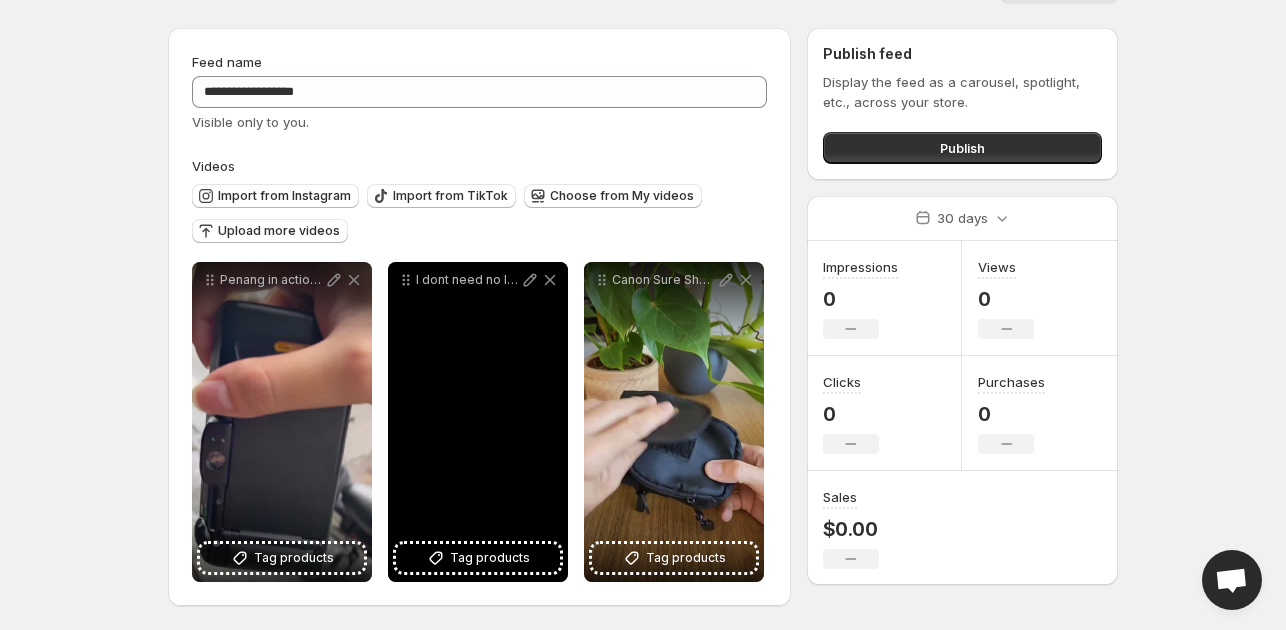 click on "I dont need no light to see you shine
Feat  Penang Bridge
Canon Sure Shot 85 Zoom
Kodak Gold 200
darkroom8studio
film
filmphotography
filmcamera
filmcommunity
shootfilmstaybroke
35" at bounding box center (478, 422) 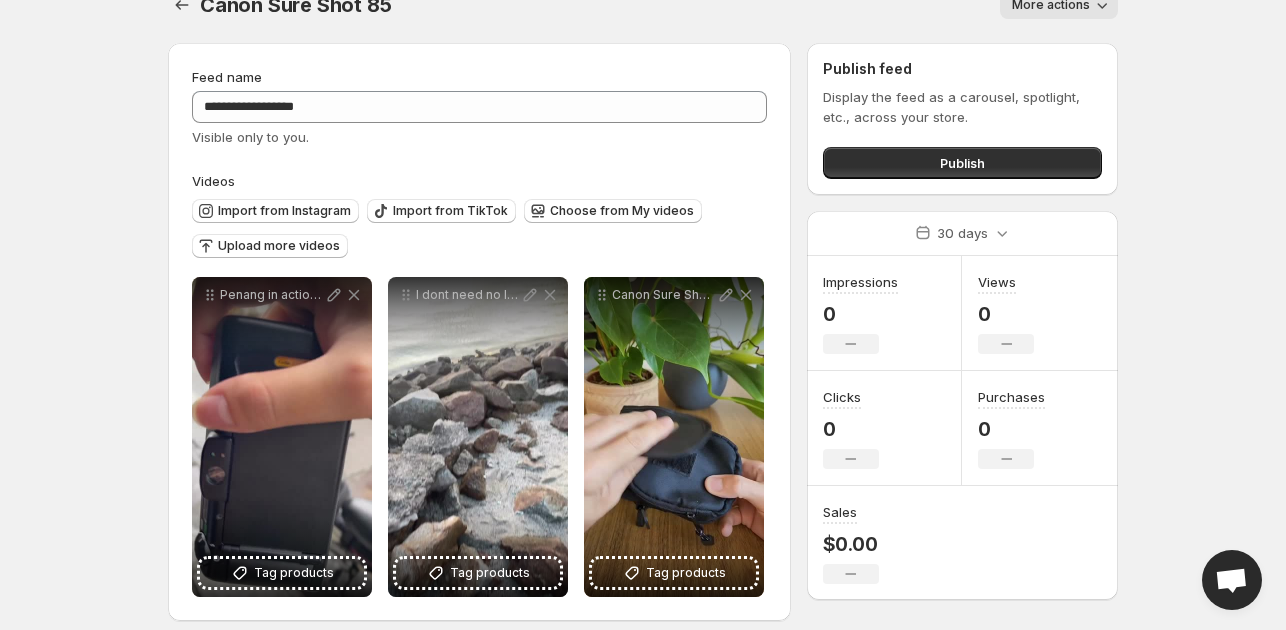 scroll, scrollTop: 48, scrollLeft: 0, axis: vertical 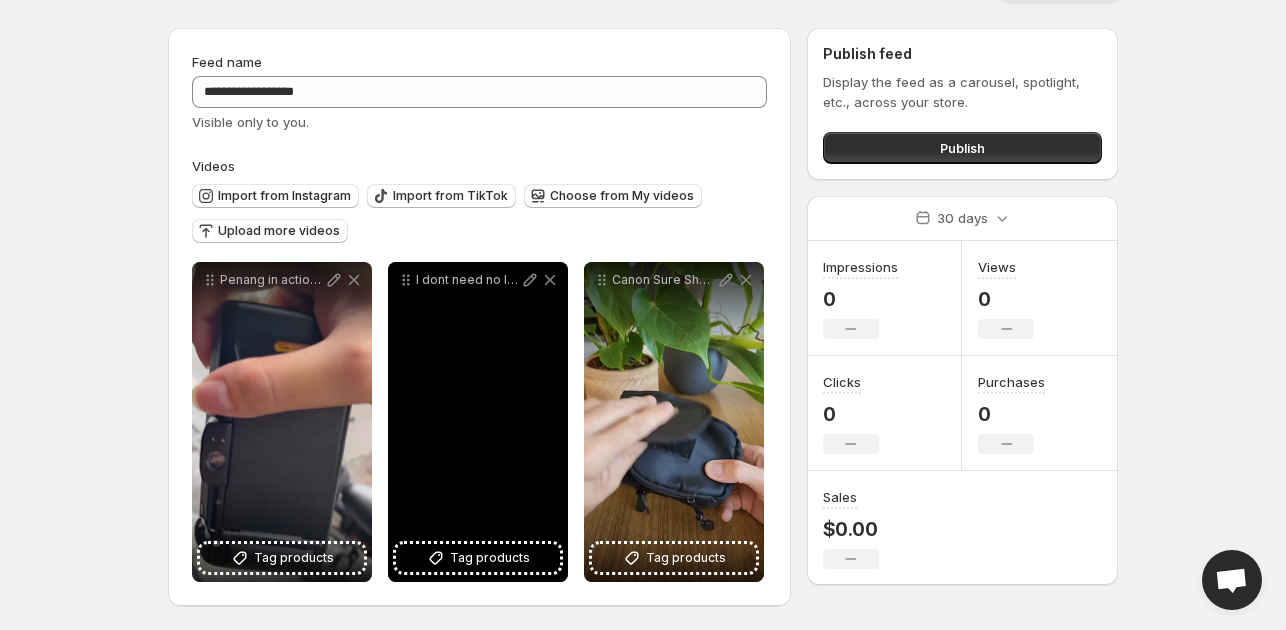 click on "I dont need no light to see you shine
Feat  Penang Bridge
Canon Sure Shot 85 Zoom
Kodak Gold 200
darkroom8studio
film
filmphotography
filmcamera
filmcommunity
shootfilmstaybroke
35" at bounding box center [478, 422] 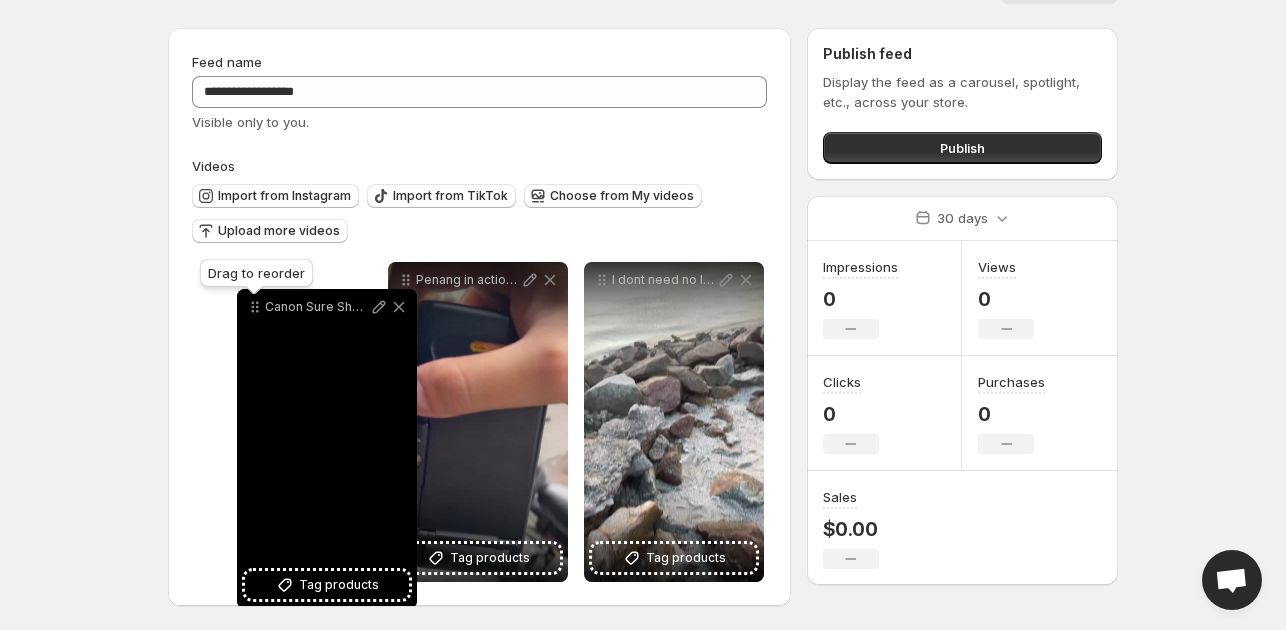 drag, startPoint x: 588, startPoint y: 284, endPoint x: 248, endPoint y: 307, distance: 340.77704 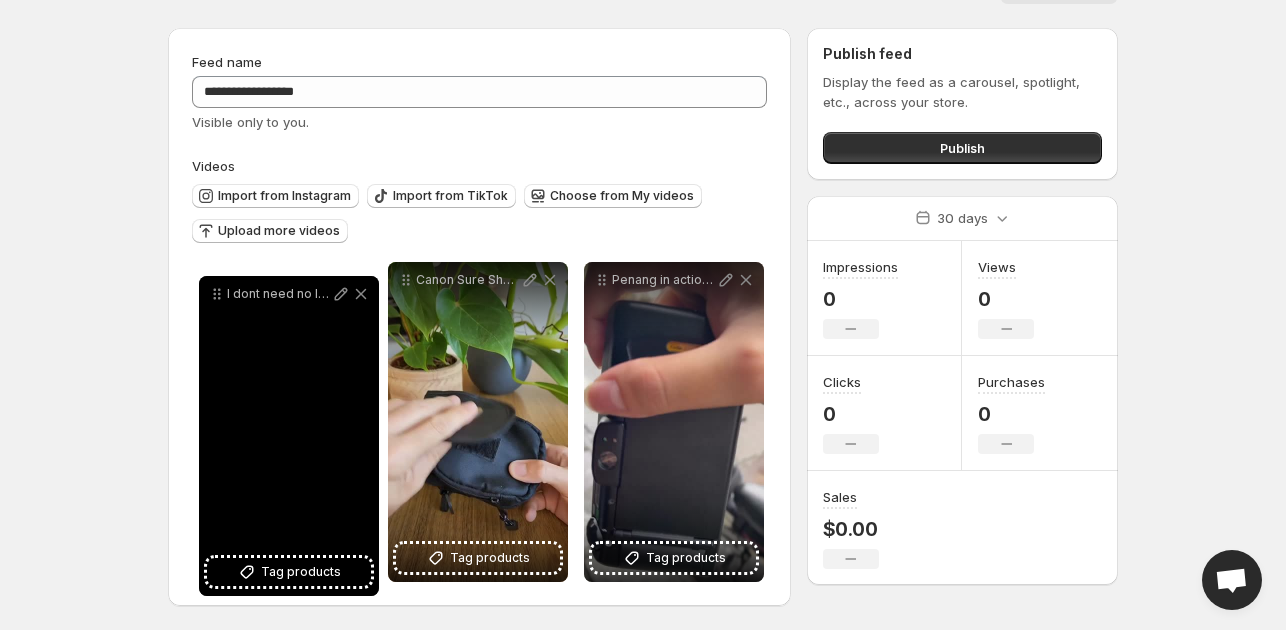 drag, startPoint x: 597, startPoint y: 282, endPoint x: 212, endPoint y: 296, distance: 385.25446 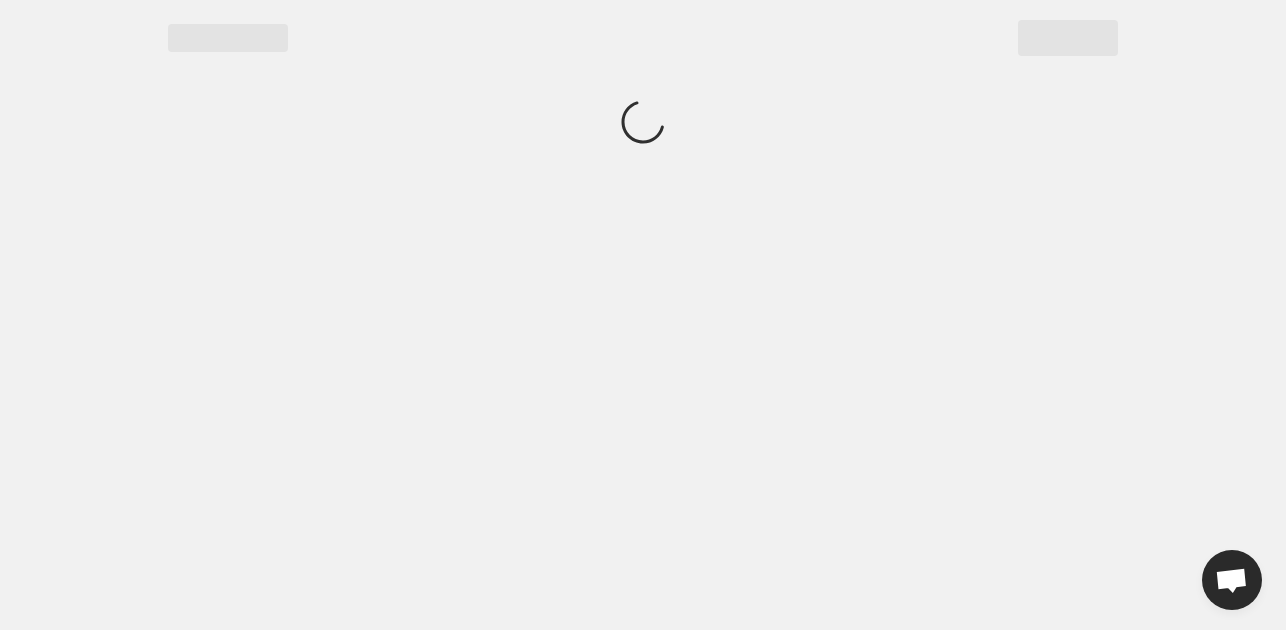 scroll, scrollTop: 0, scrollLeft: 0, axis: both 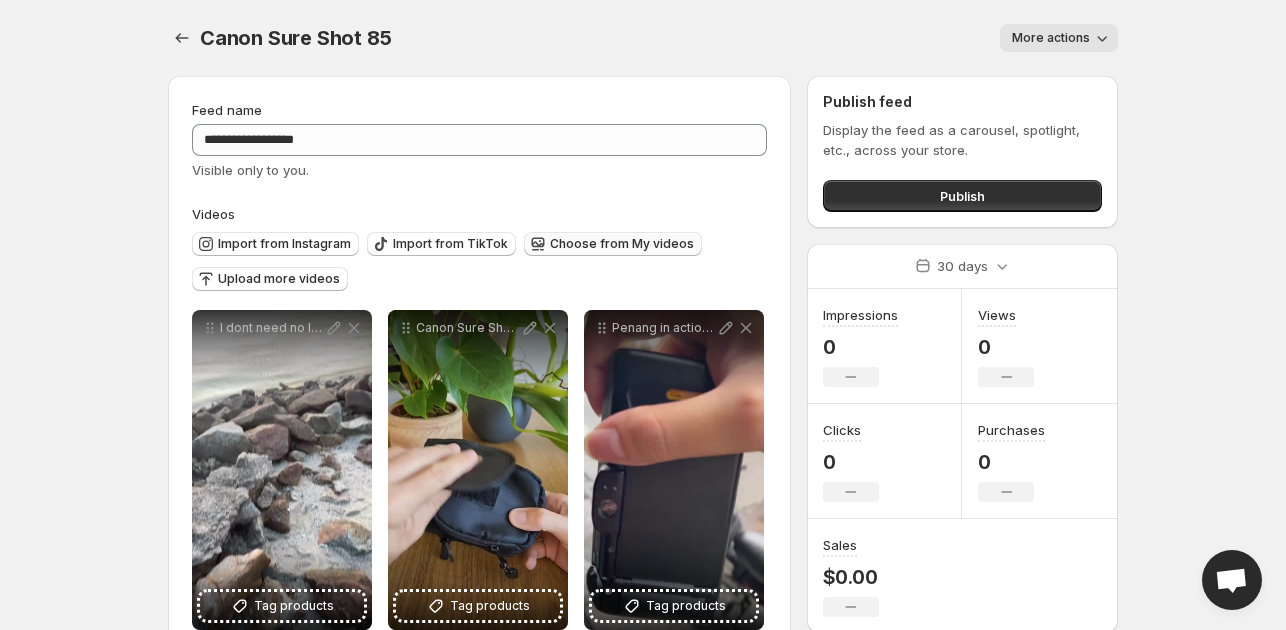 click on "Choose from My videos" at bounding box center [613, 244] 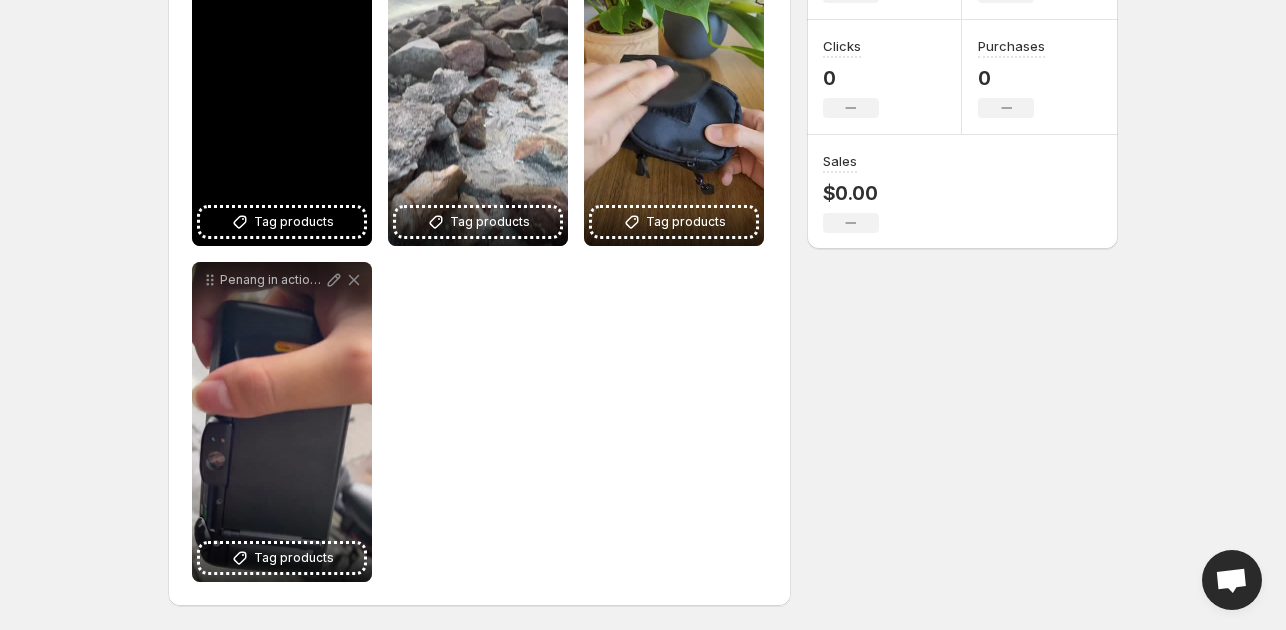 scroll, scrollTop: 284, scrollLeft: 0, axis: vertical 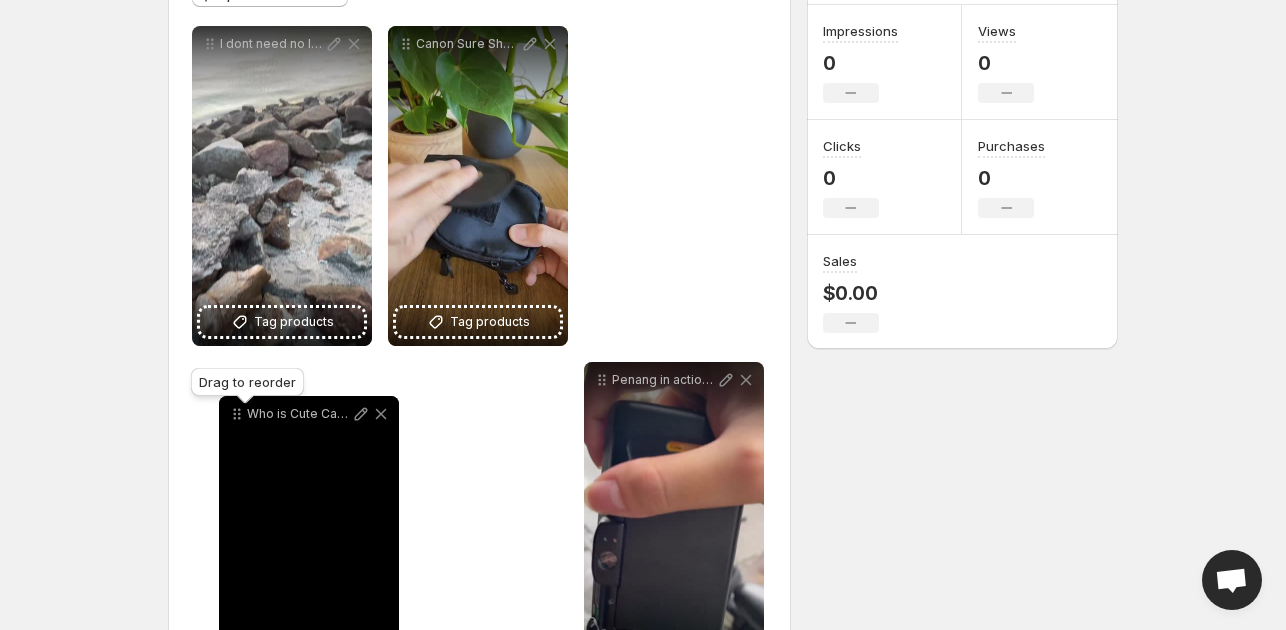 drag, startPoint x: 212, startPoint y: 55, endPoint x: 240, endPoint y: 419, distance: 365.07535 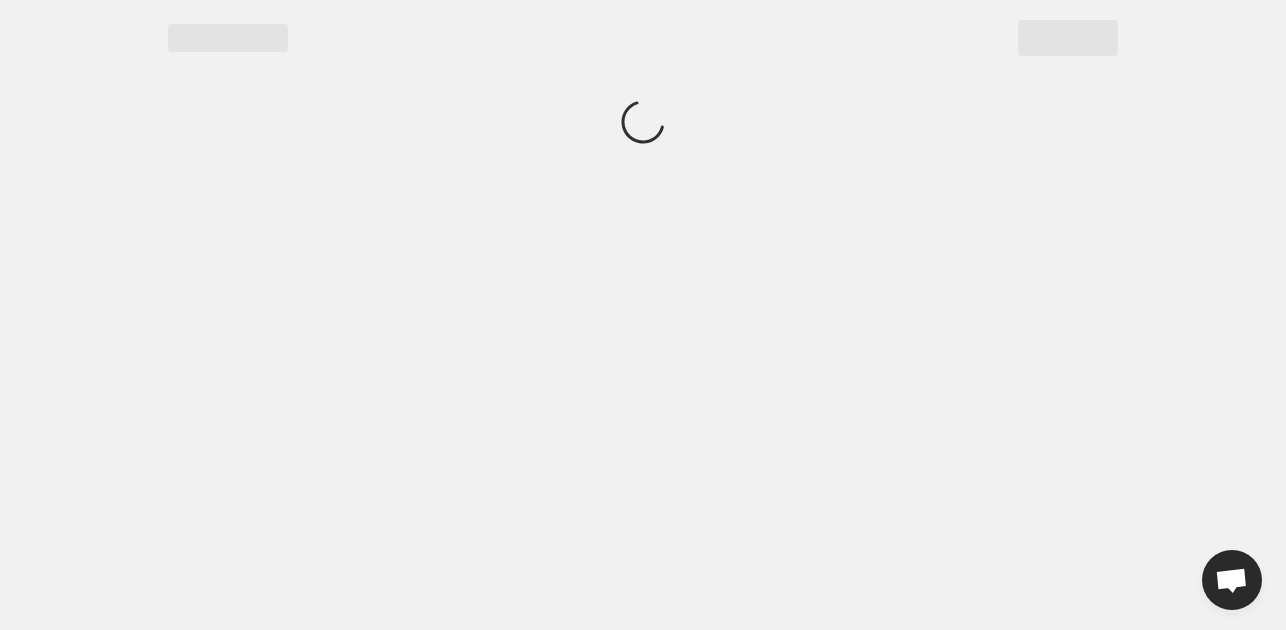 scroll, scrollTop: 0, scrollLeft: 0, axis: both 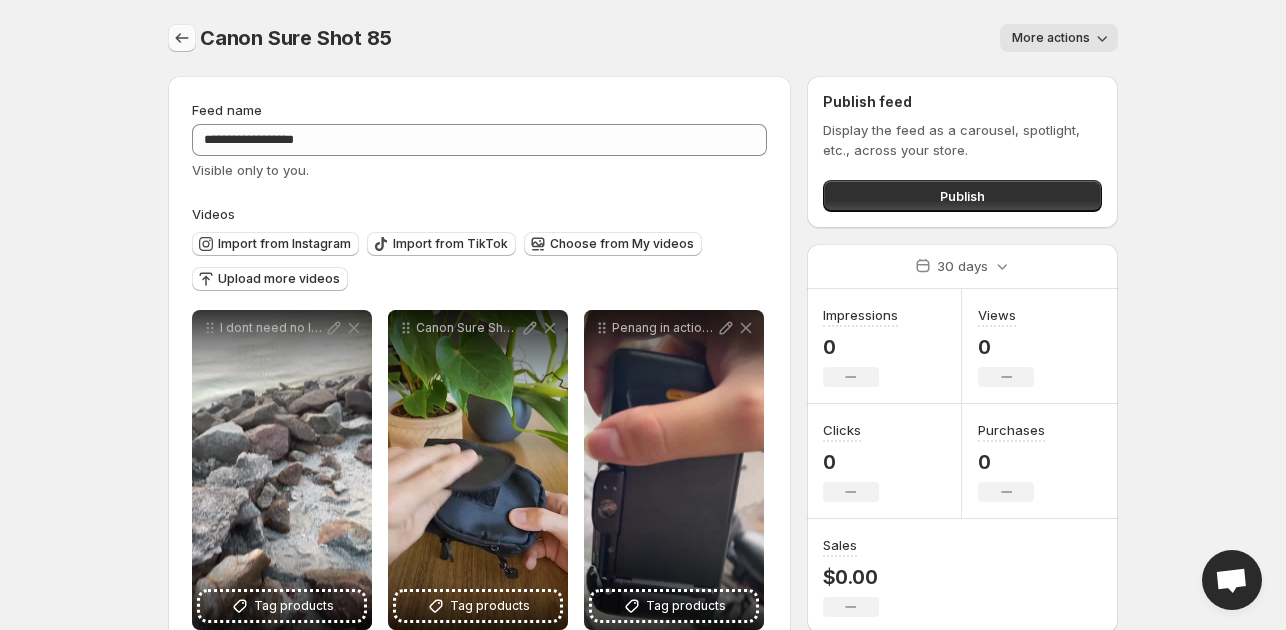 click 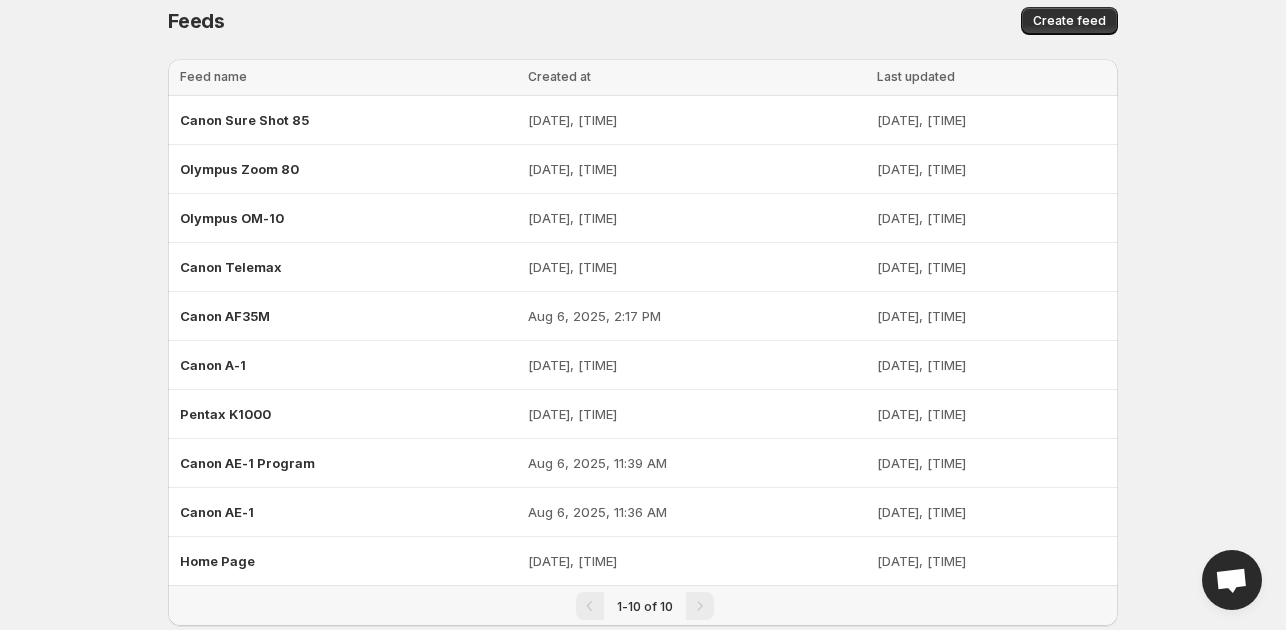 scroll, scrollTop: 0, scrollLeft: 0, axis: both 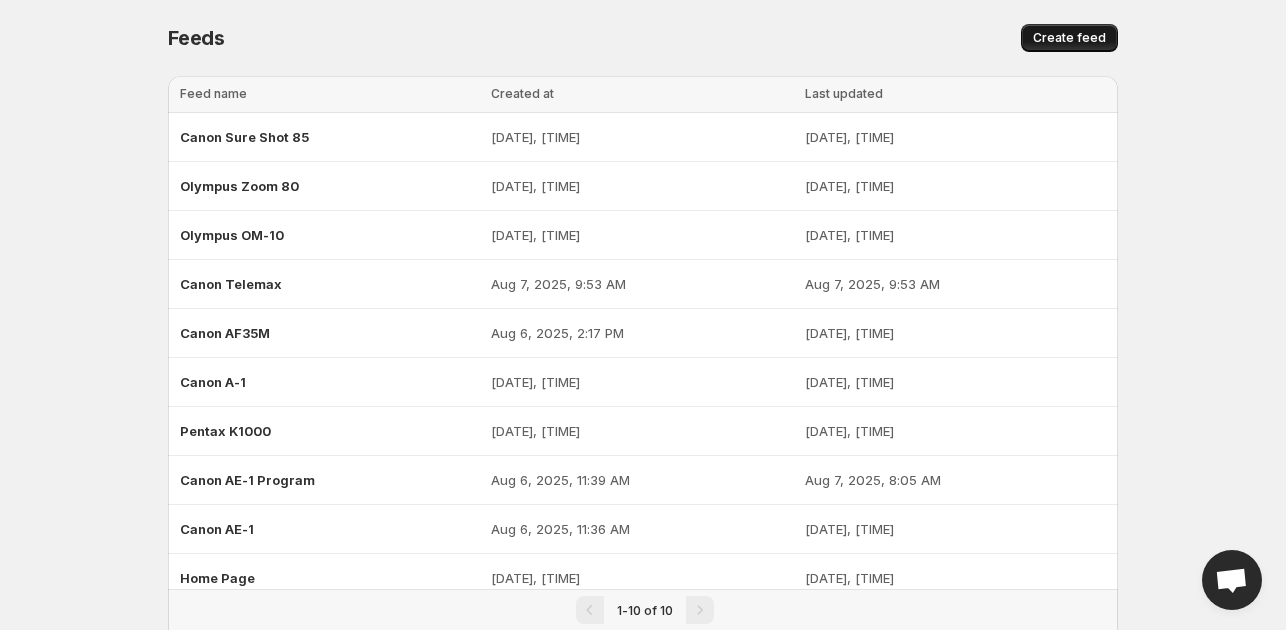 click on "Create feed" at bounding box center (1069, 38) 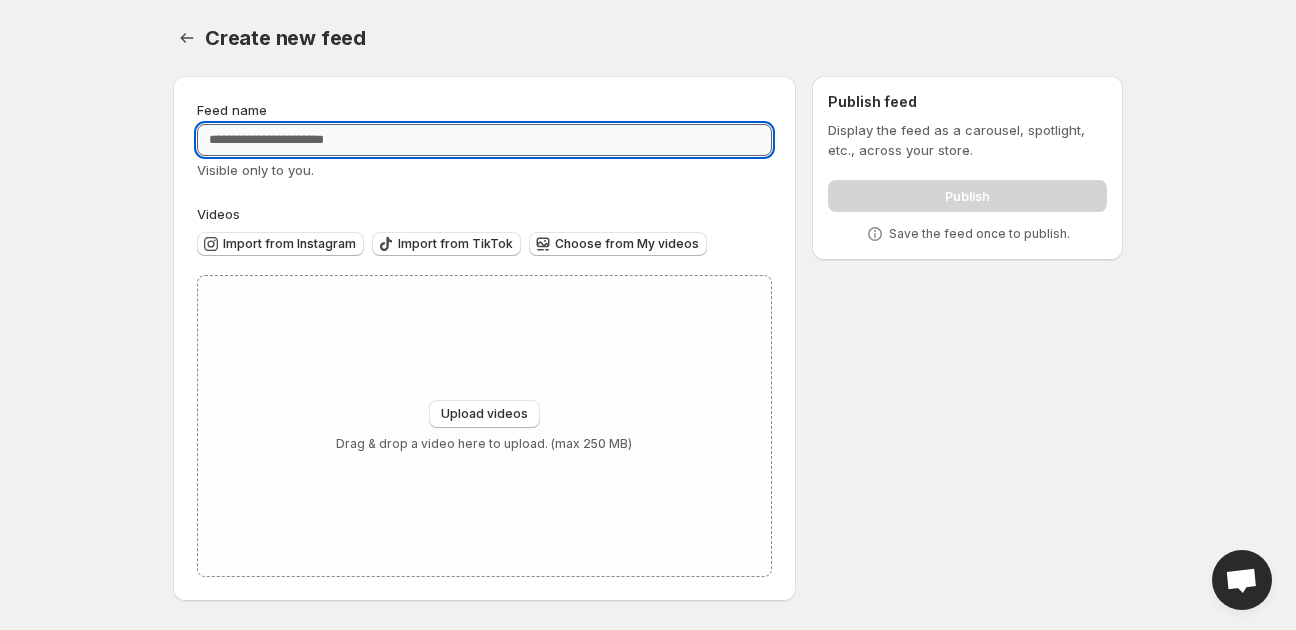 click on "Feed name" at bounding box center (484, 140) 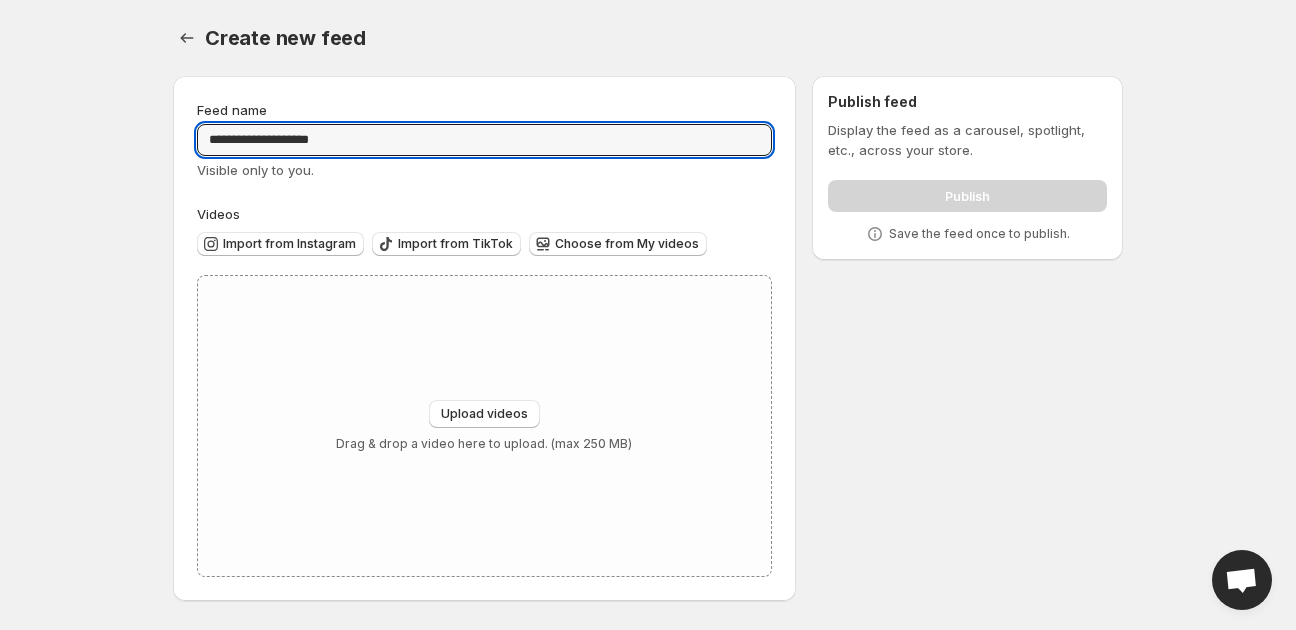 type on "**********" 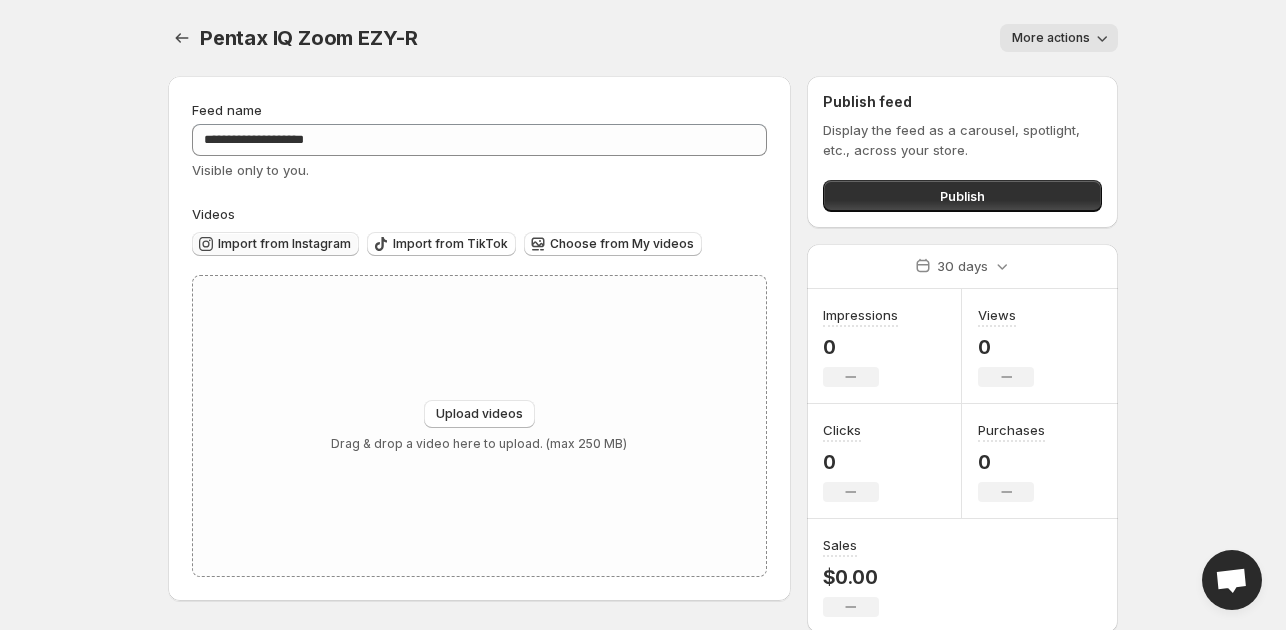 click on "Import from Instagram" at bounding box center (284, 244) 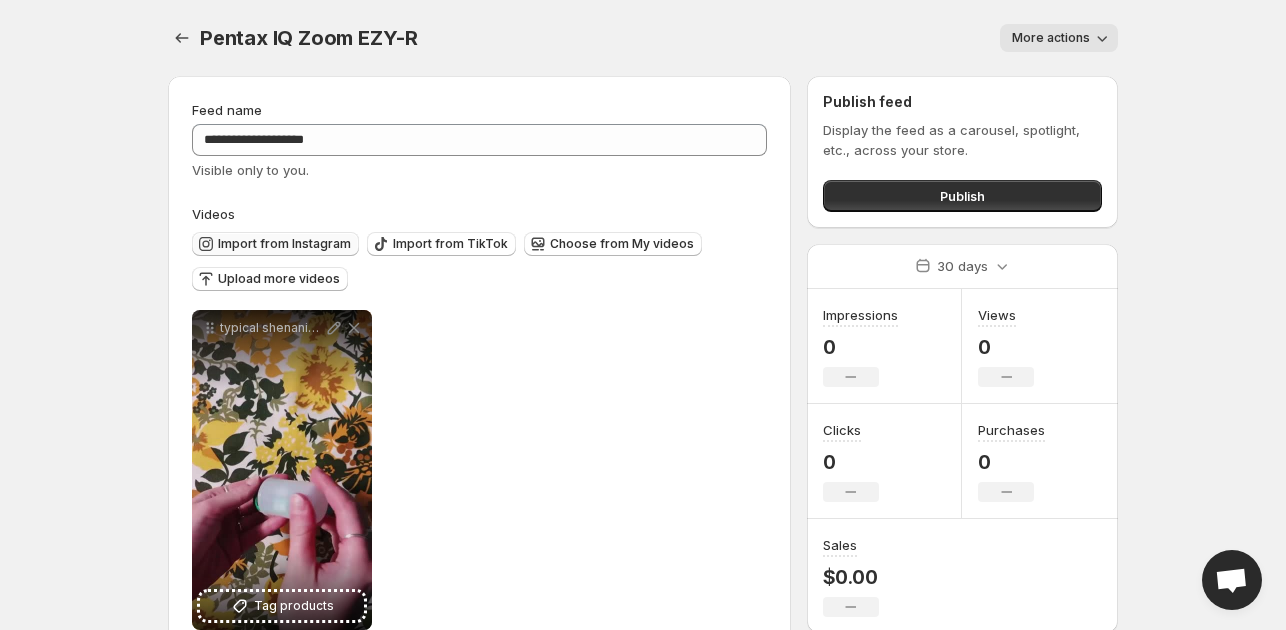 click on "Import from Instagram" at bounding box center (284, 244) 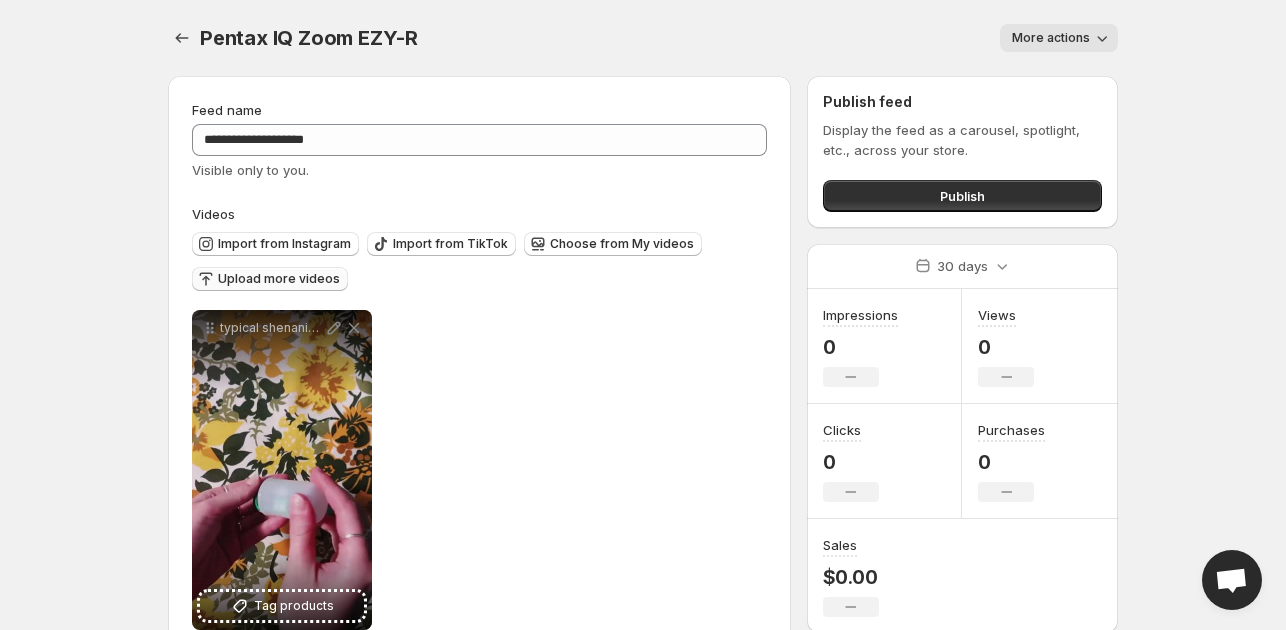 click on "Upload more videos" at bounding box center [279, 279] 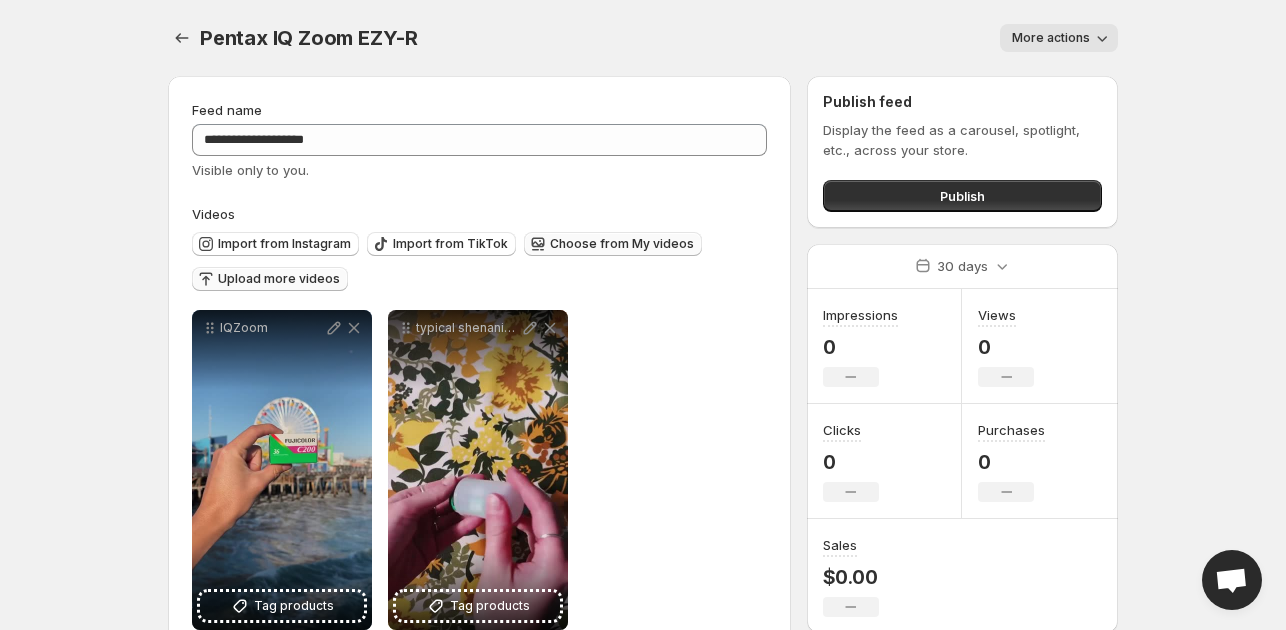 click on "Choose from My videos" at bounding box center [613, 244] 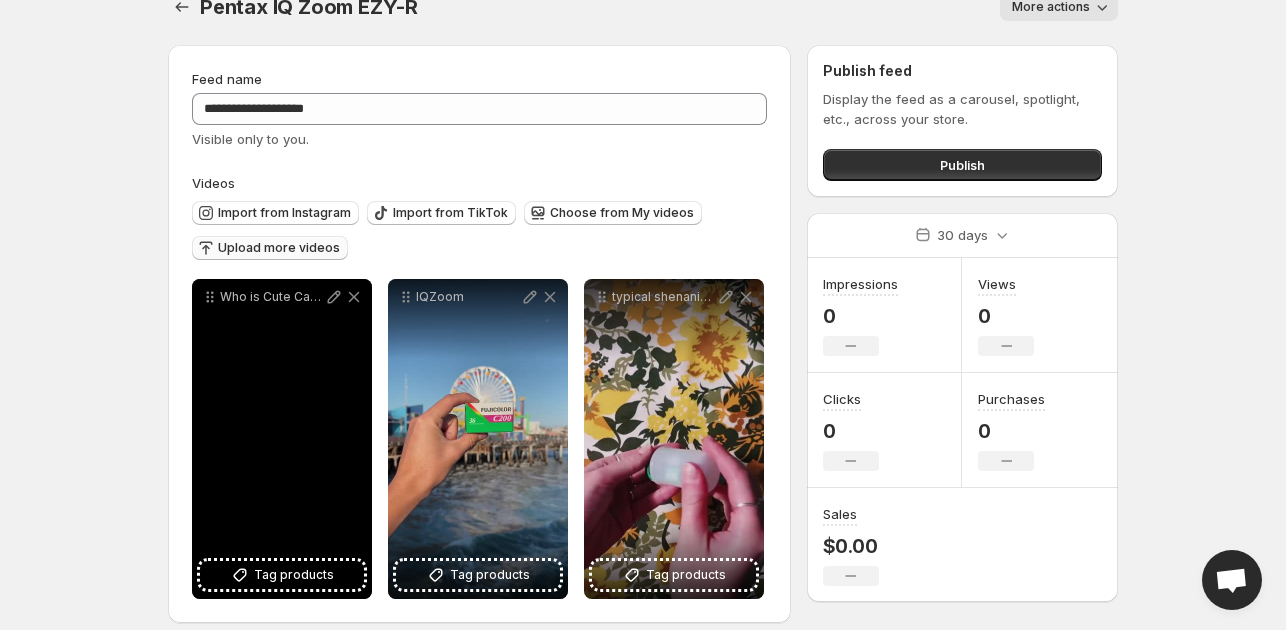 scroll, scrollTop: 48, scrollLeft: 0, axis: vertical 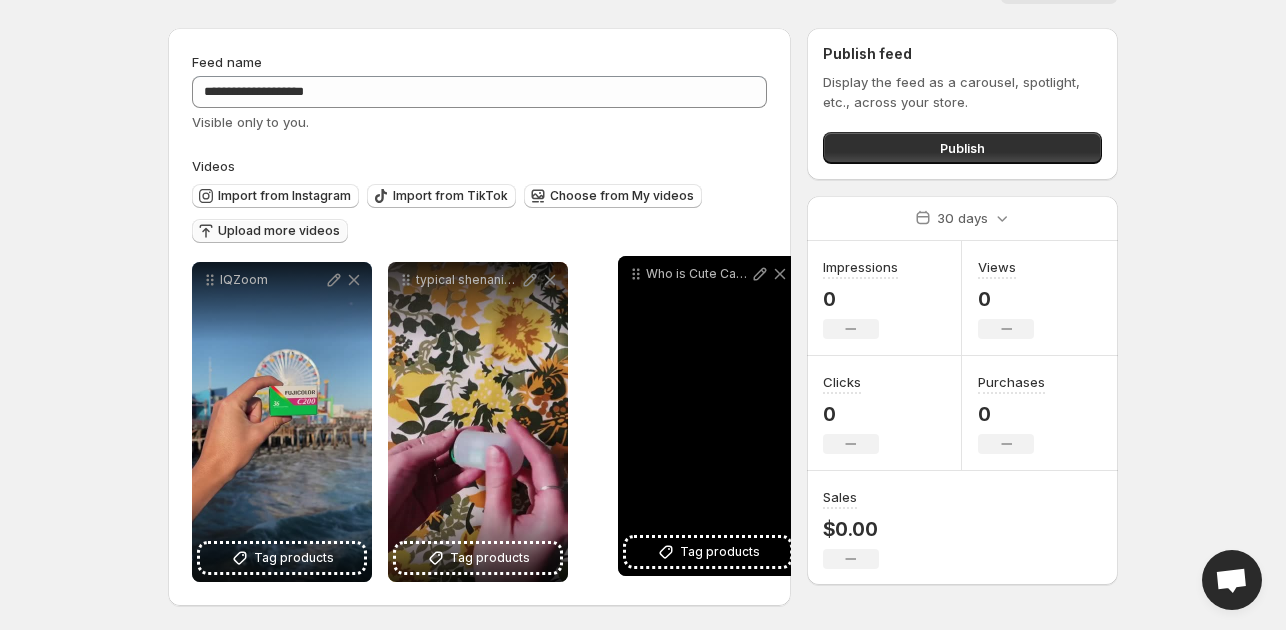 drag, startPoint x: 211, startPoint y: 290, endPoint x: 644, endPoint y: 296, distance: 433.04156 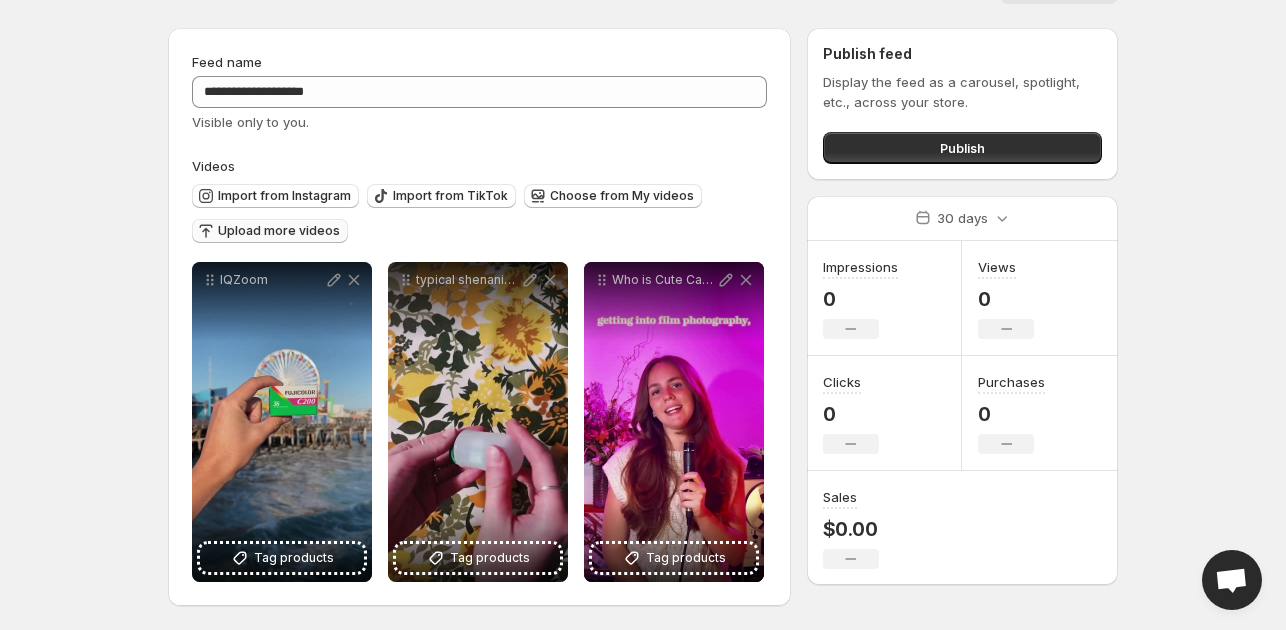 scroll, scrollTop: 0, scrollLeft: 0, axis: both 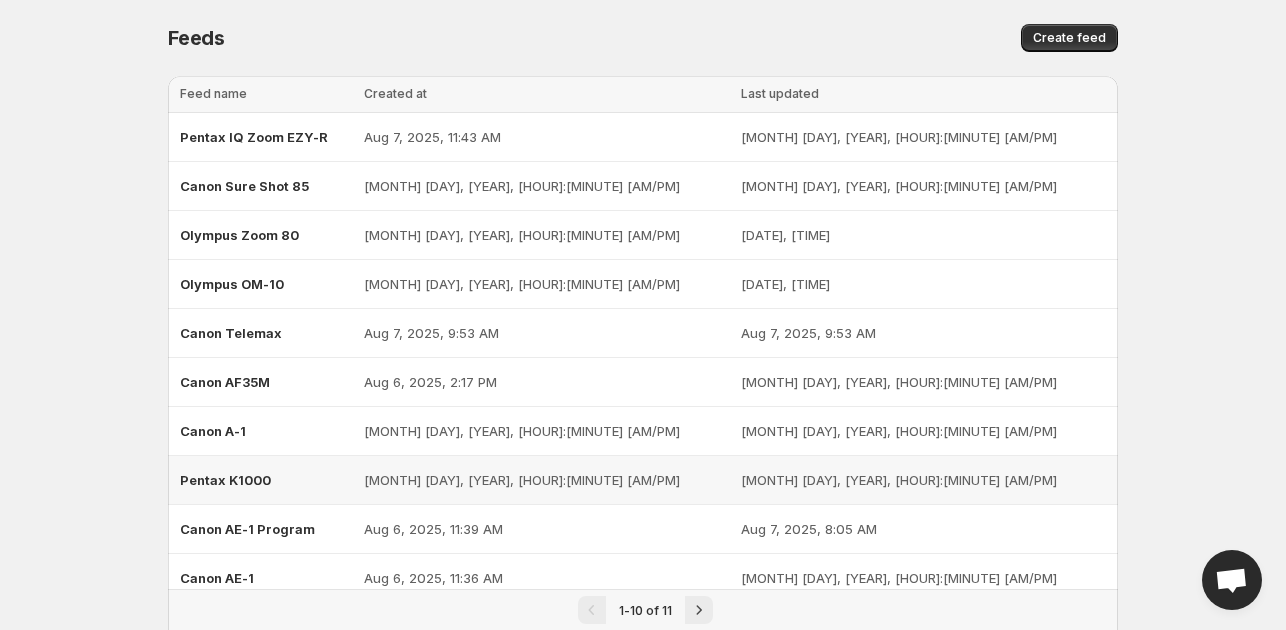 click on "Pentax K1000" at bounding box center (225, 480) 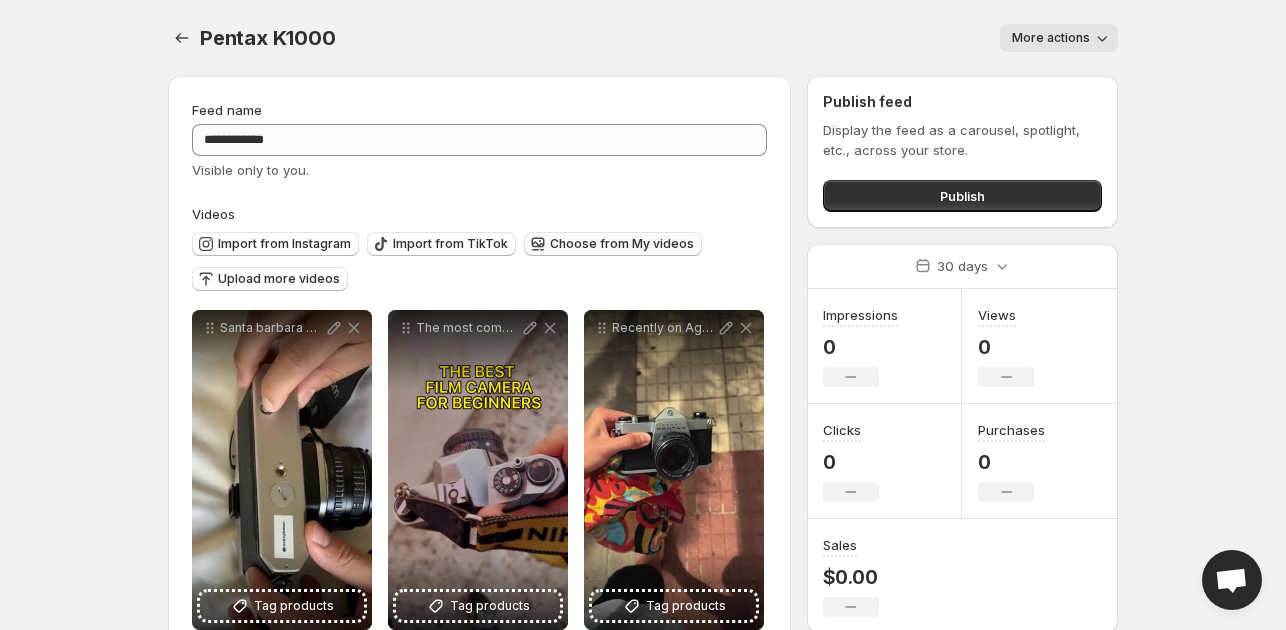 click on "Choose from My videos" at bounding box center [613, 244] 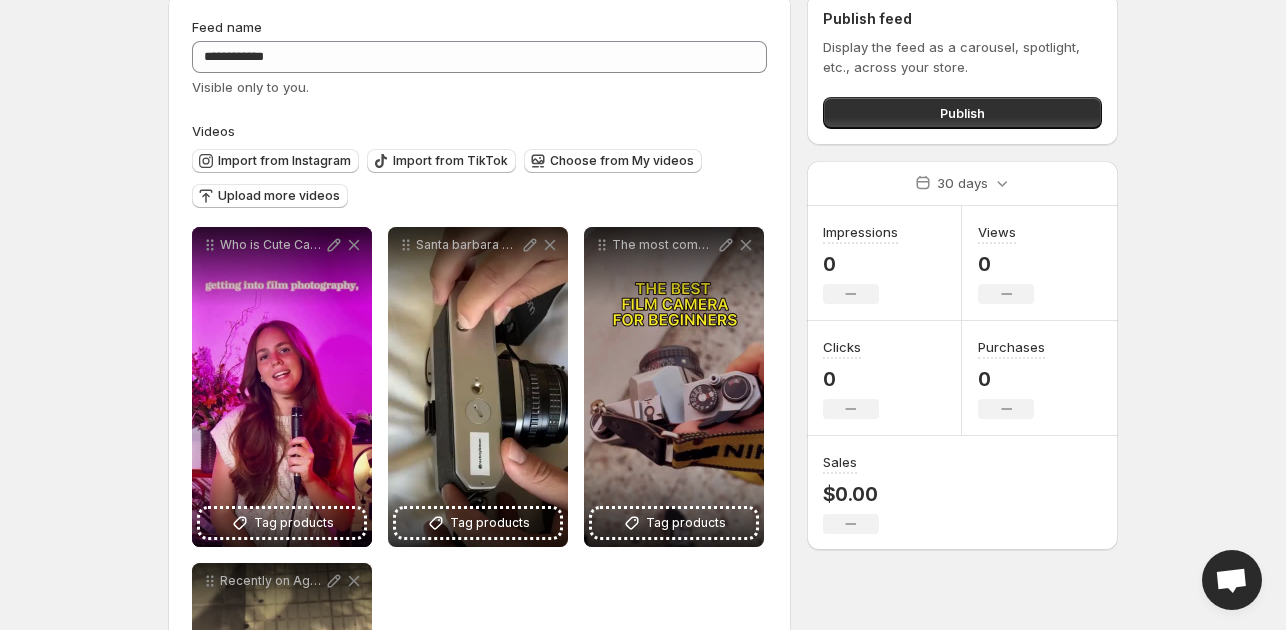 scroll, scrollTop: 300, scrollLeft: 0, axis: vertical 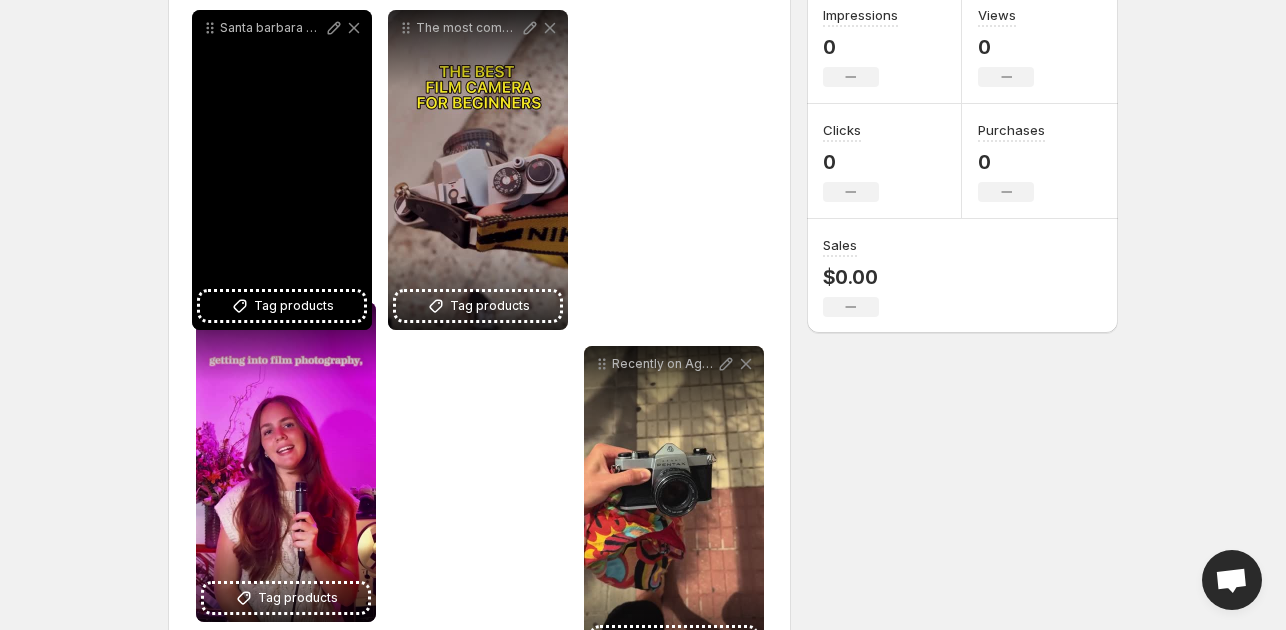 drag, startPoint x: 212, startPoint y: 34, endPoint x: 216, endPoint y: 326, distance: 292.0274 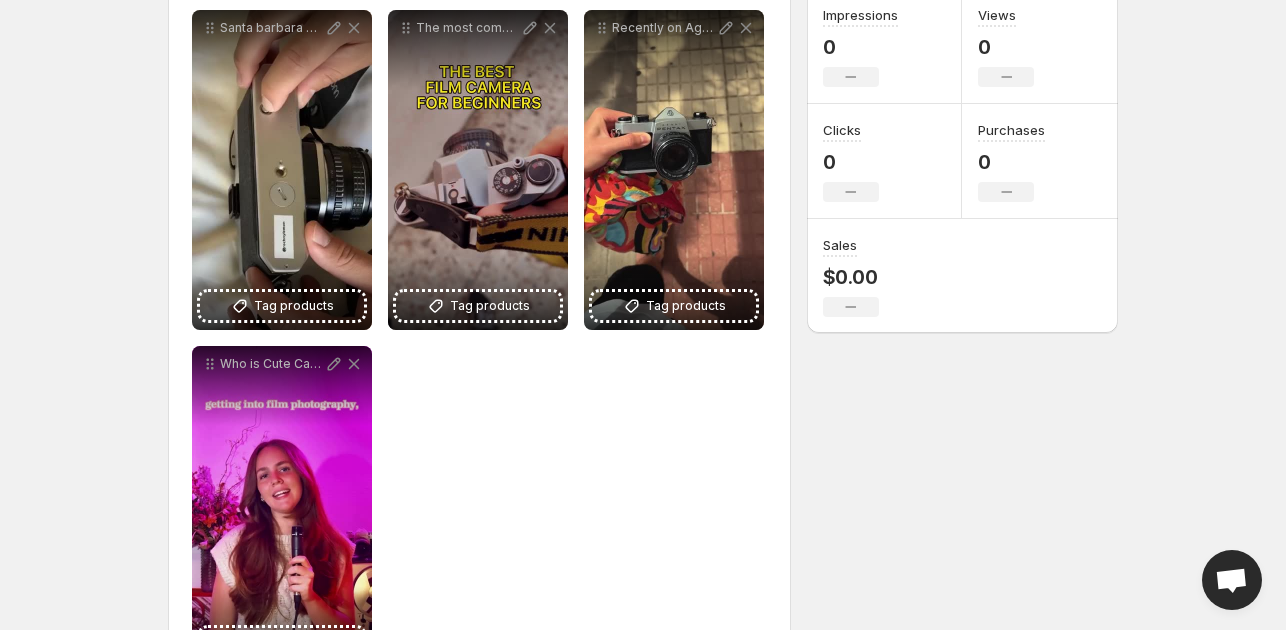 scroll, scrollTop: 0, scrollLeft: 0, axis: both 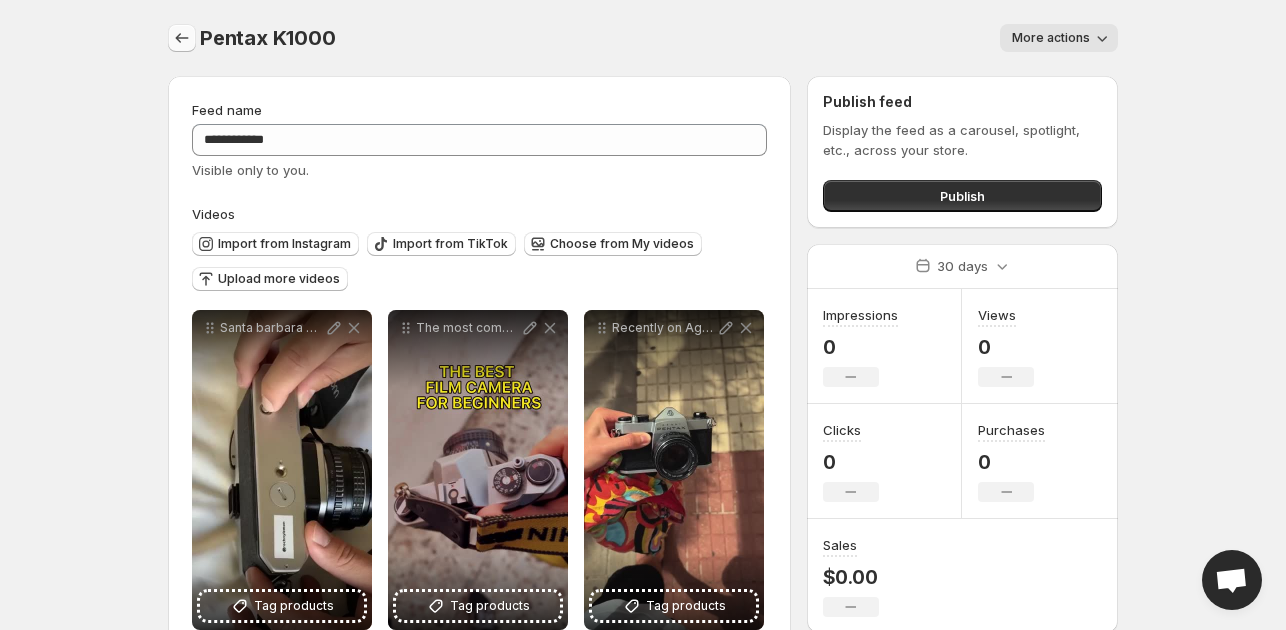 click 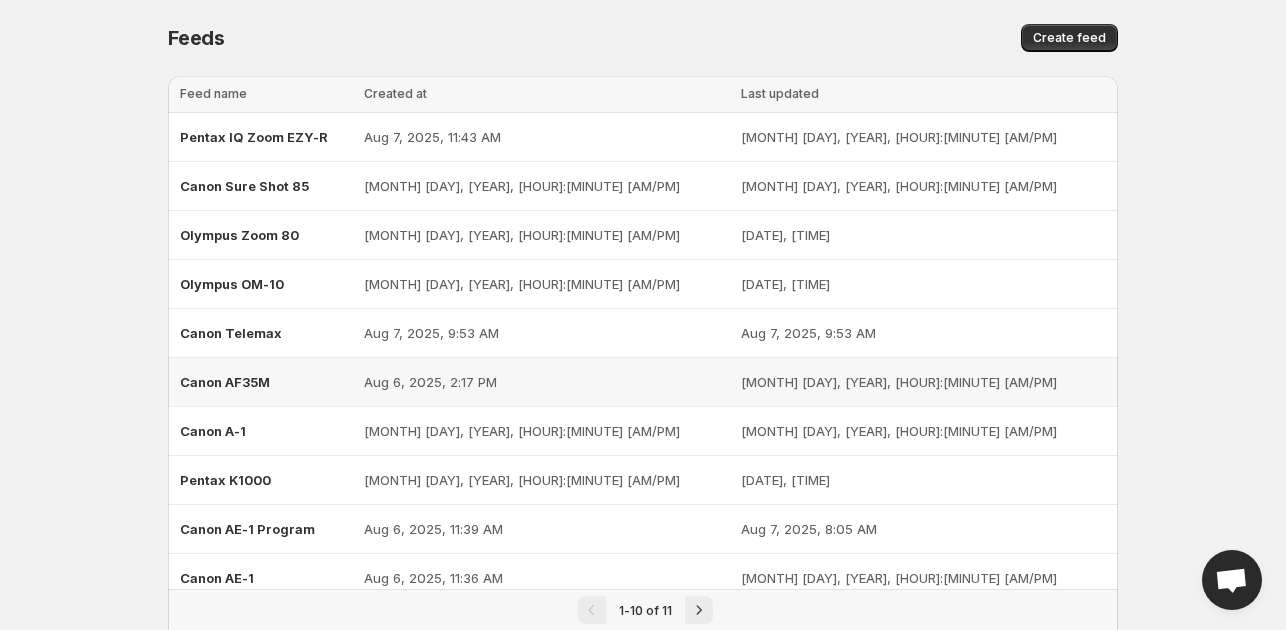 click on "Canon AF35M" at bounding box center [225, 382] 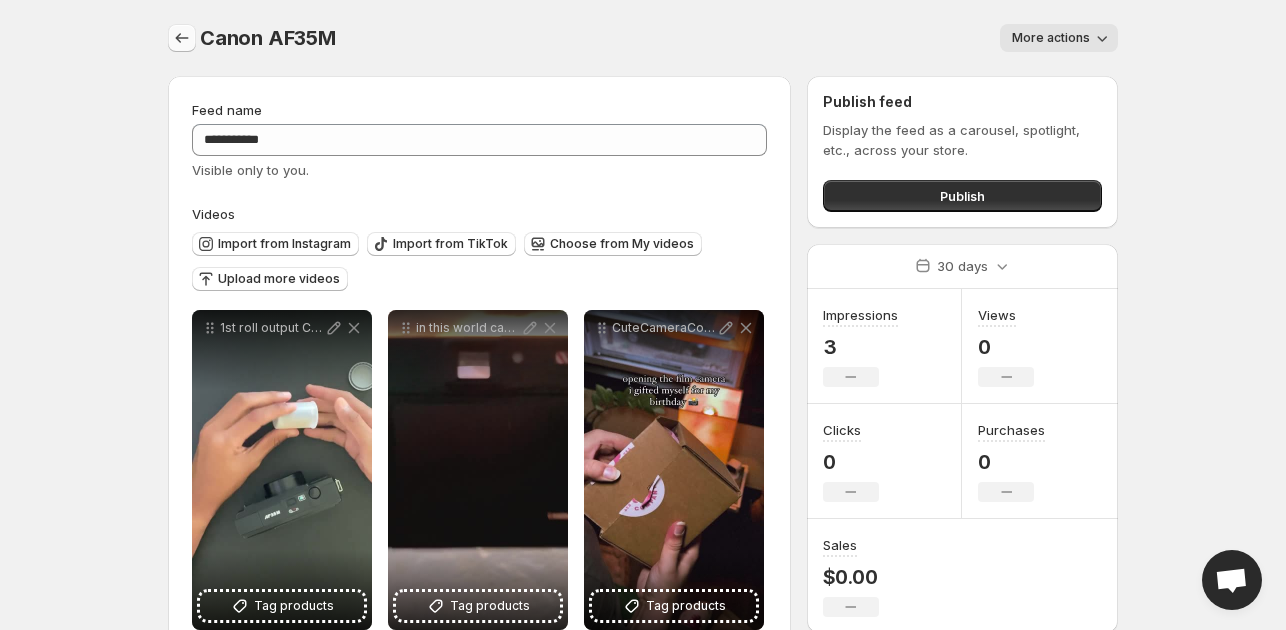 click 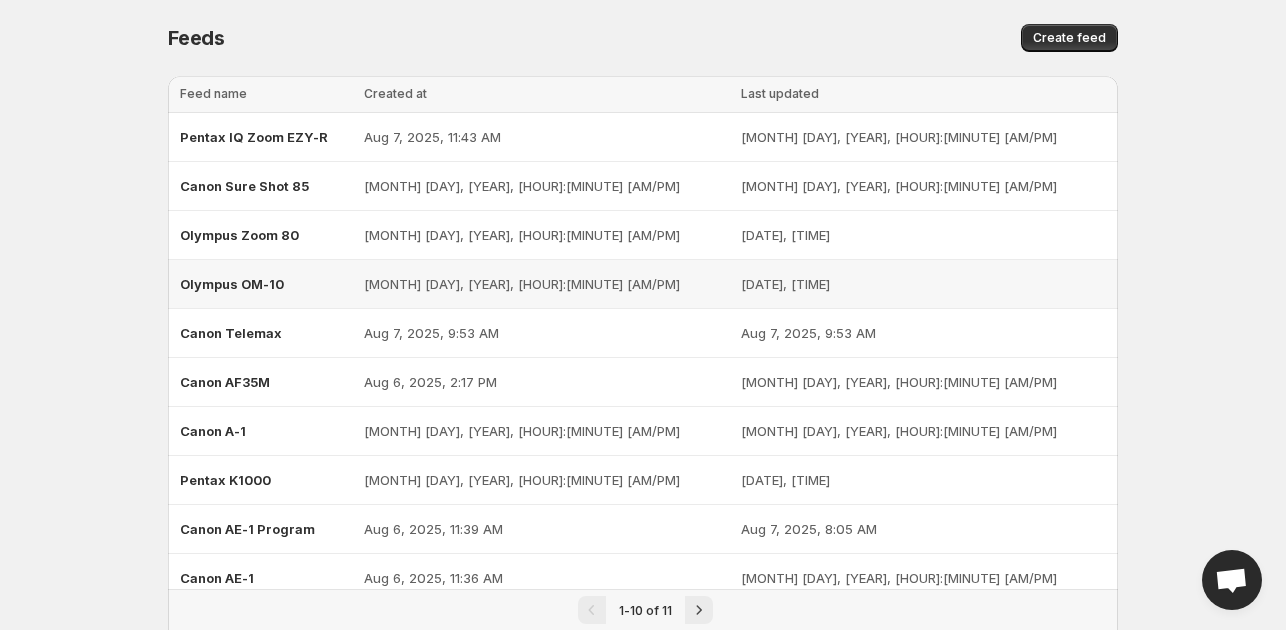 click on "Olympus OM-10" at bounding box center (266, 284) 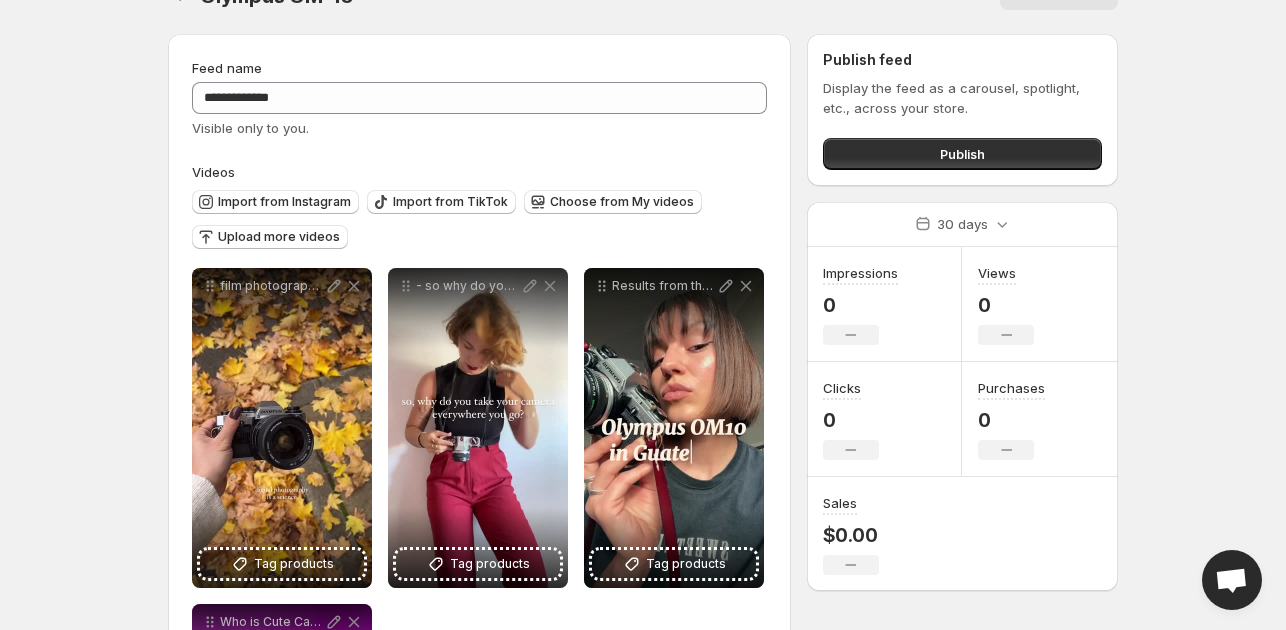 scroll, scrollTop: 0, scrollLeft: 0, axis: both 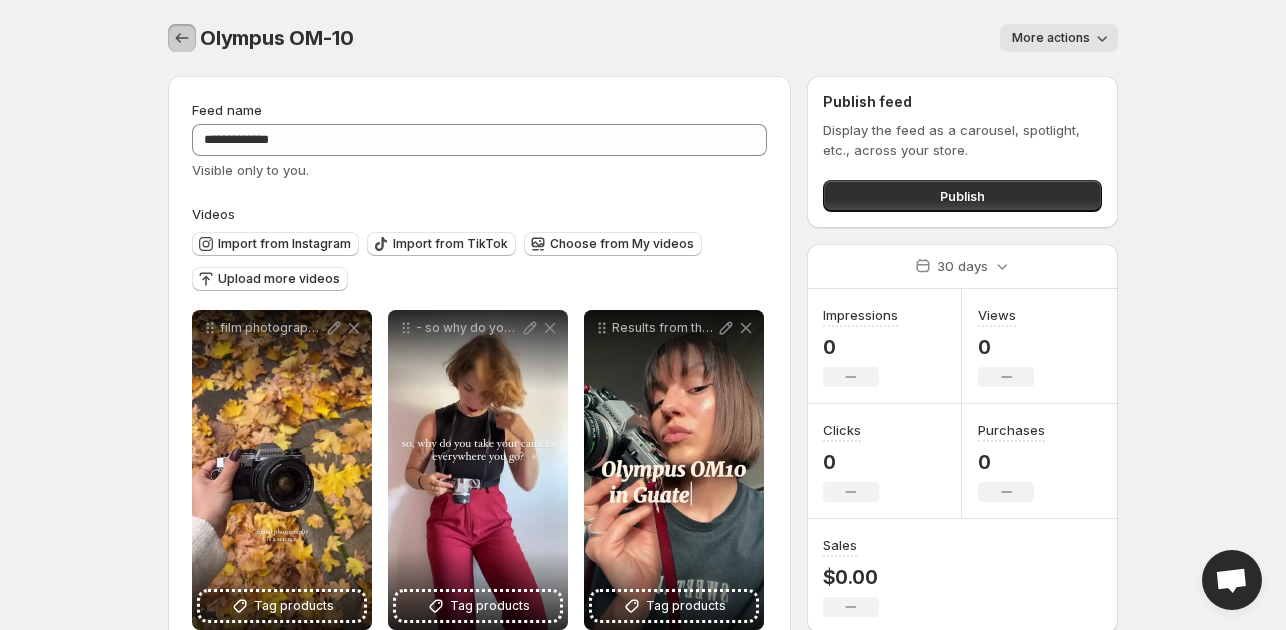 click 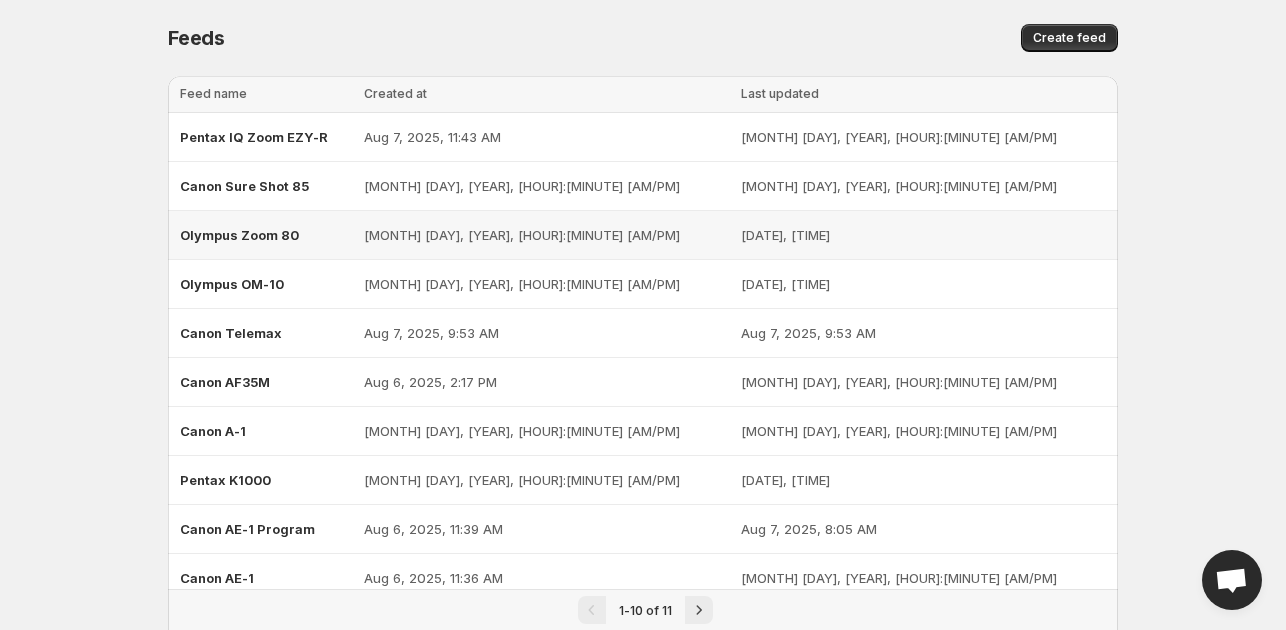 click on "Olympus Zoom 80" at bounding box center [239, 235] 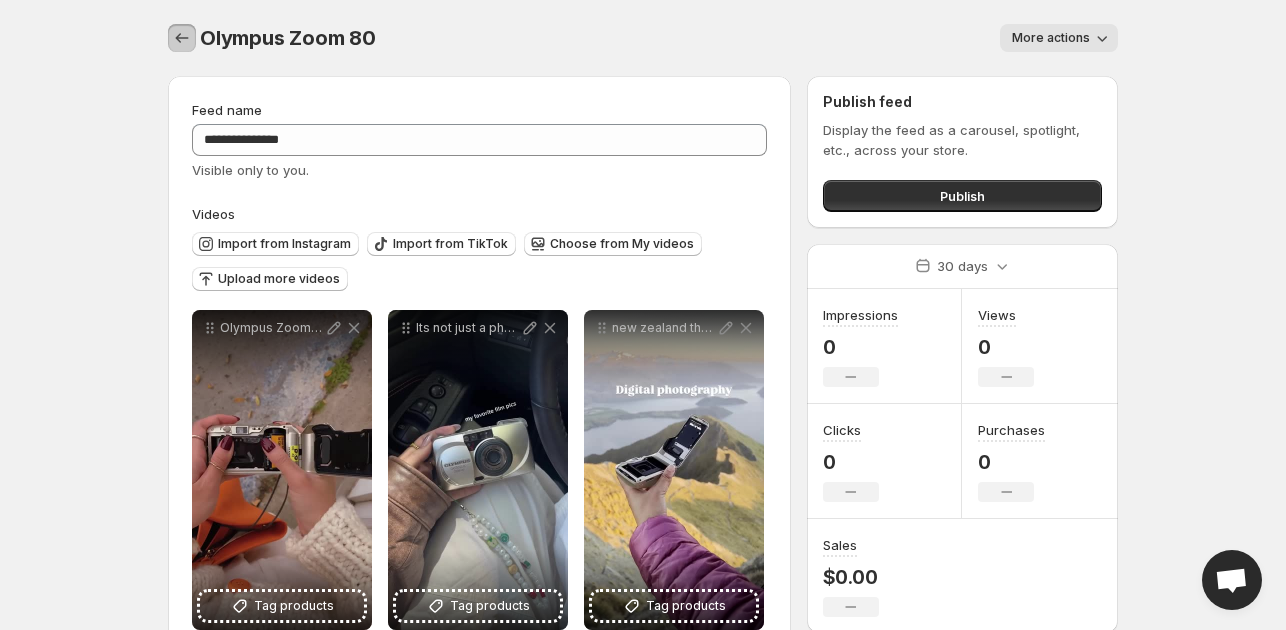 click 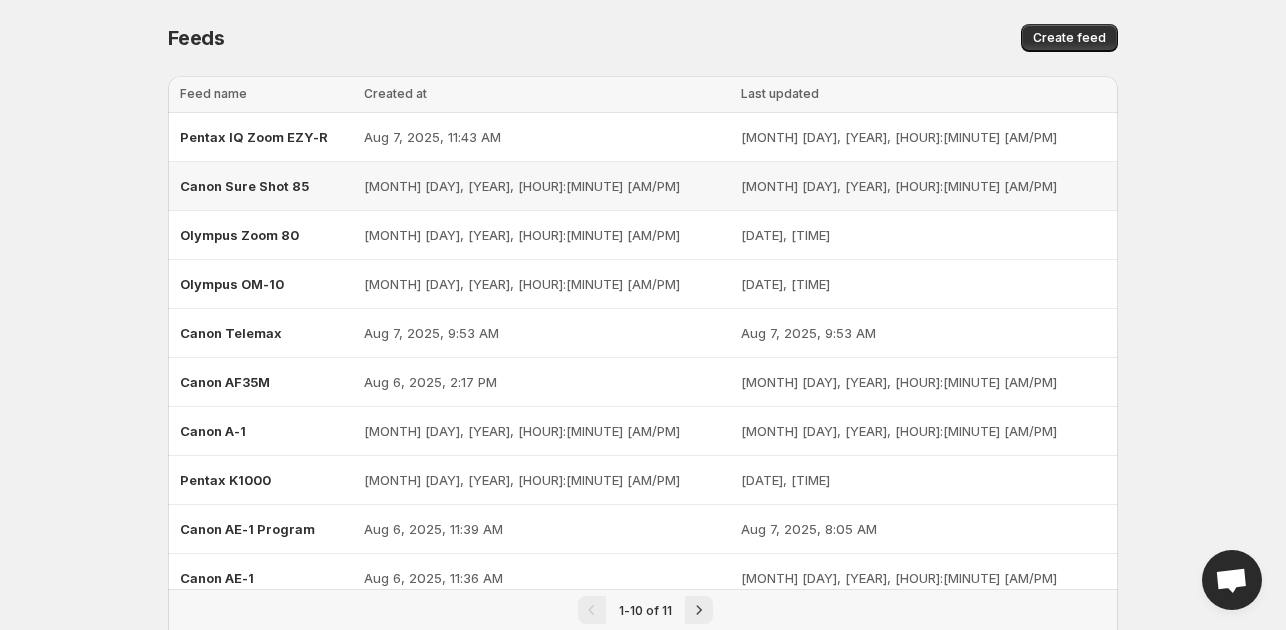 click on "Canon Sure Shot 85" at bounding box center [244, 186] 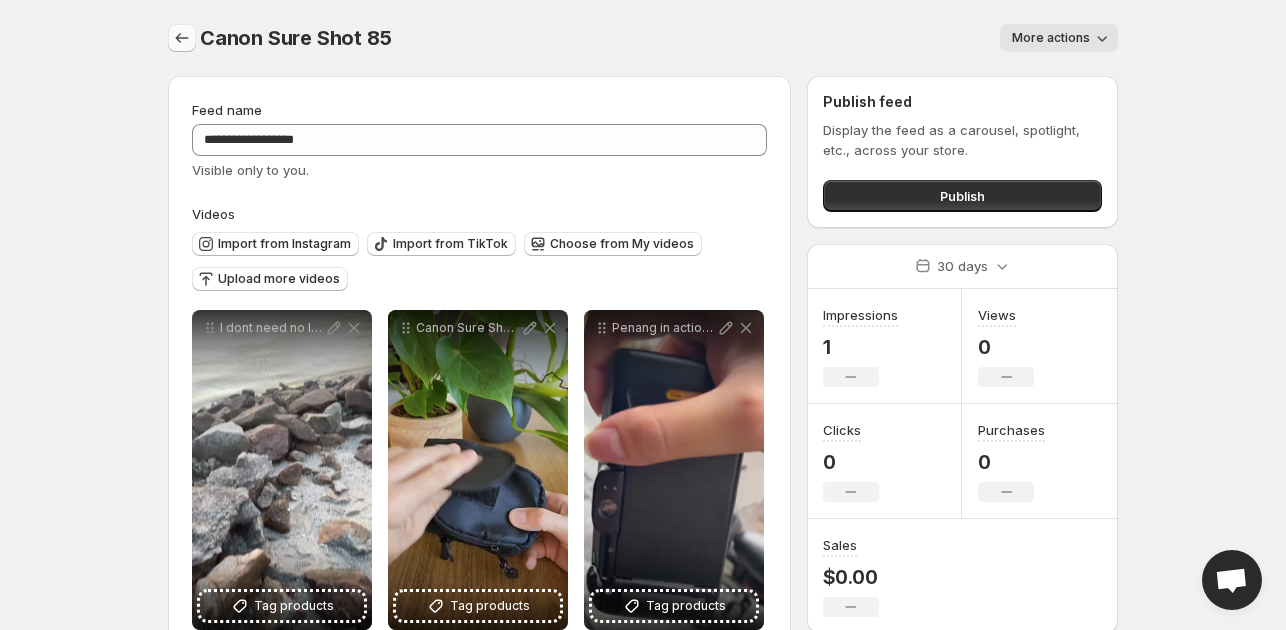 click 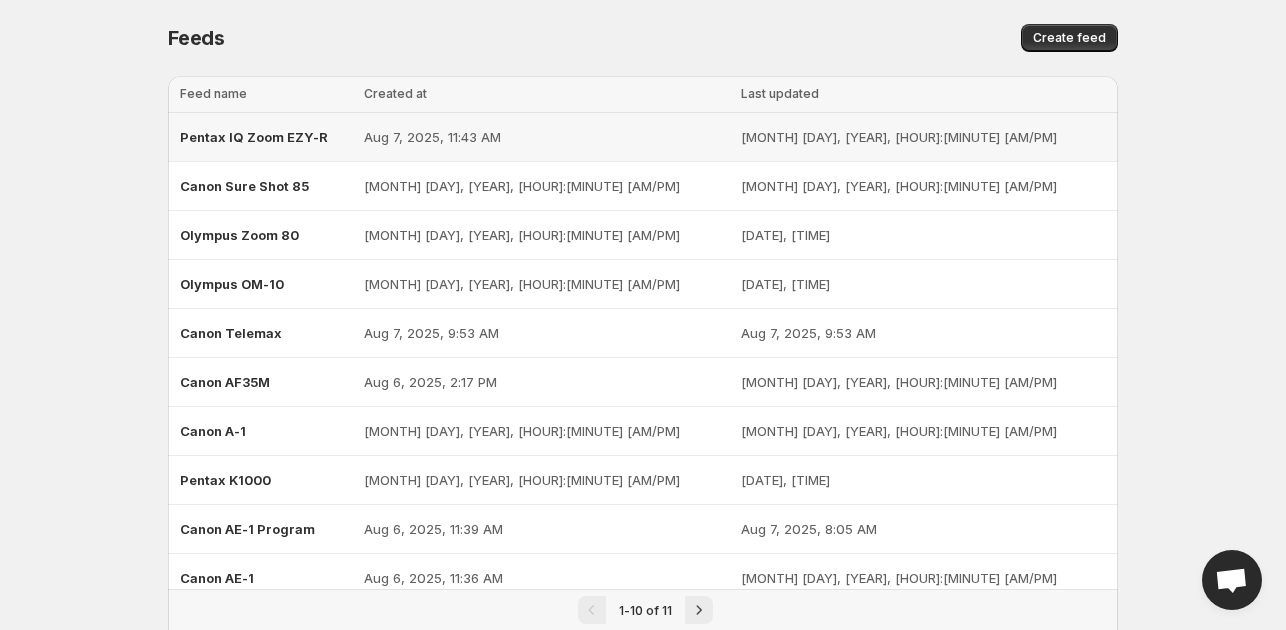 click on "Pentax IQ Zoom EZY-R" at bounding box center (266, 137) 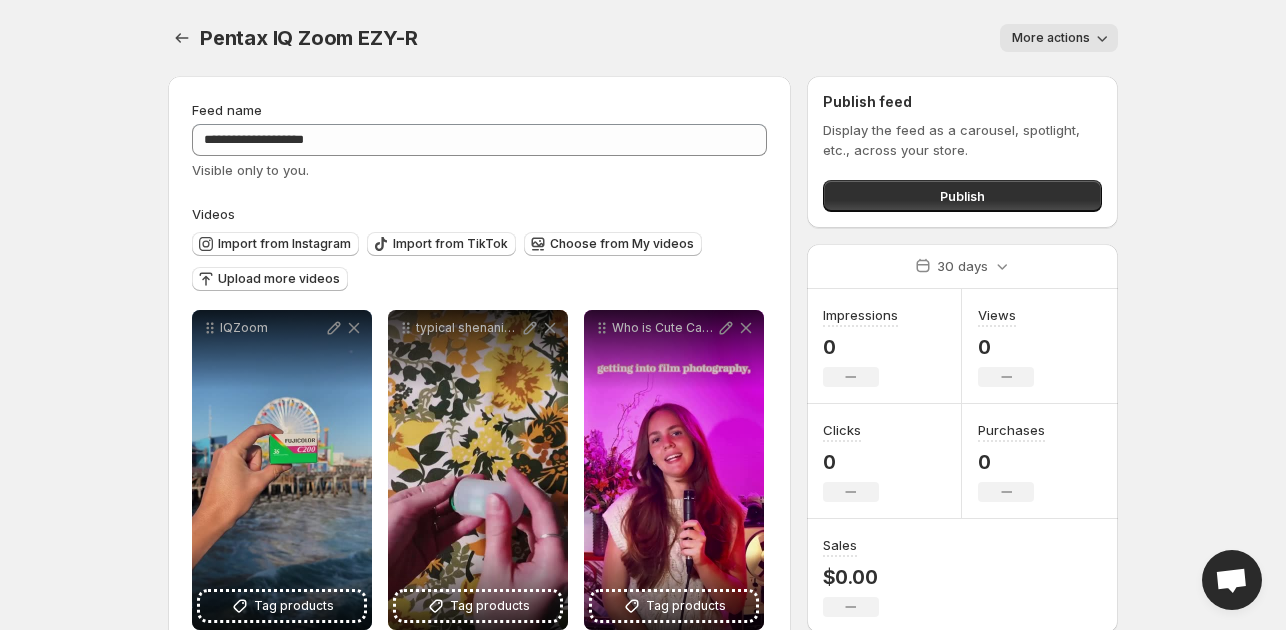 click on "Pentax IQ Zoom EZY-R. This page is ready Pentax IQ Zoom EZY-R More actions More actions More actions" at bounding box center (643, 38) 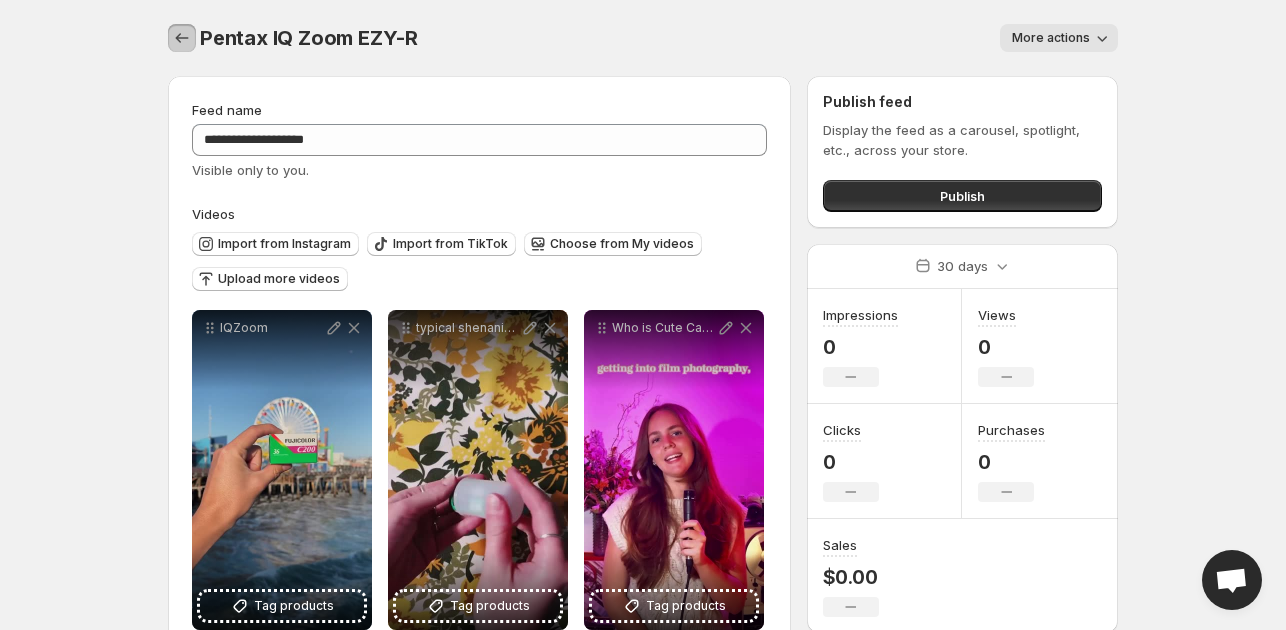 click 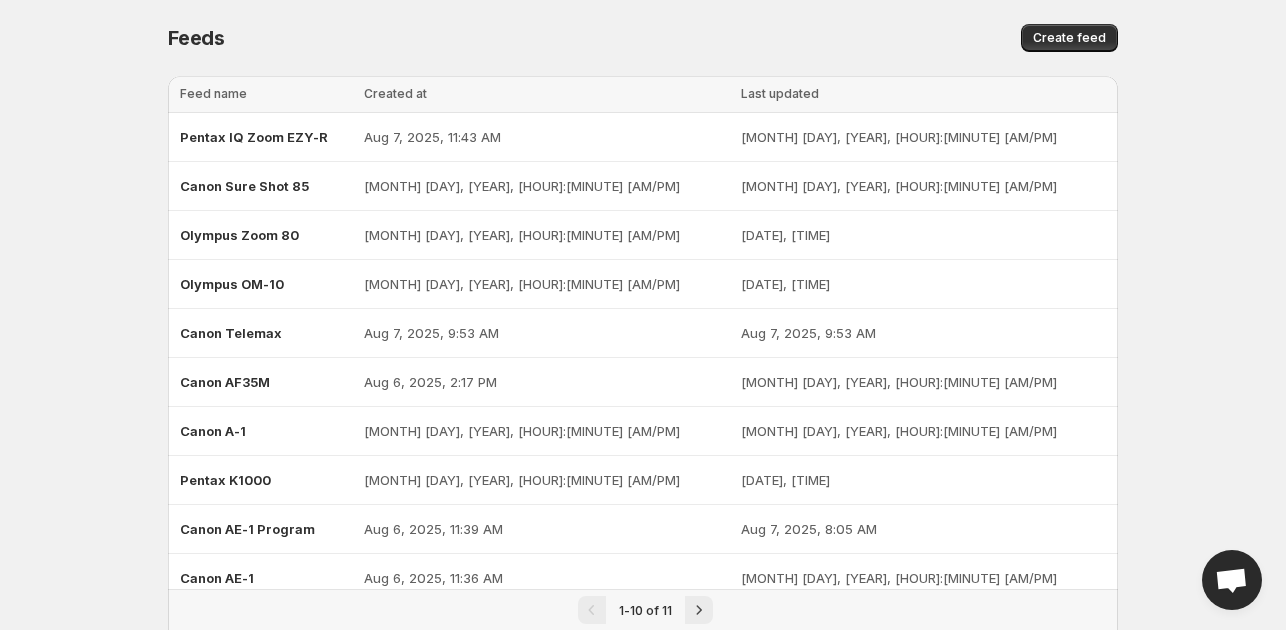 scroll, scrollTop: 58, scrollLeft: 0, axis: vertical 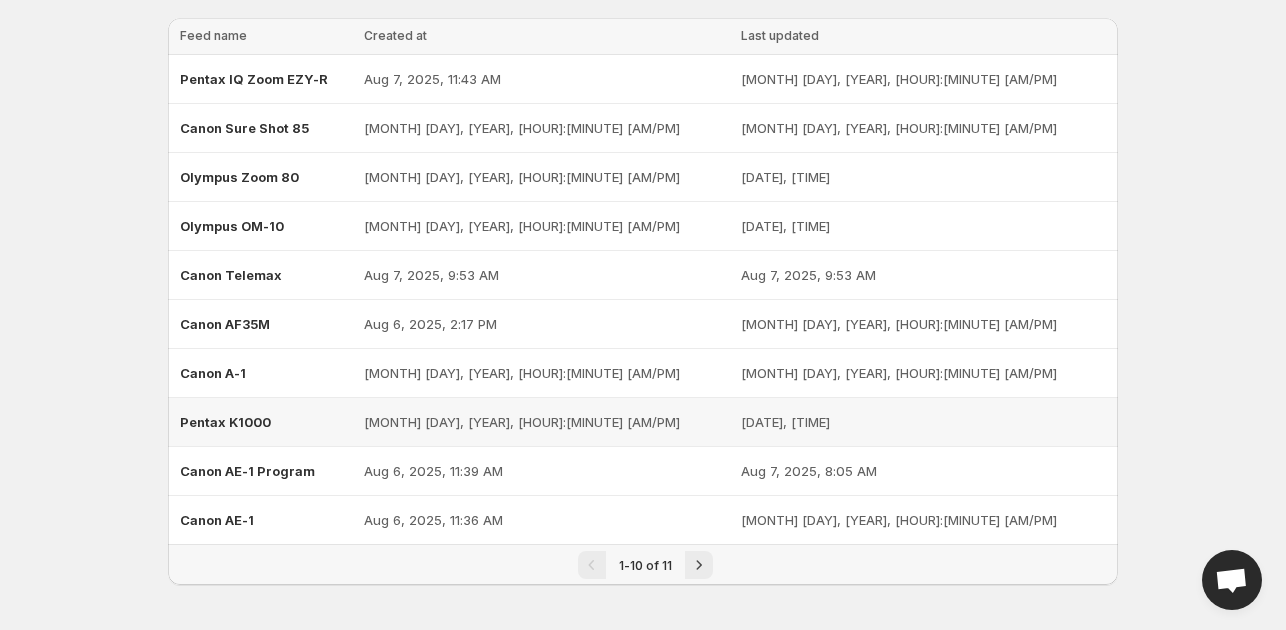 click on "Pentax K1000" at bounding box center (225, 422) 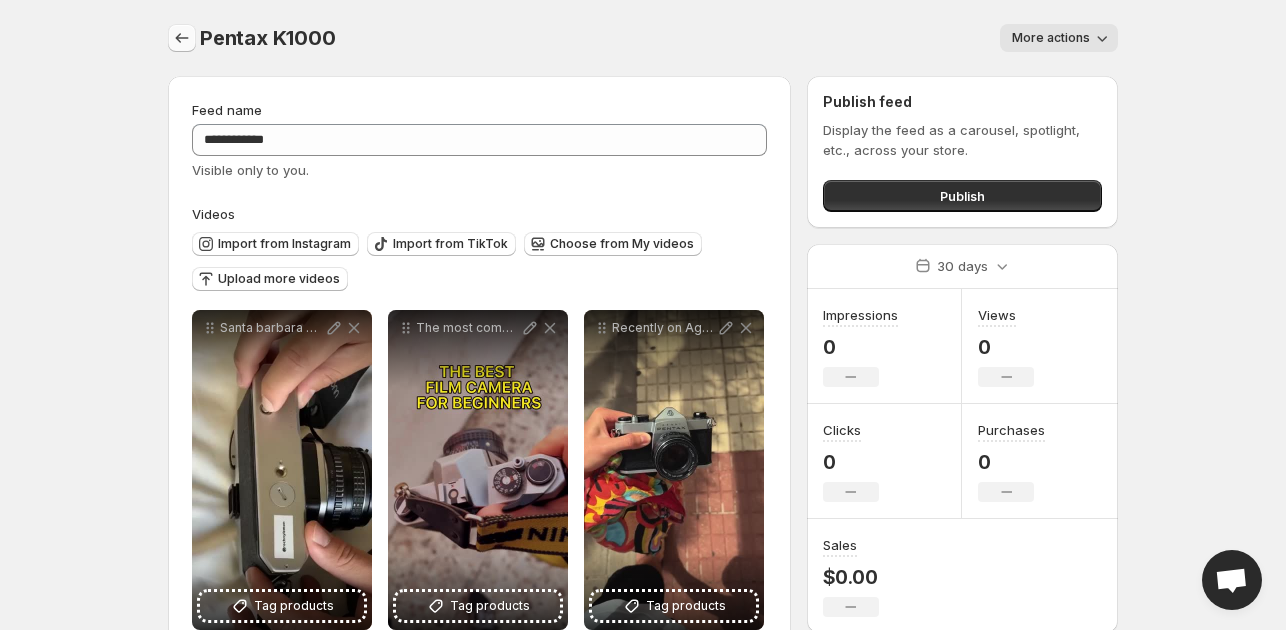click 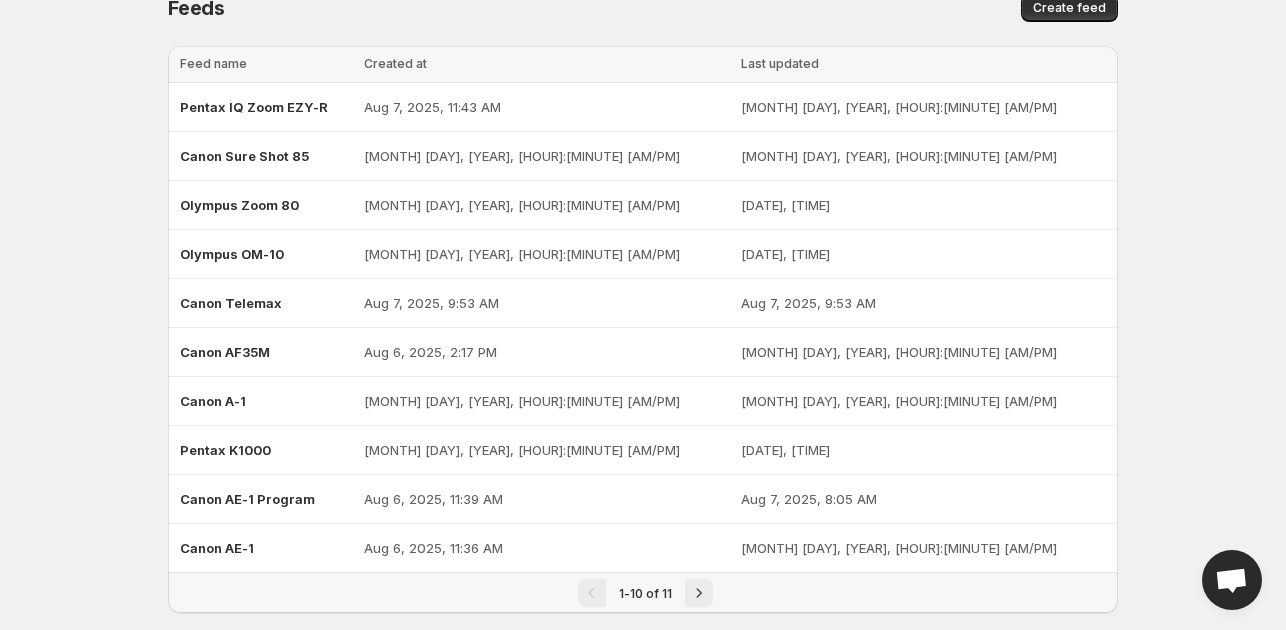 scroll, scrollTop: 58, scrollLeft: 0, axis: vertical 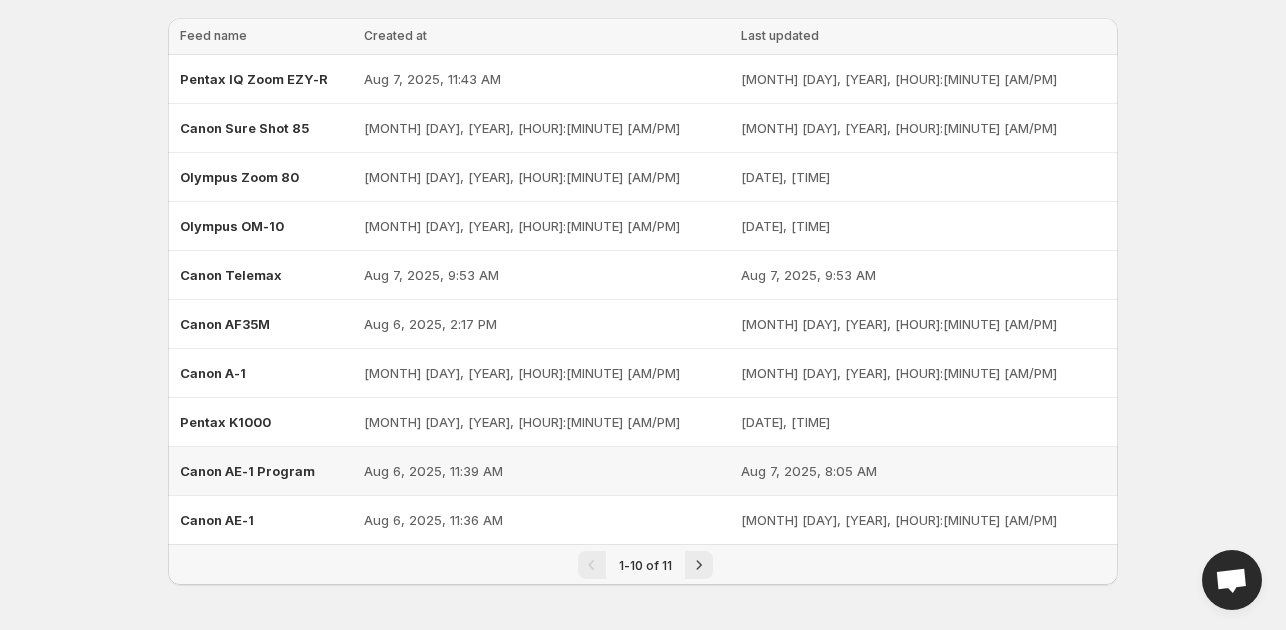 click on "Canon AE-1 Program" at bounding box center [266, 471] 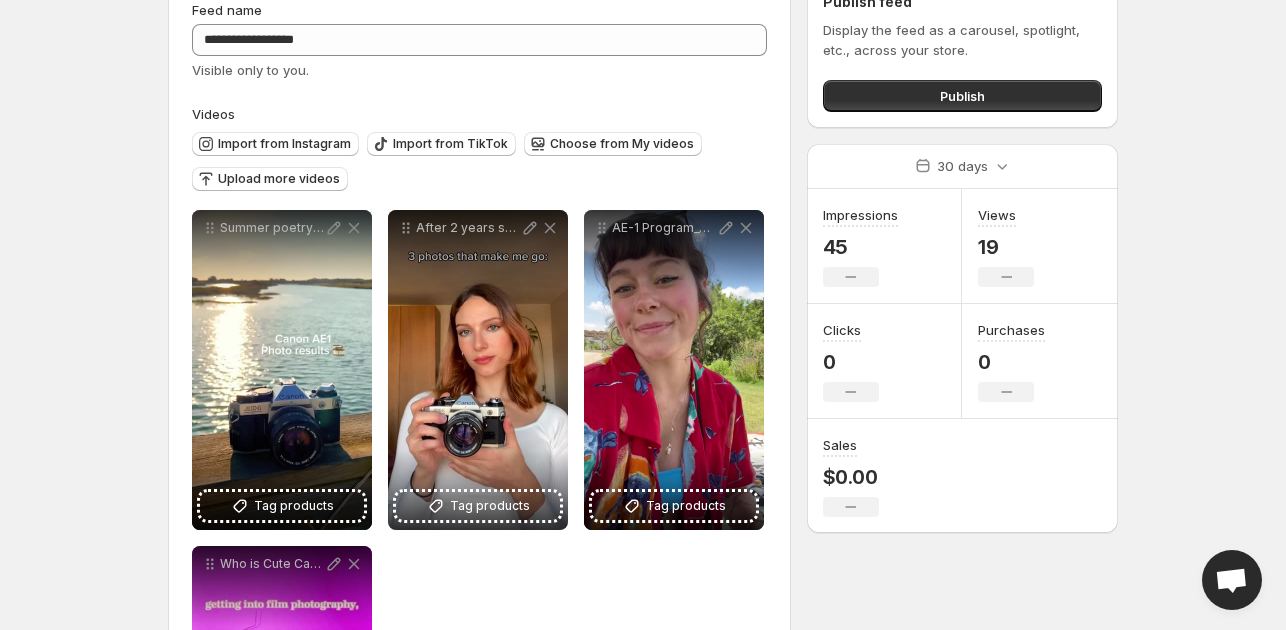 scroll, scrollTop: 0, scrollLeft: 0, axis: both 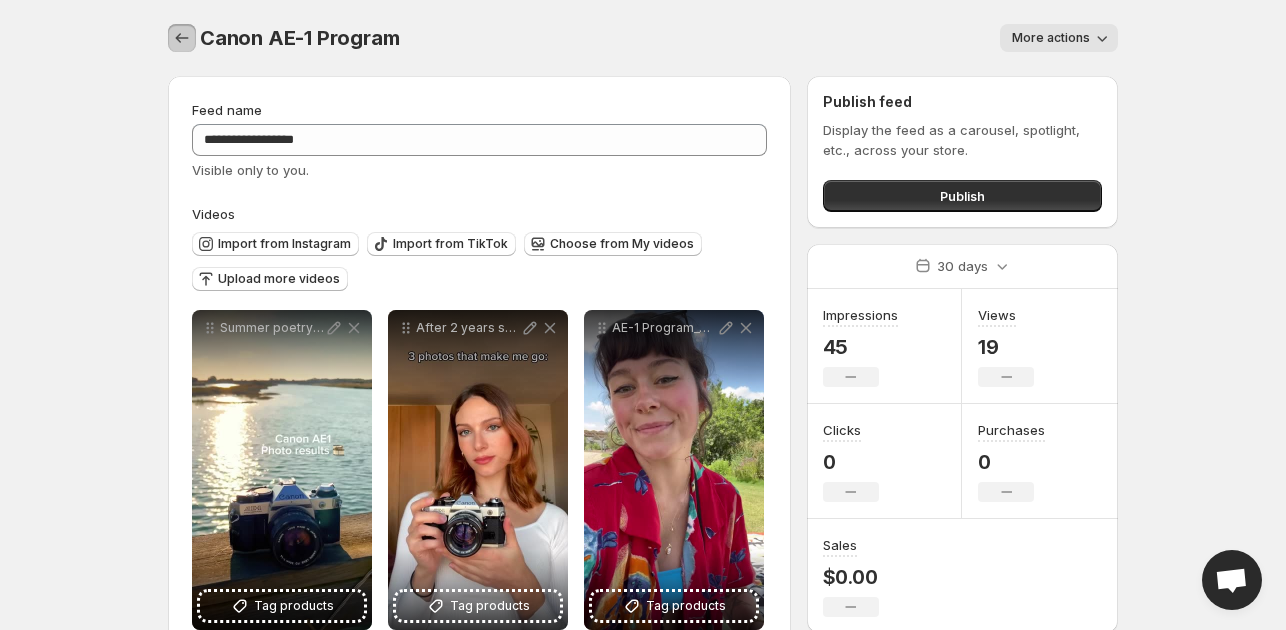 click 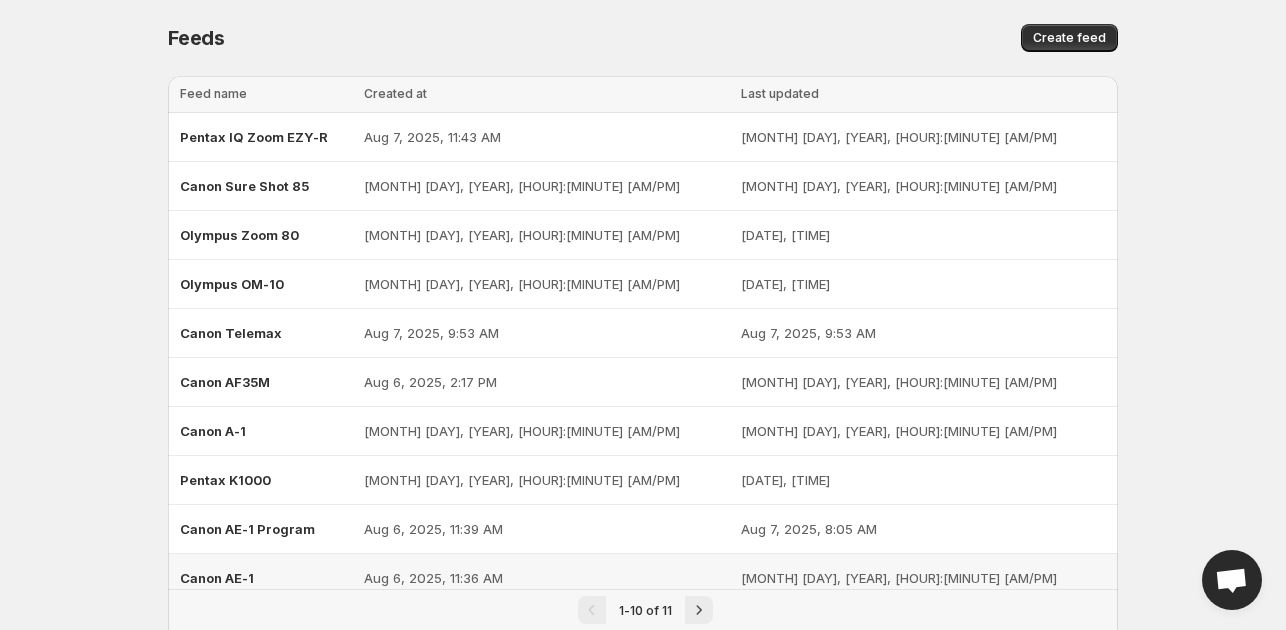 click on "Canon AE-1" at bounding box center (217, 578) 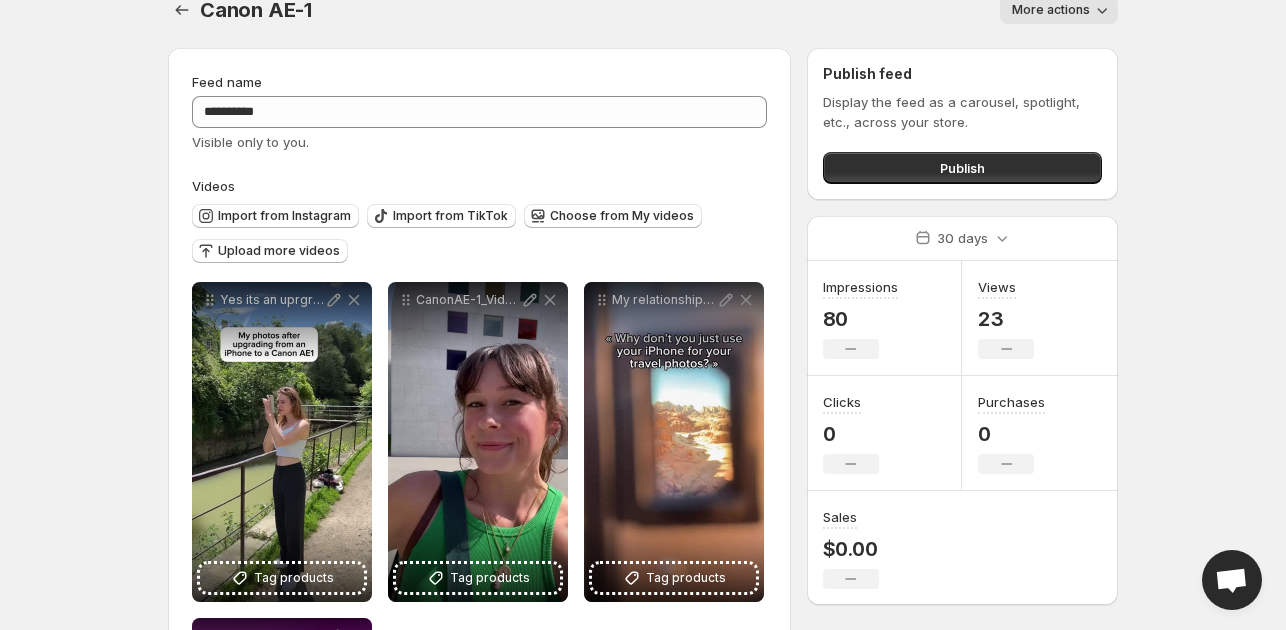 scroll, scrollTop: 0, scrollLeft: 0, axis: both 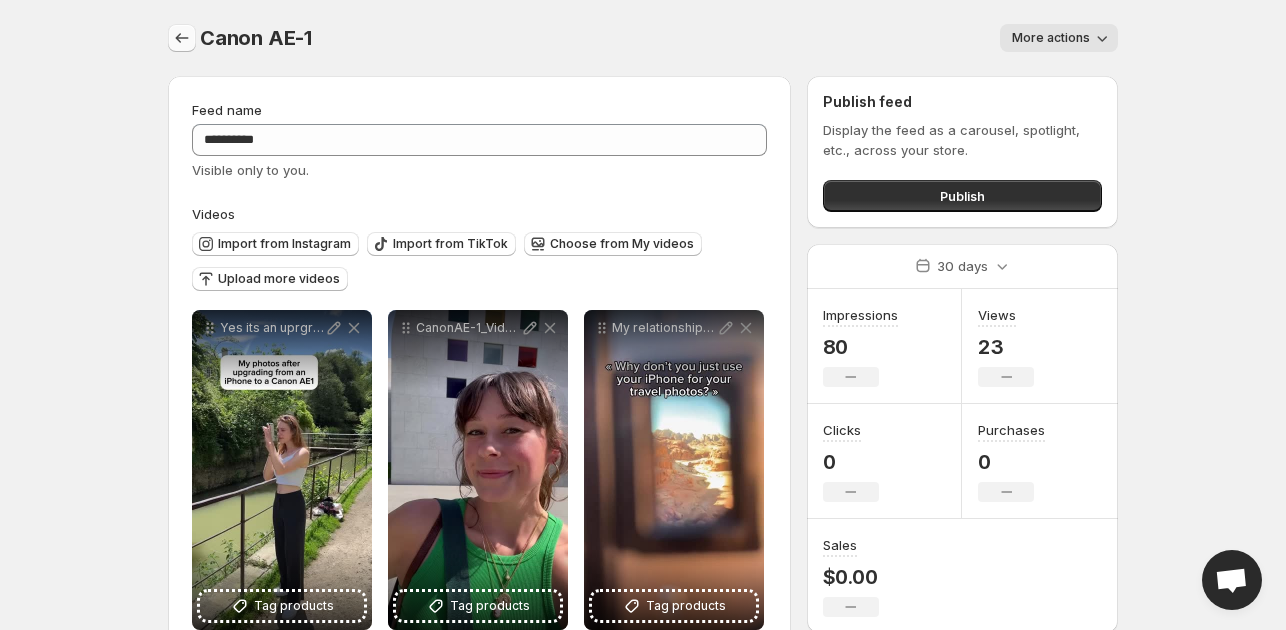 click 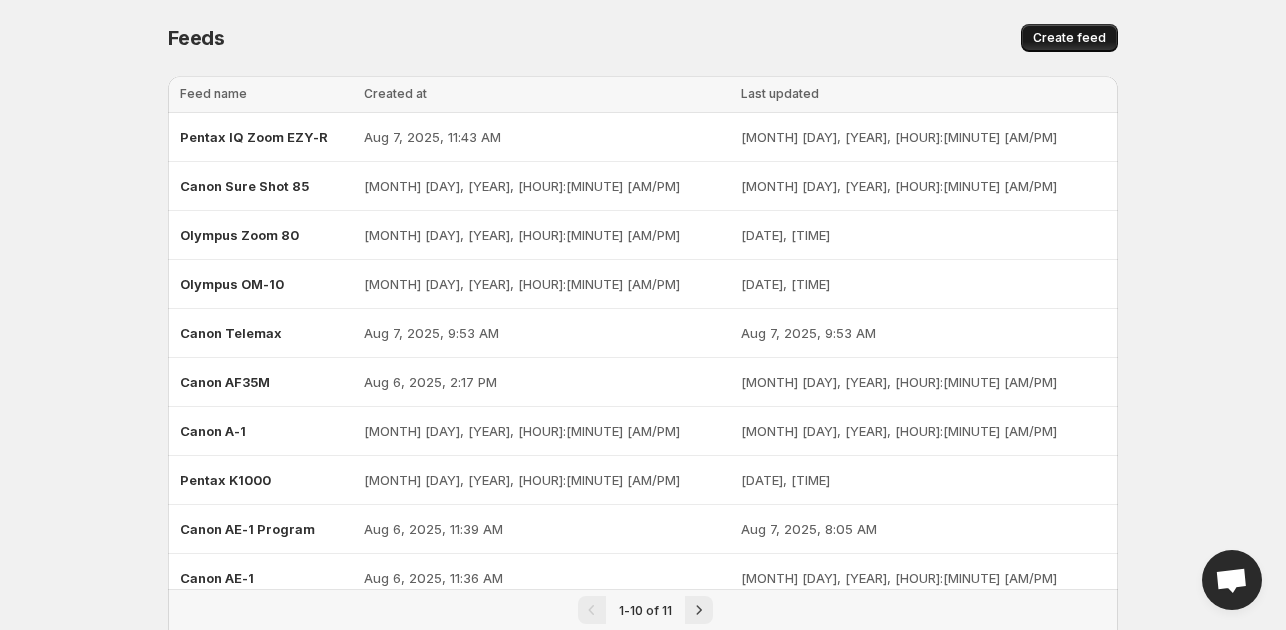 click on "Create feed" at bounding box center [1069, 38] 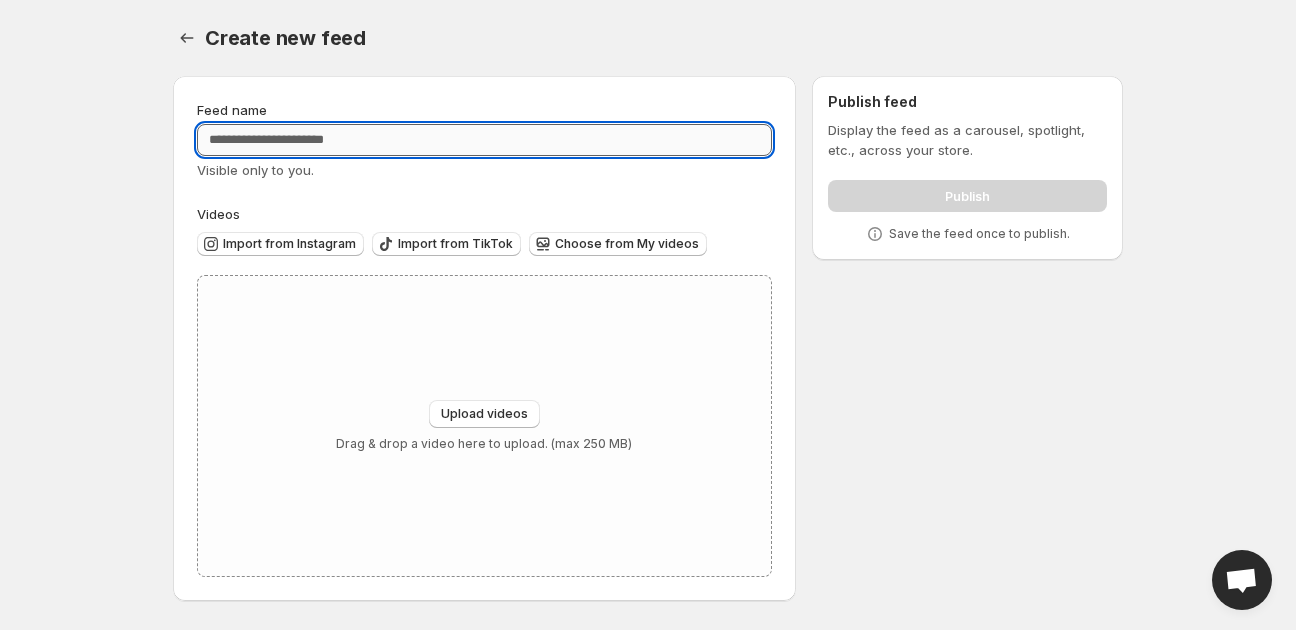 click on "Feed name" at bounding box center (484, 140) 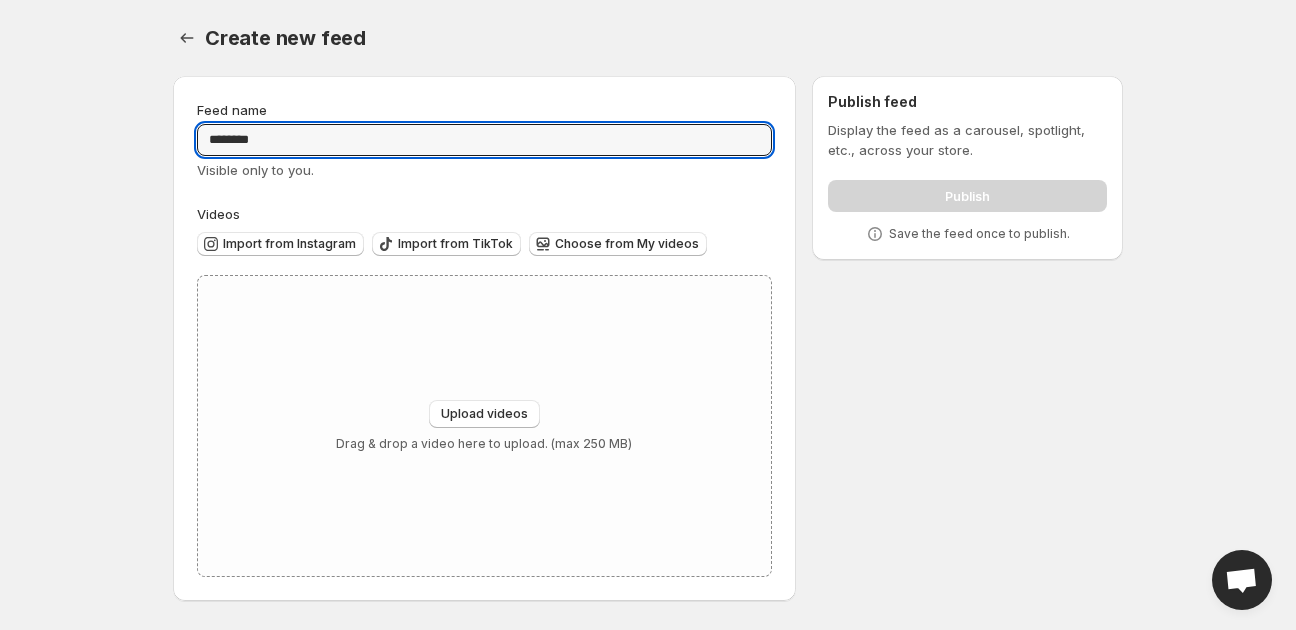 type on "********" 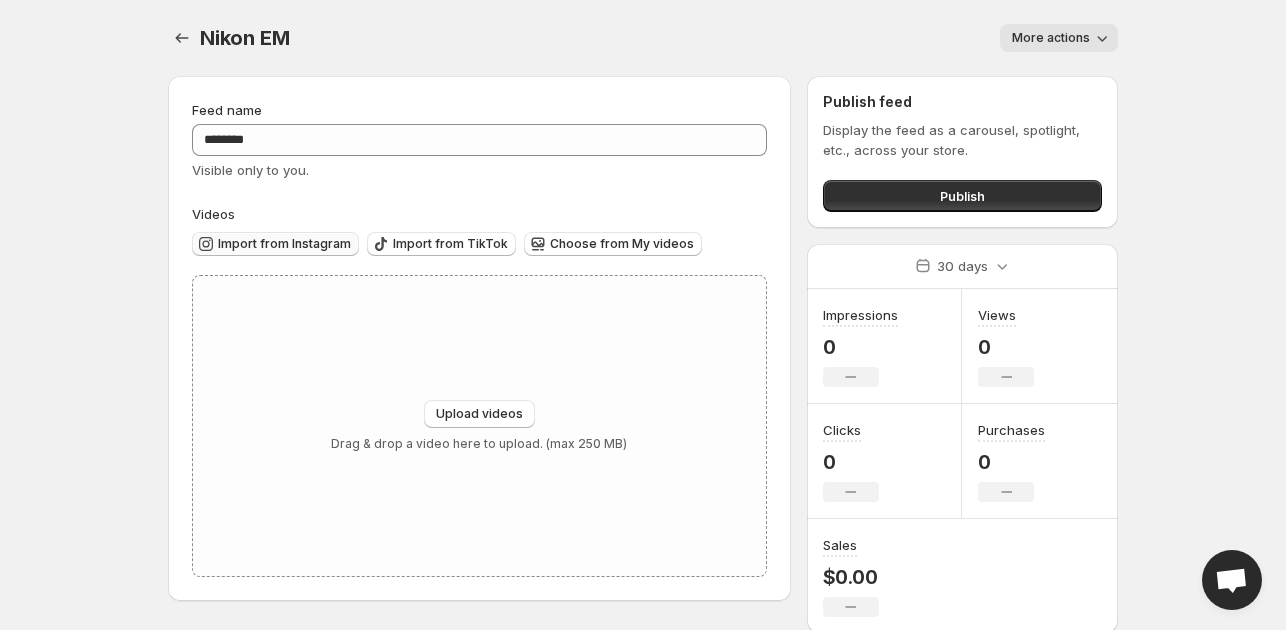click on "Import from Instagram" at bounding box center (284, 244) 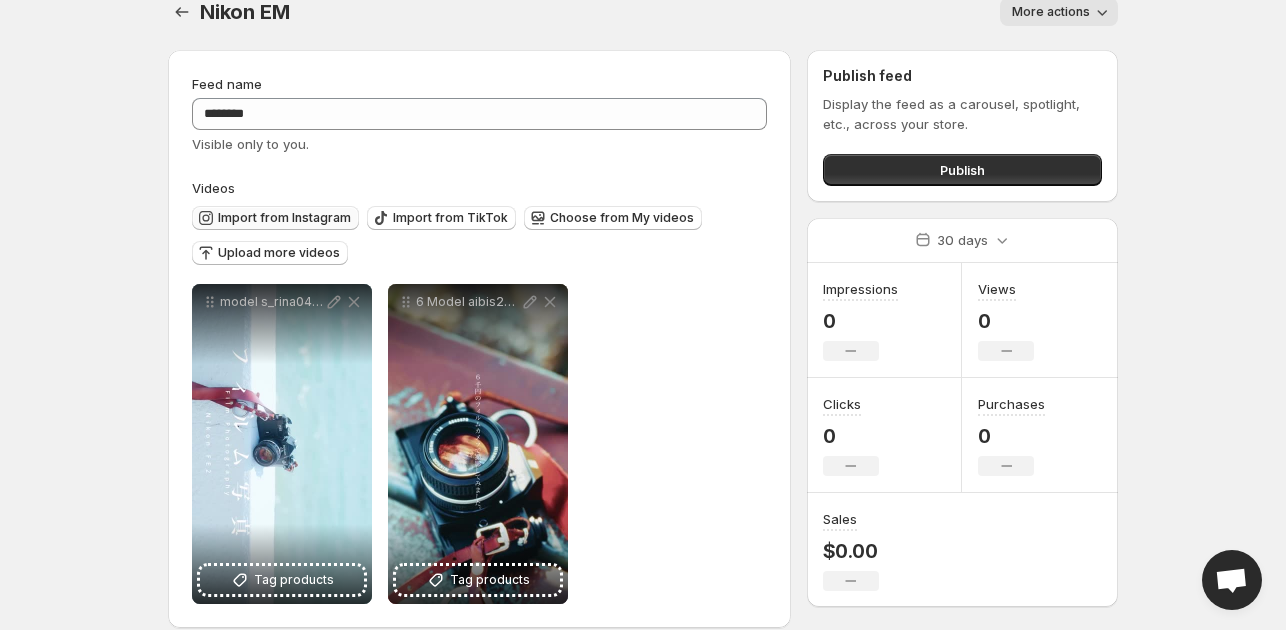 scroll, scrollTop: 48, scrollLeft: 0, axis: vertical 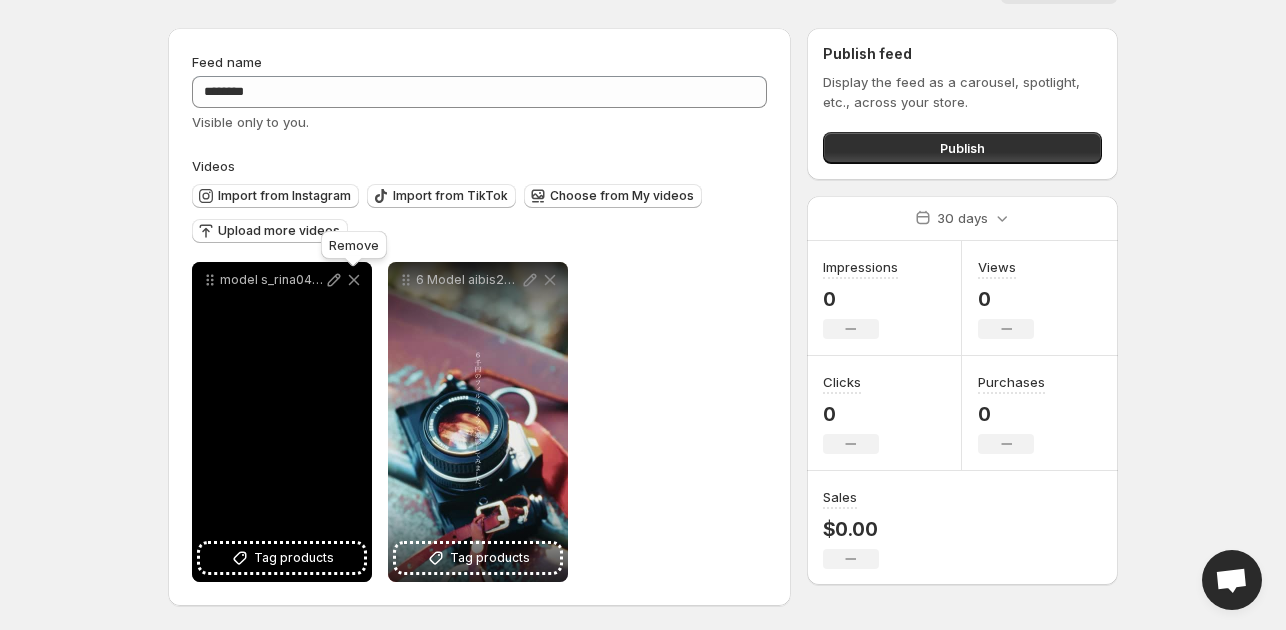 click 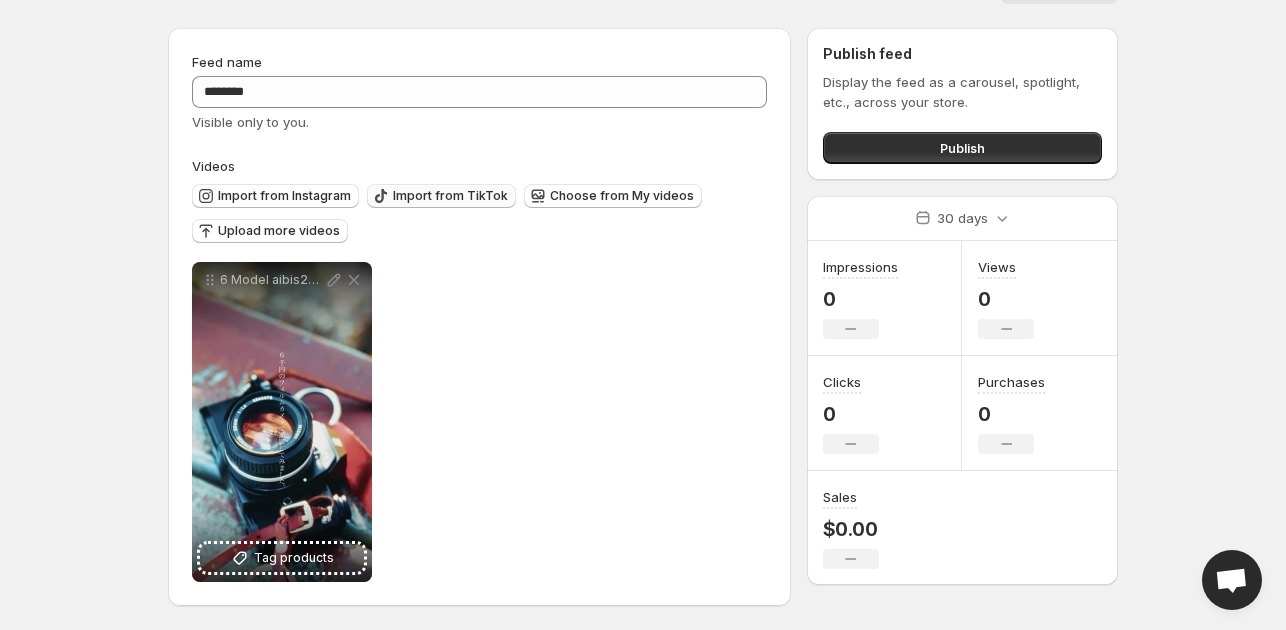 click on "Import from TikTok" at bounding box center (450, 196) 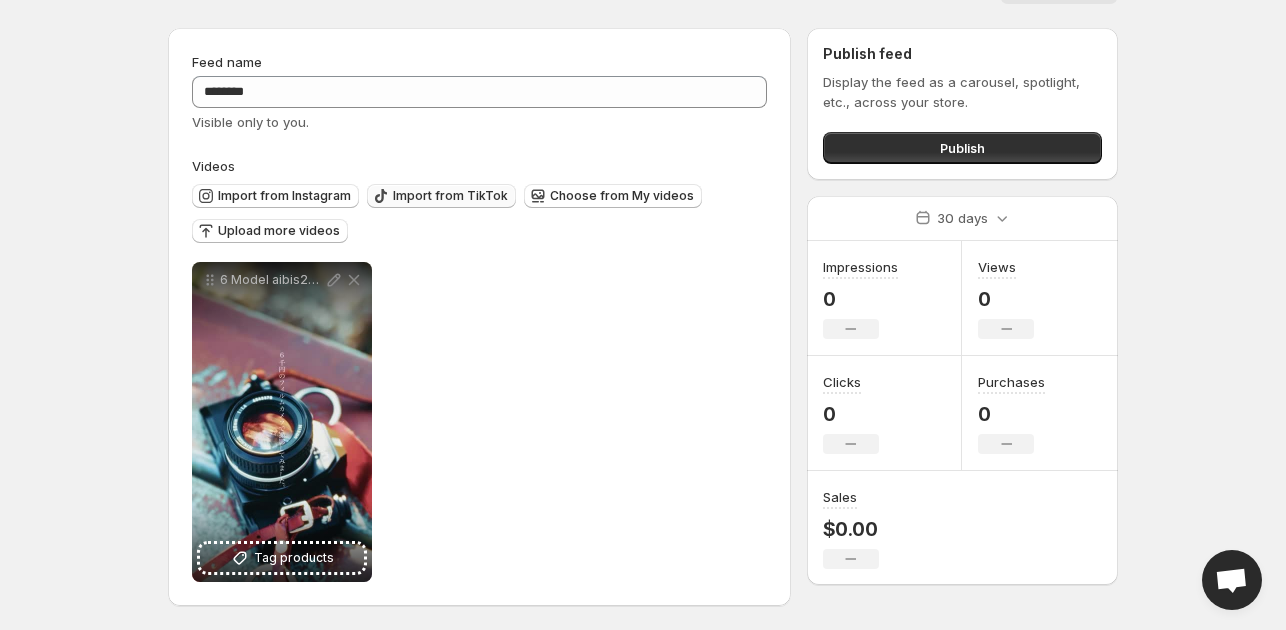 click on "Import from TikTok" at bounding box center (441, 196) 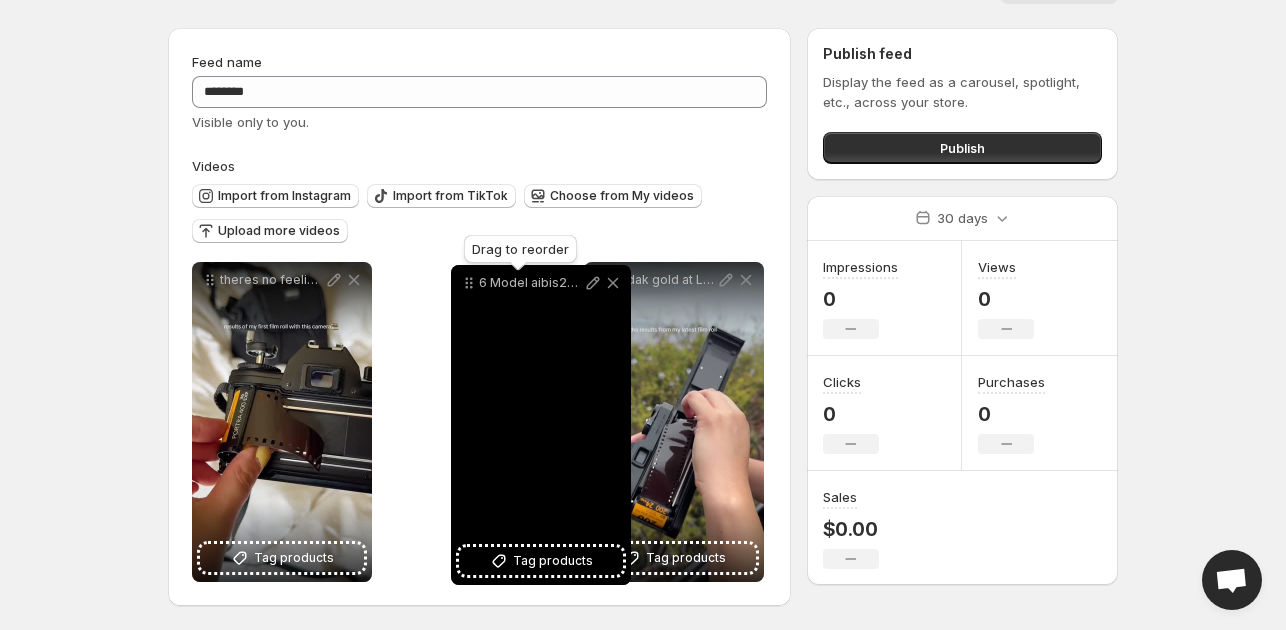 drag, startPoint x: 600, startPoint y: 283, endPoint x: 462, endPoint y: 287, distance: 138.05795 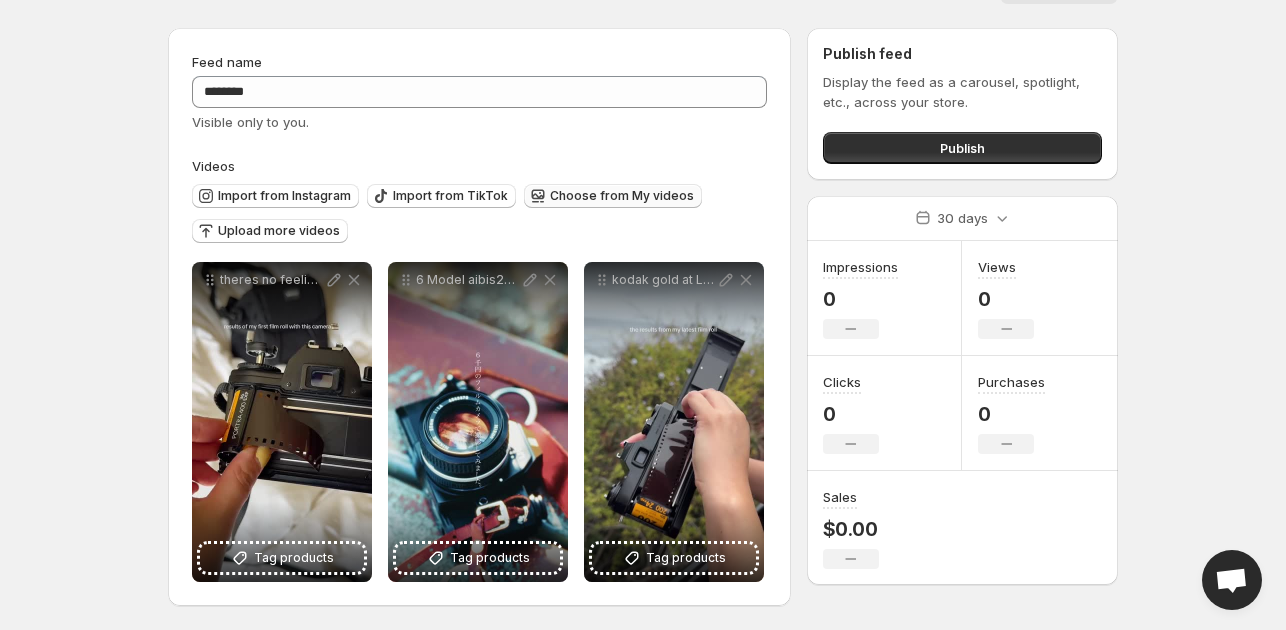 click on "Choose from My videos" at bounding box center (622, 196) 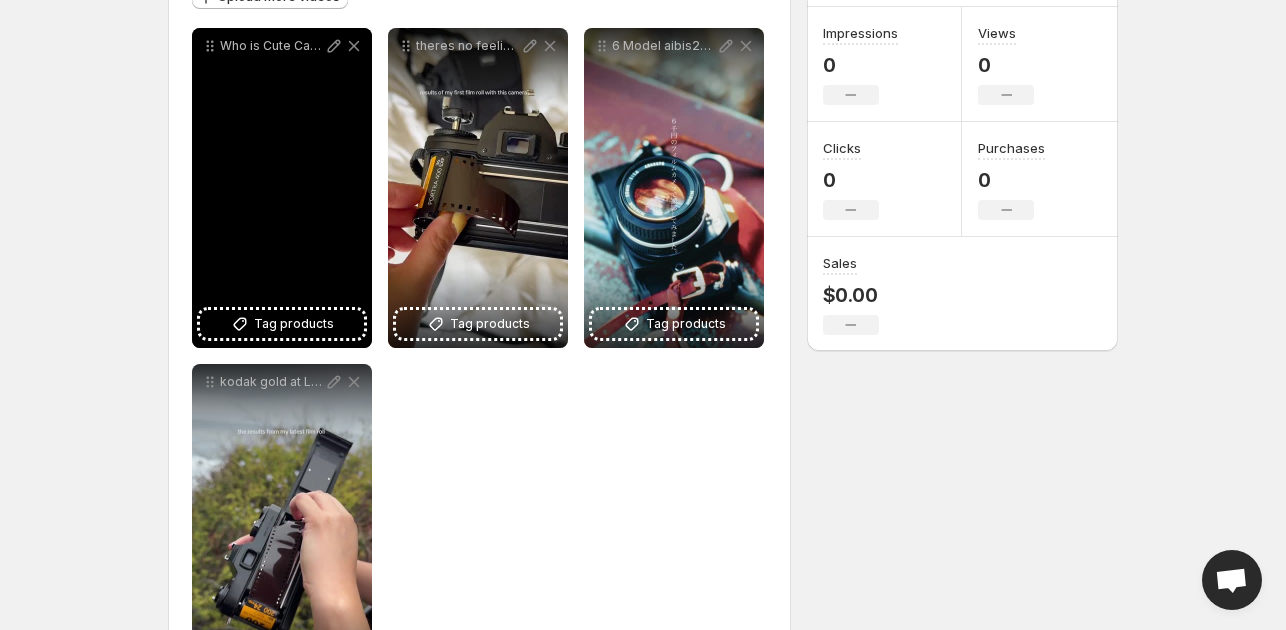 scroll, scrollTop: 248, scrollLeft: 0, axis: vertical 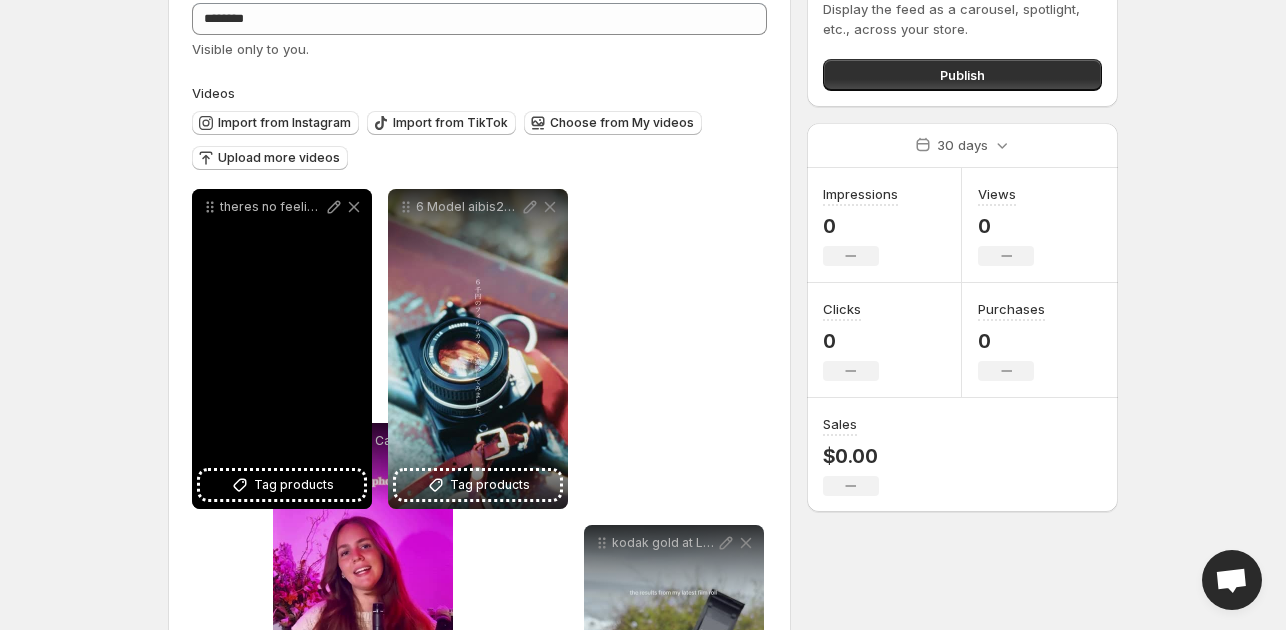drag, startPoint x: 208, startPoint y: 75, endPoint x: 289, endPoint y: 435, distance: 369 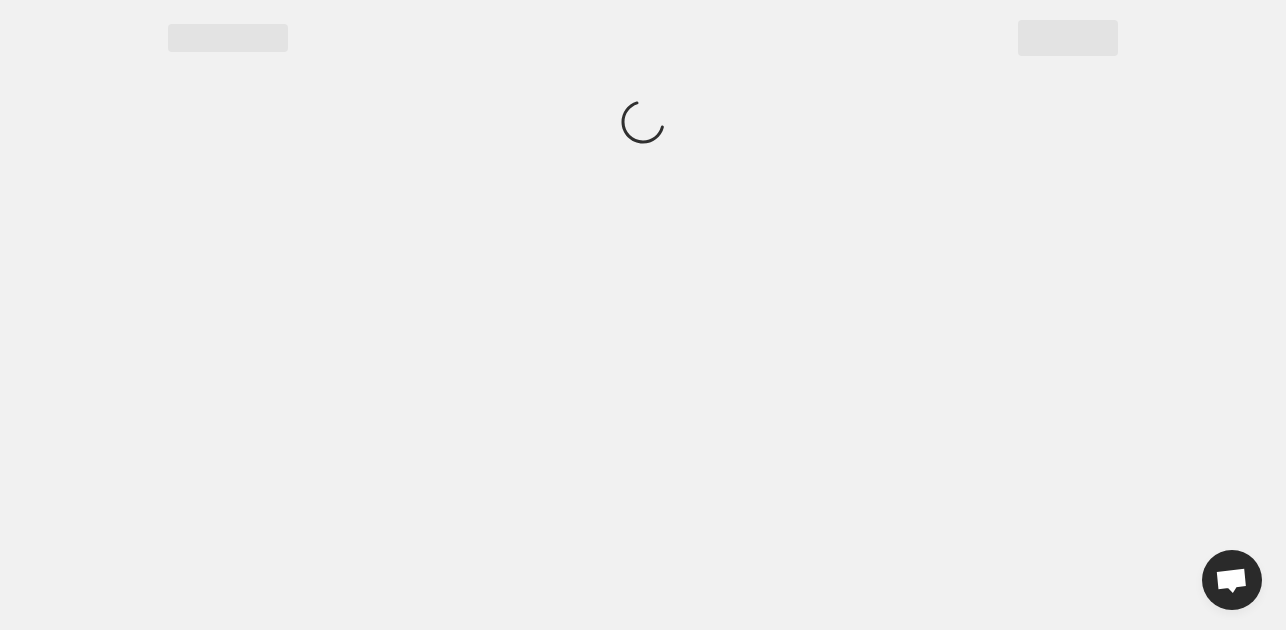 scroll, scrollTop: 0, scrollLeft: 0, axis: both 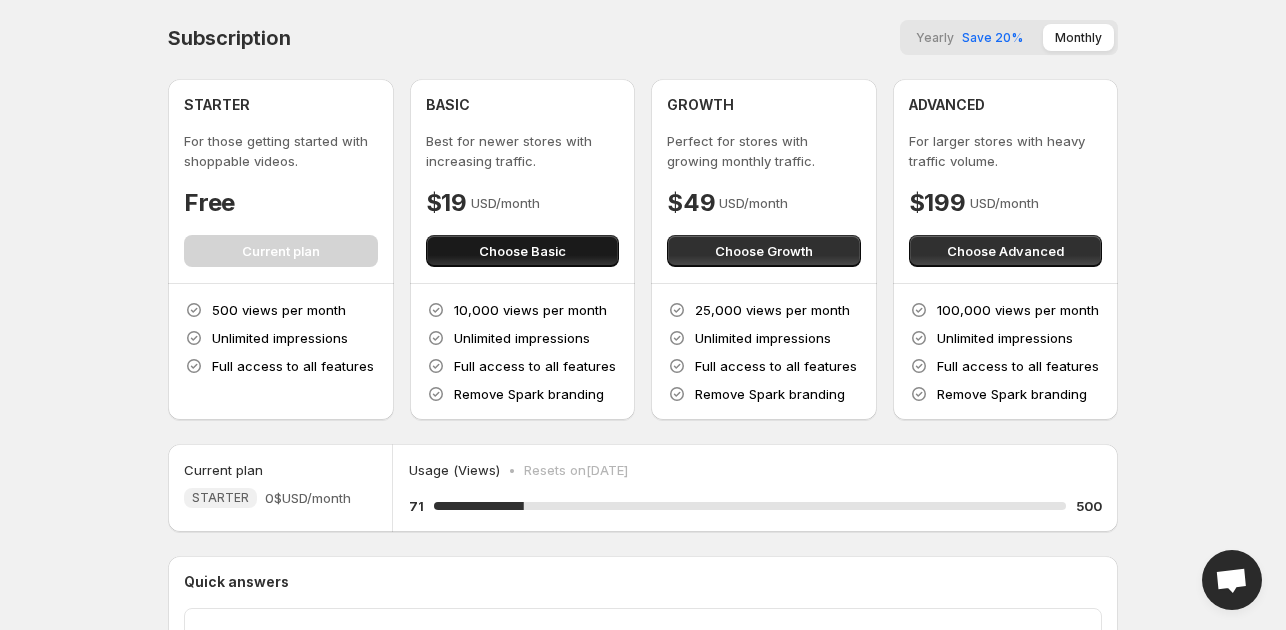 click on "Choose Basic" at bounding box center [522, 251] 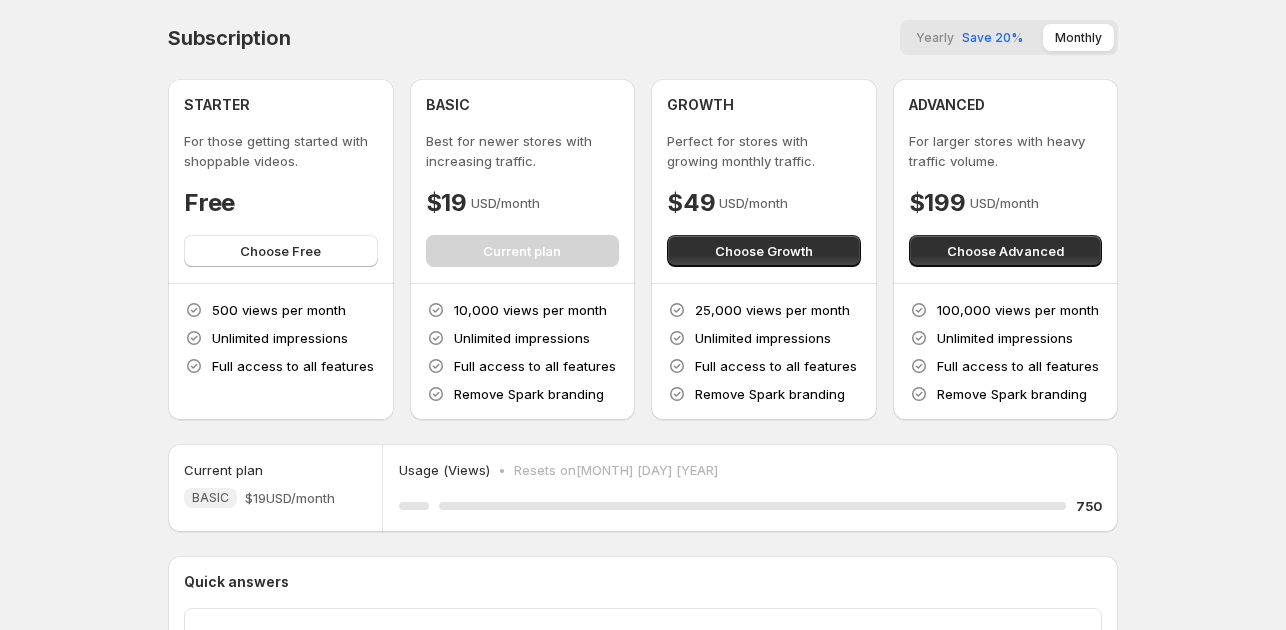 scroll, scrollTop: 0, scrollLeft: 0, axis: both 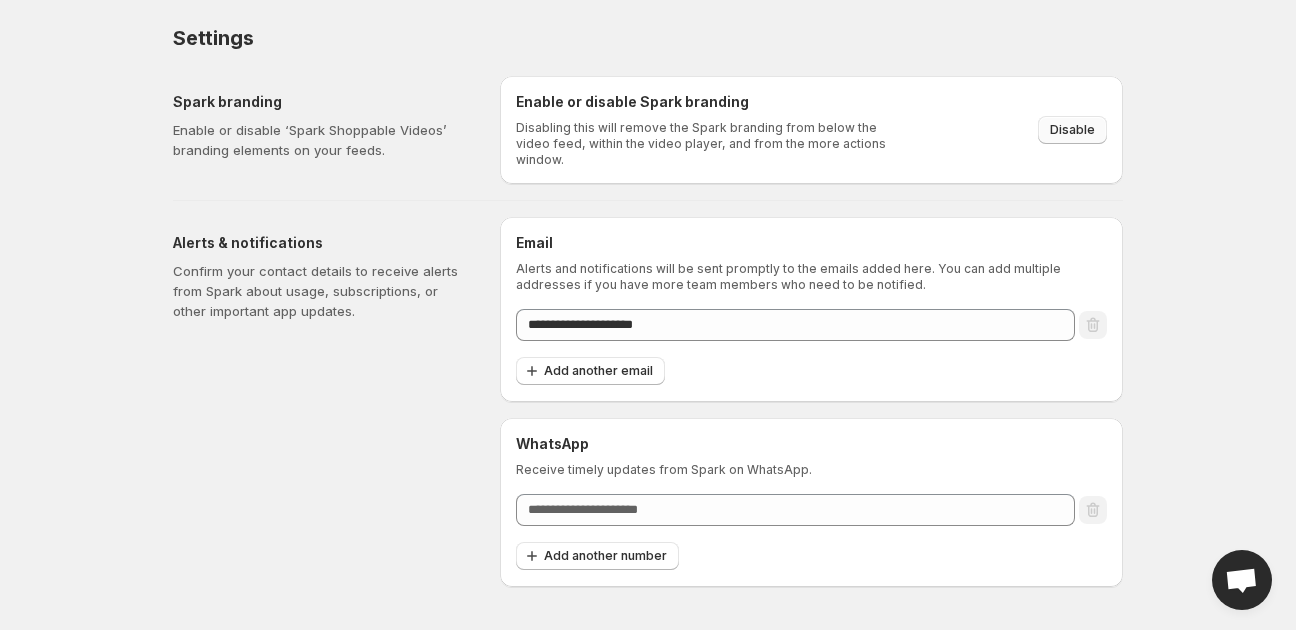 click on "Disable" at bounding box center [1072, 130] 